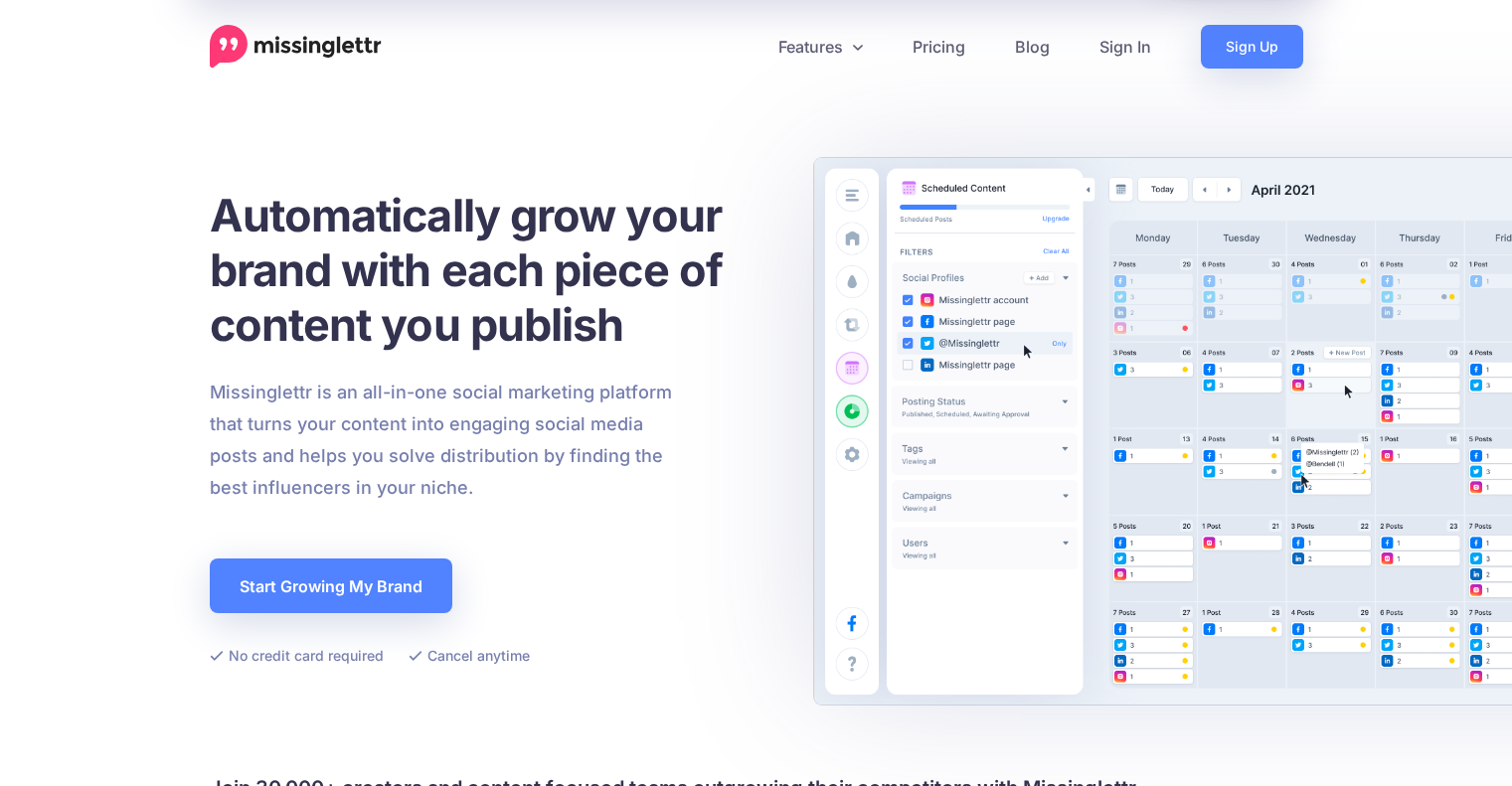 scroll, scrollTop: 0, scrollLeft: 0, axis: both 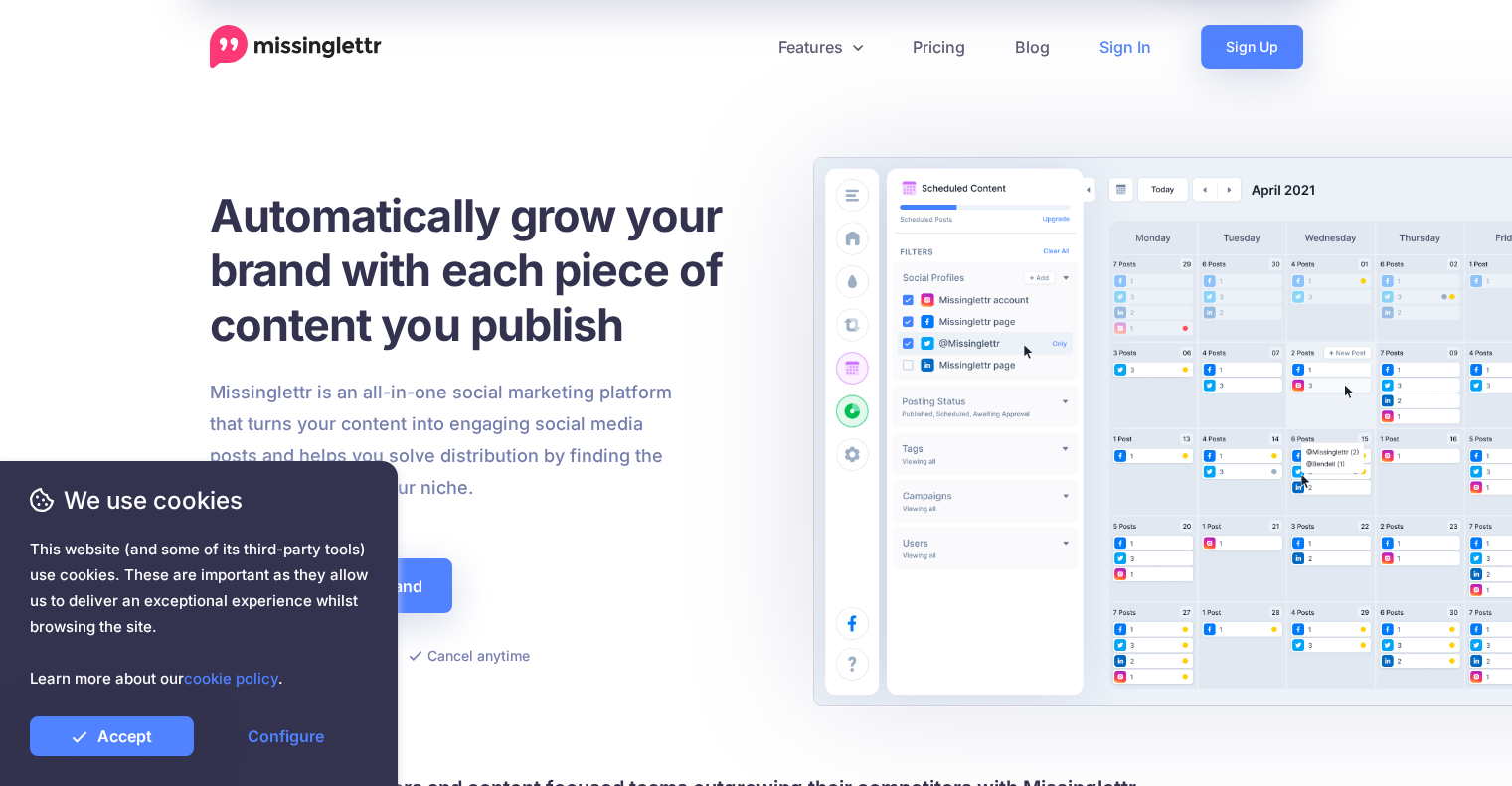 click on "Sign In" at bounding box center [1125, 47] 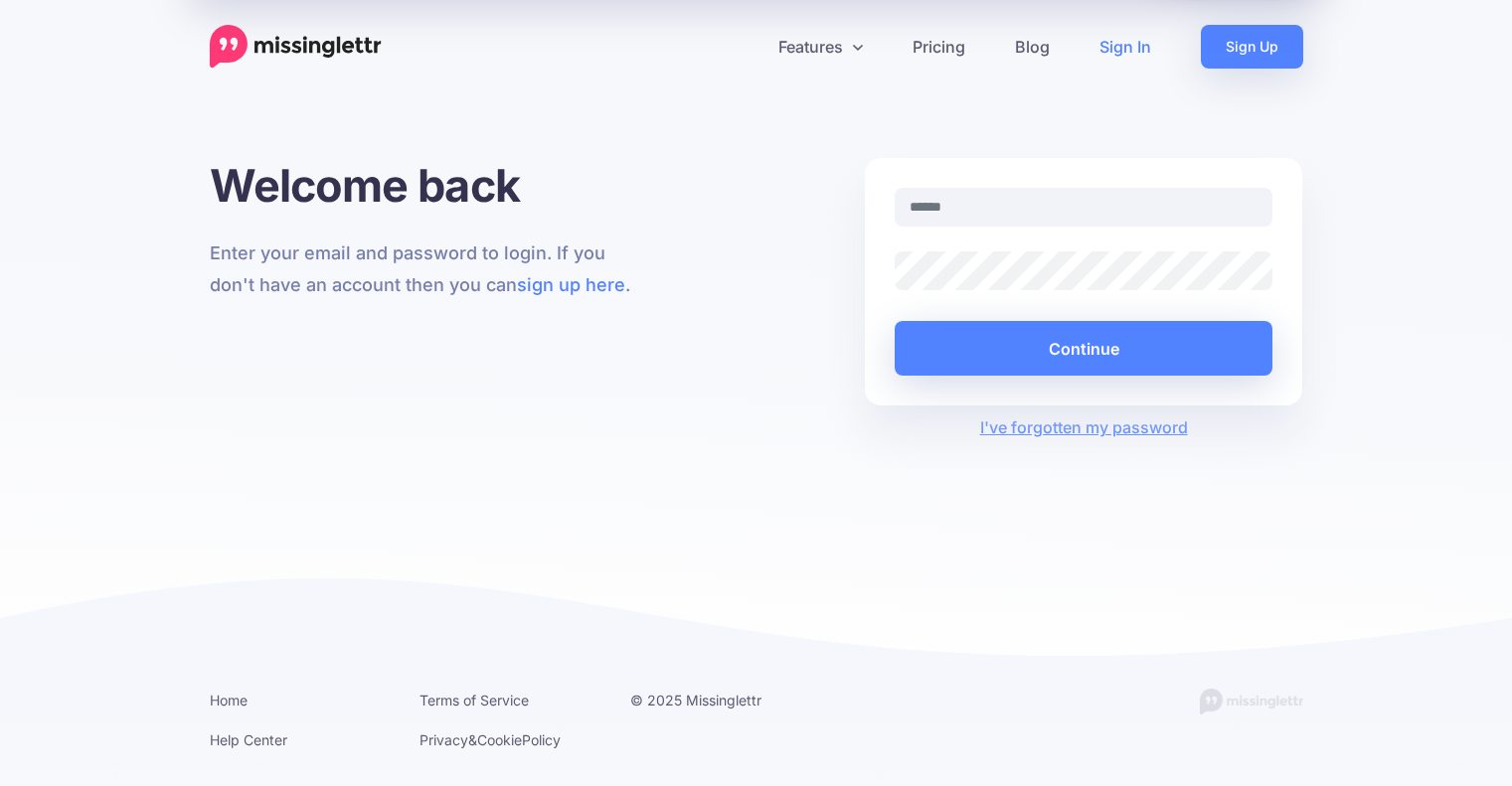 scroll, scrollTop: 0, scrollLeft: 0, axis: both 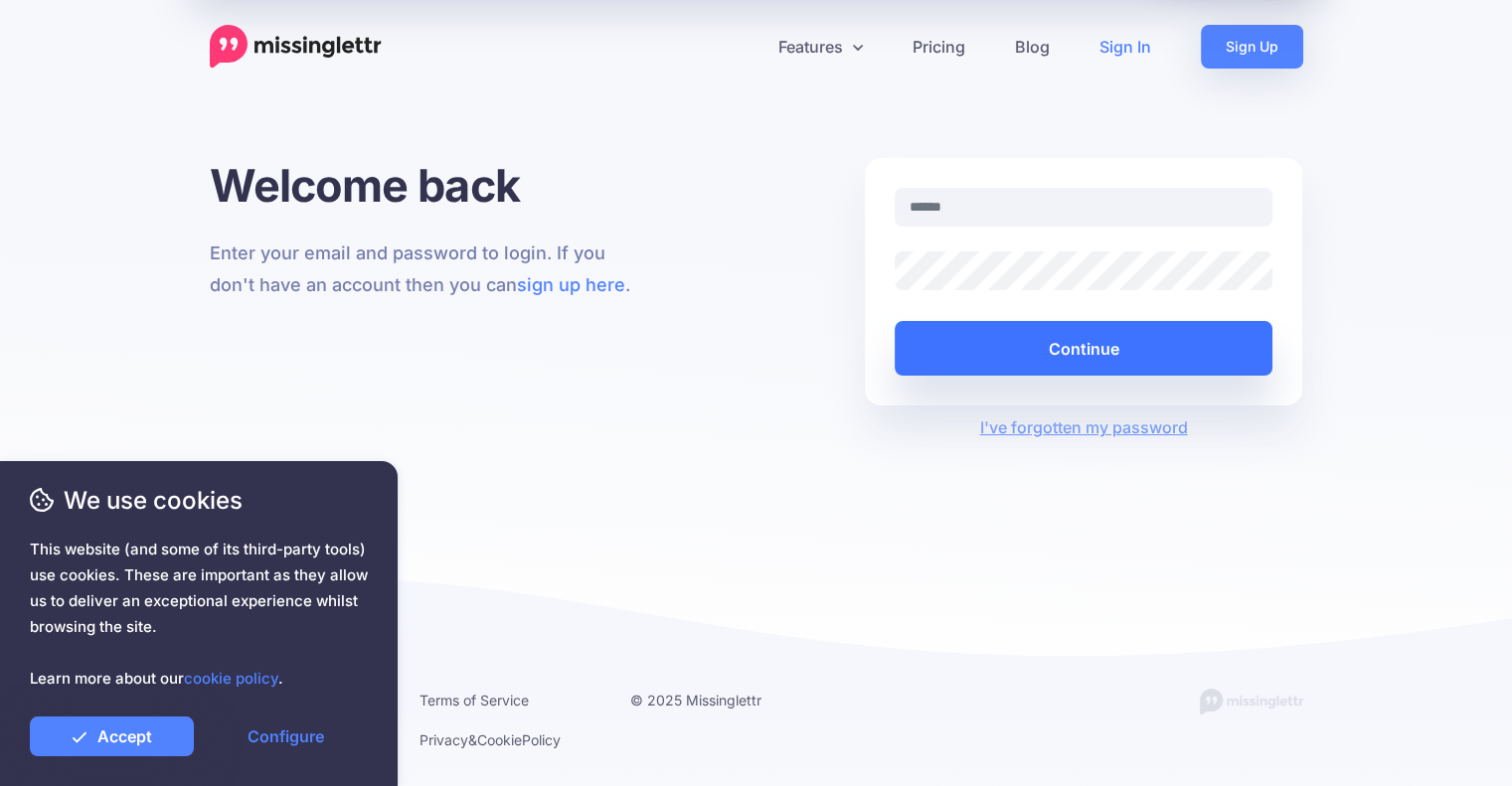 type on "**********" 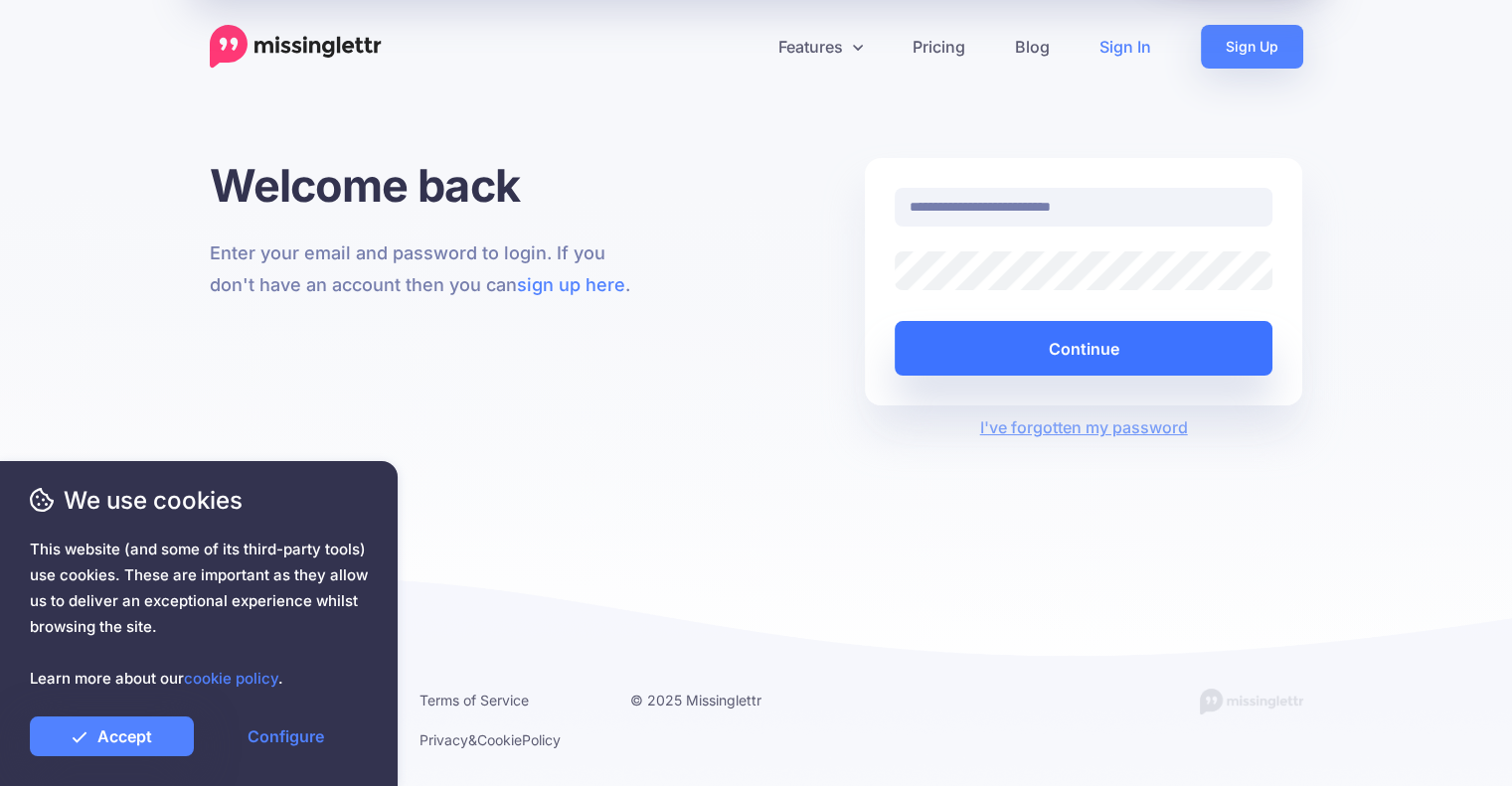 click on "Continue" at bounding box center [1084, 348] 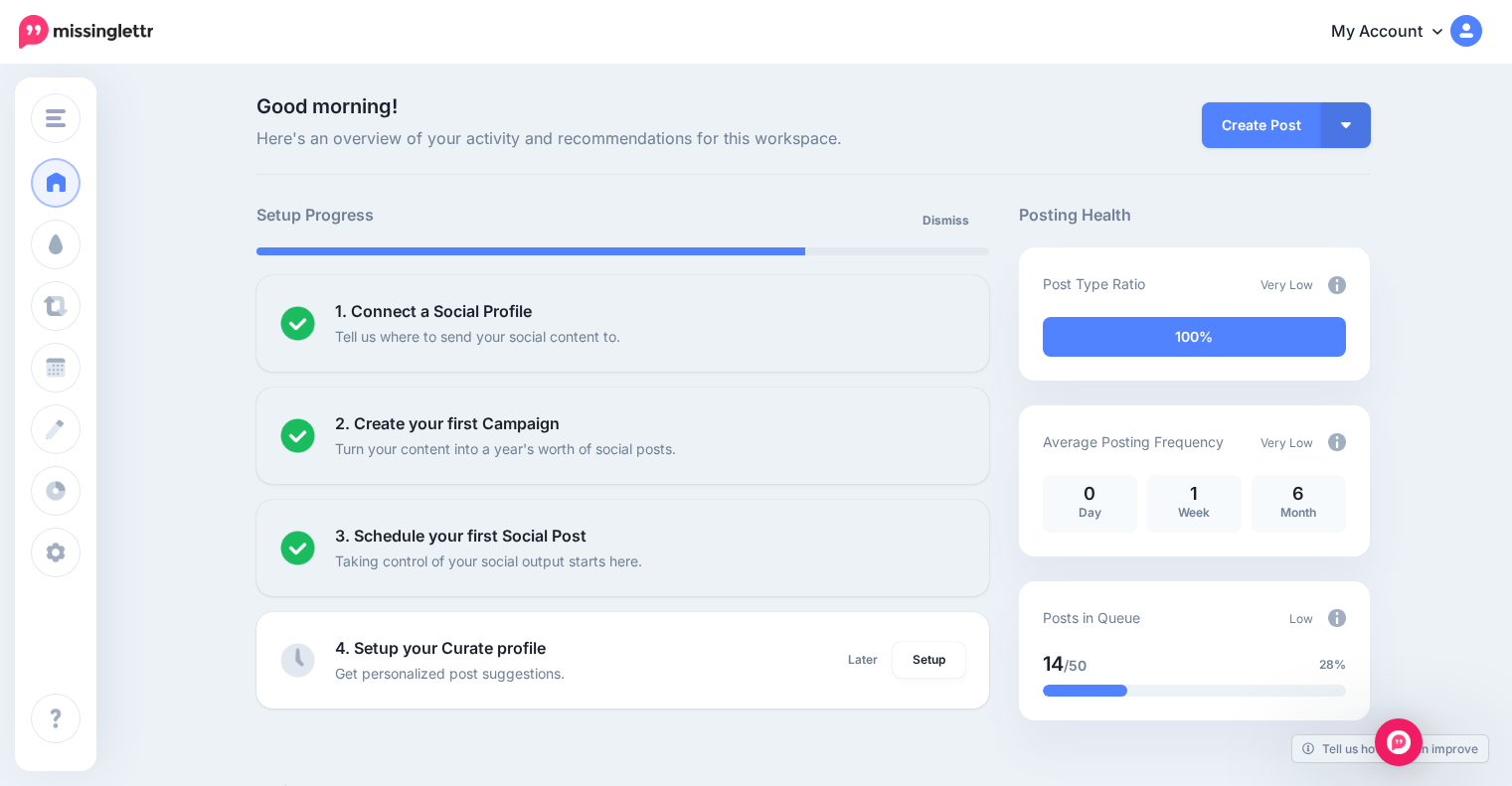 scroll, scrollTop: 0, scrollLeft: 0, axis: both 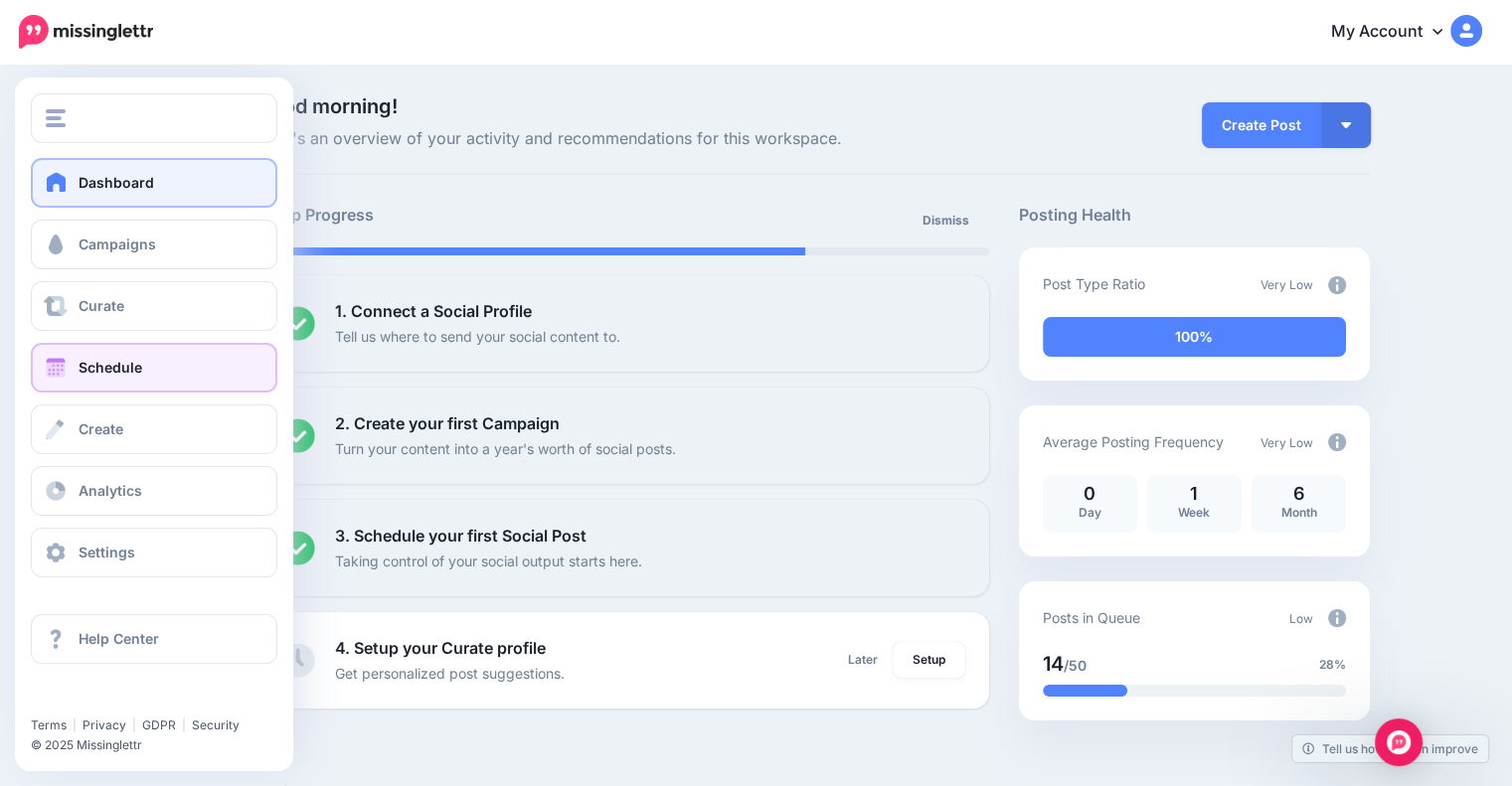 click on "Schedule" at bounding box center [154, 368] 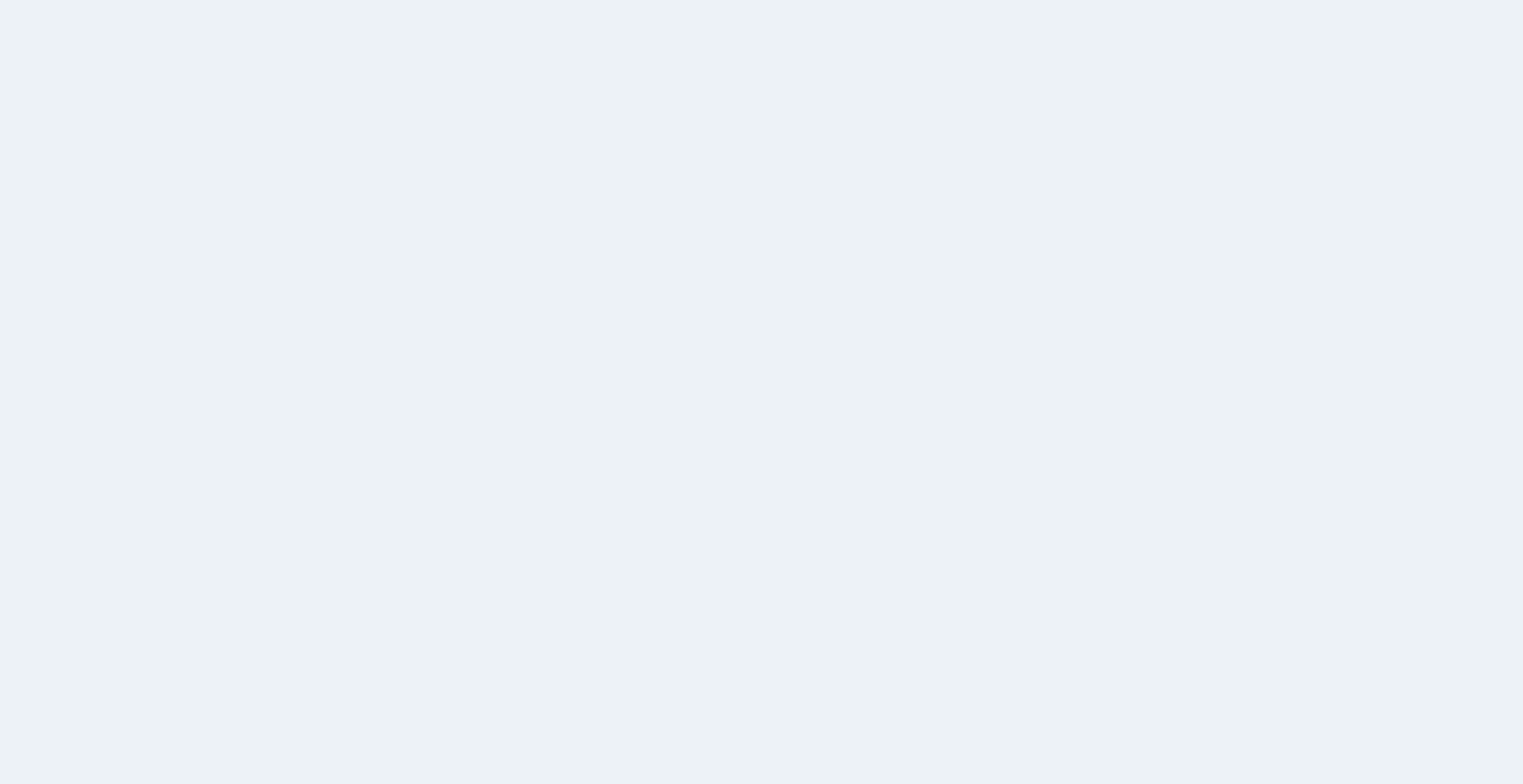 scroll, scrollTop: 0, scrollLeft: 0, axis: both 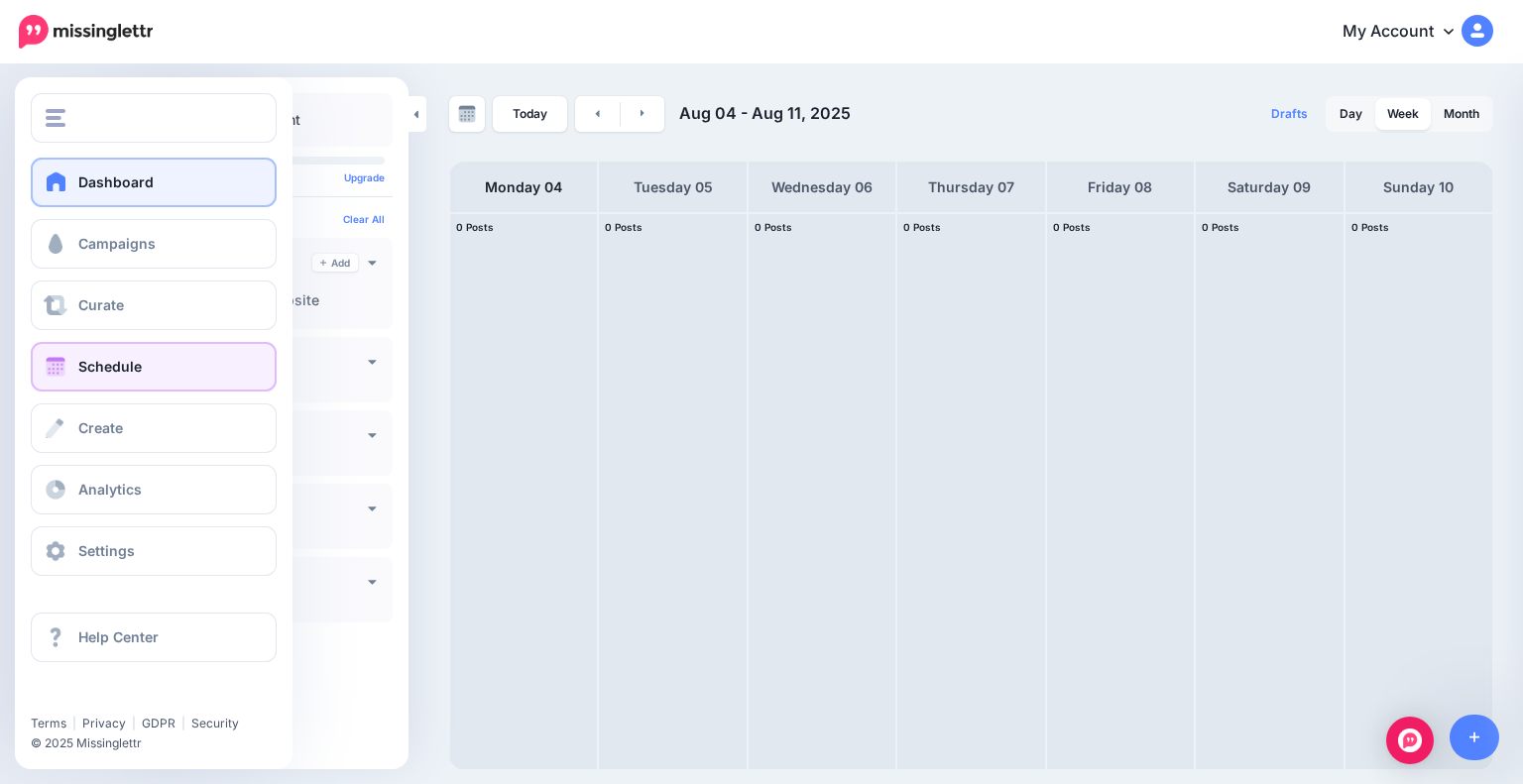 click on "Dashboard" at bounding box center (116, 181) 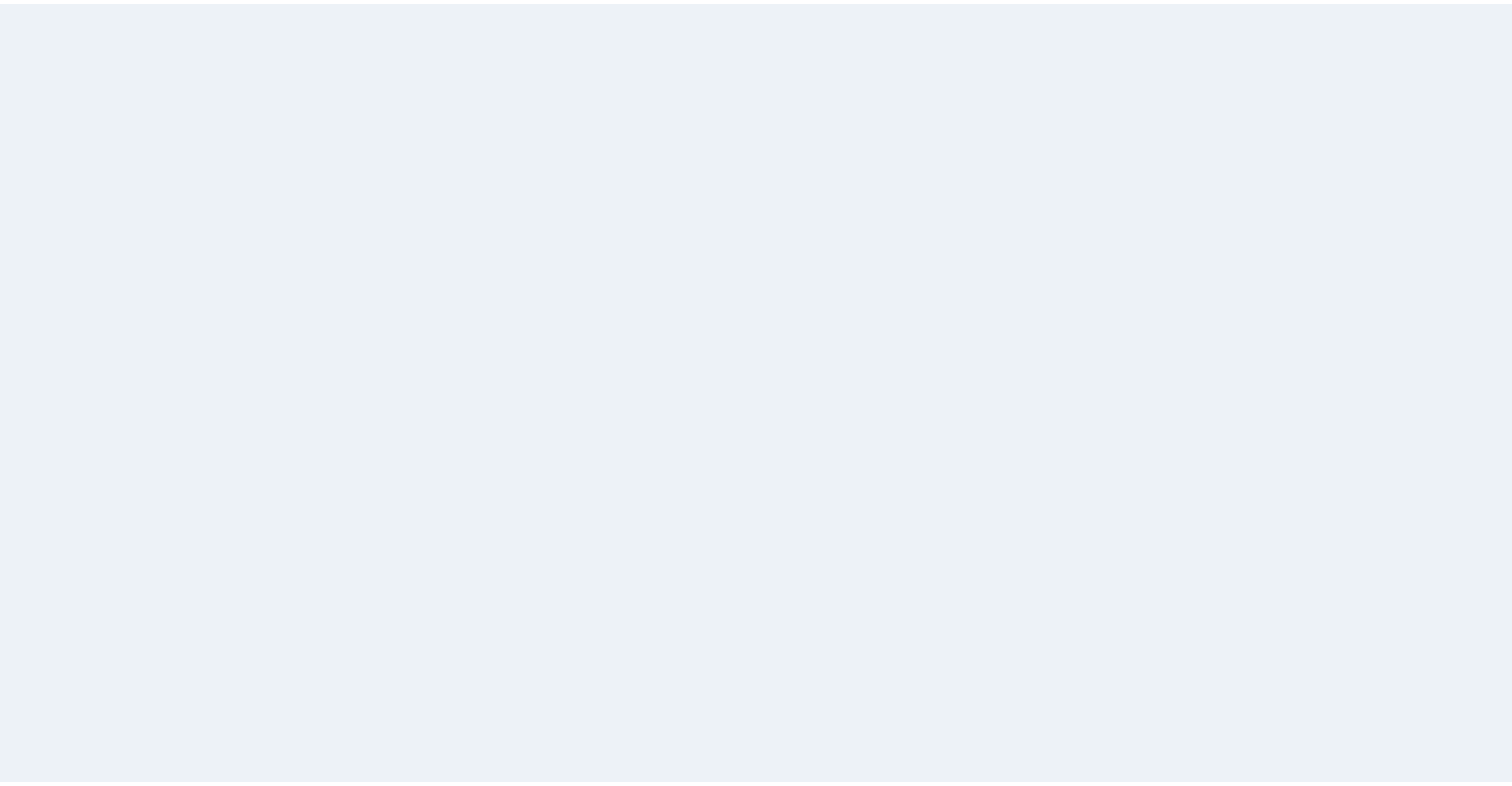 scroll, scrollTop: 0, scrollLeft: 0, axis: both 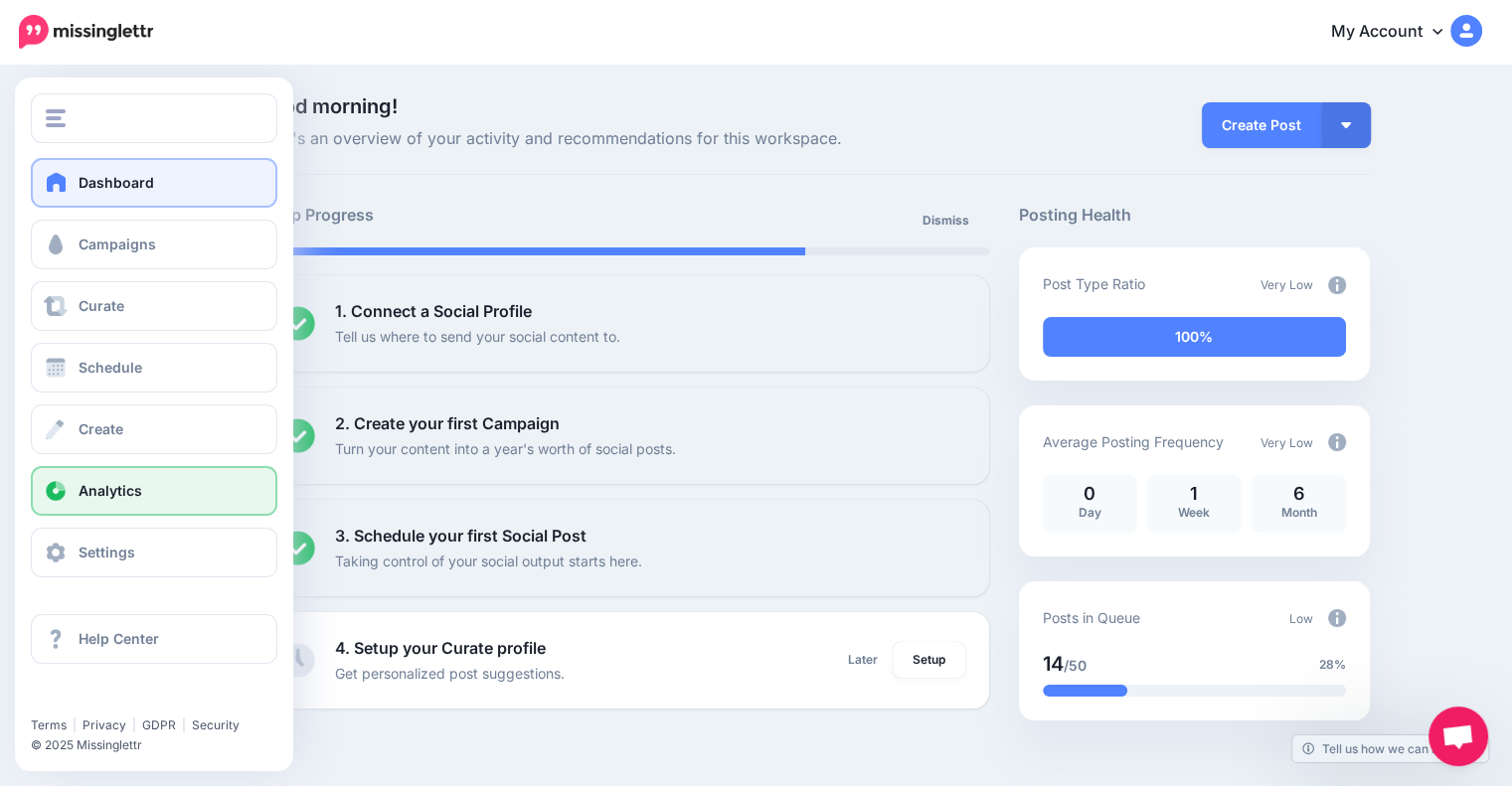 click on "Analytics" at bounding box center (110, 490) 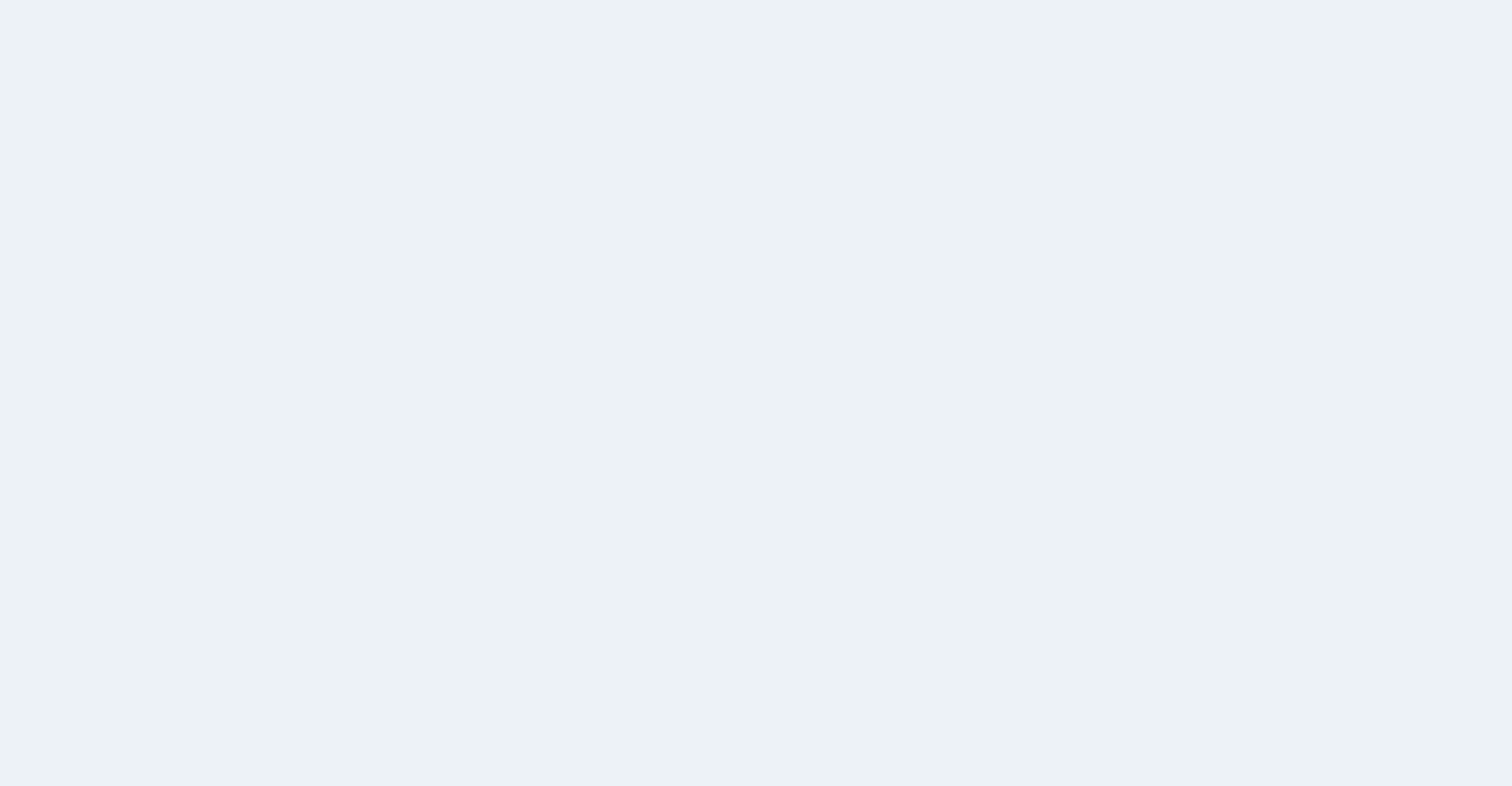 scroll, scrollTop: 0, scrollLeft: 0, axis: both 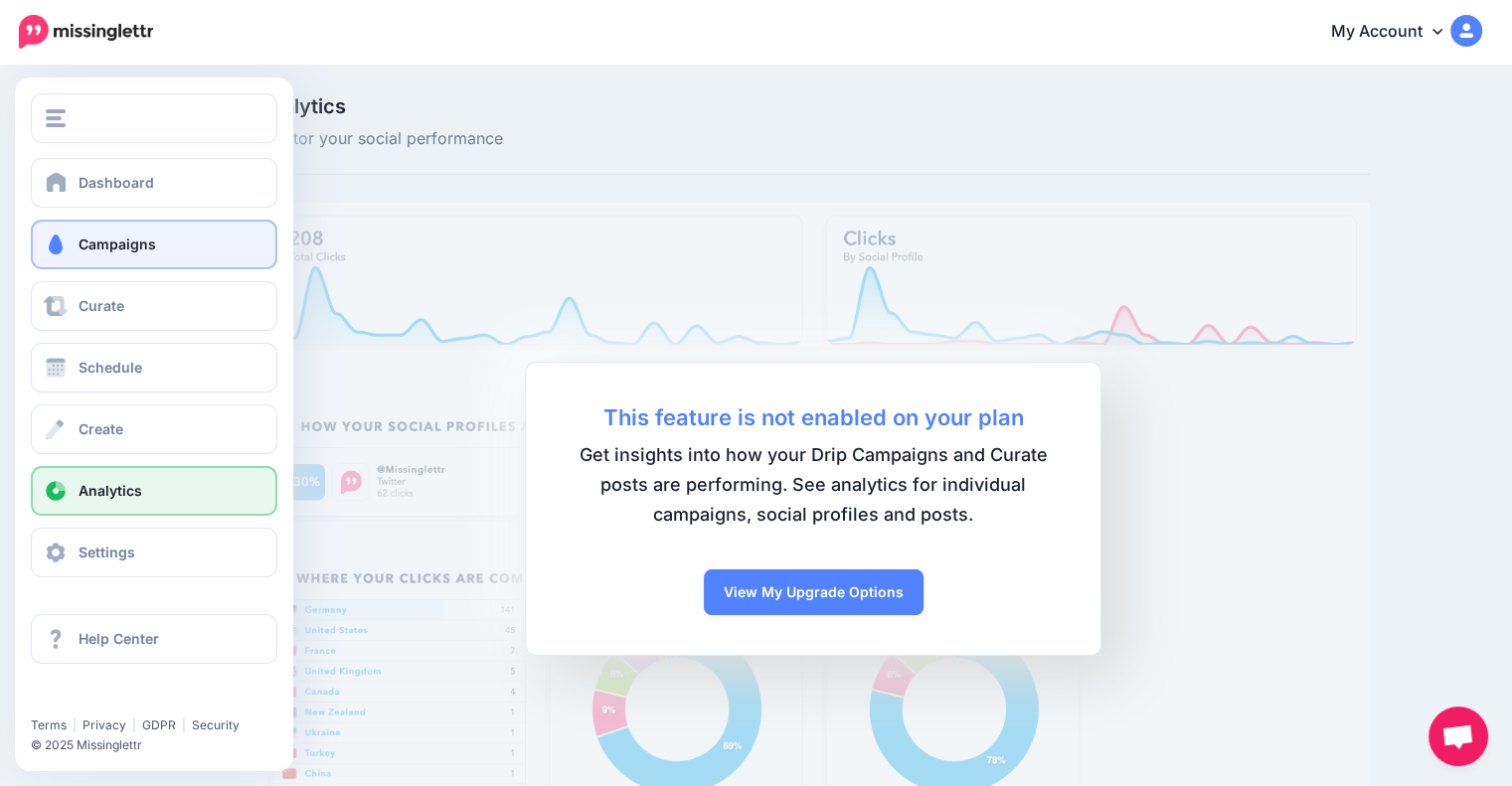 click on "Campaigns" at bounding box center (117, 243) 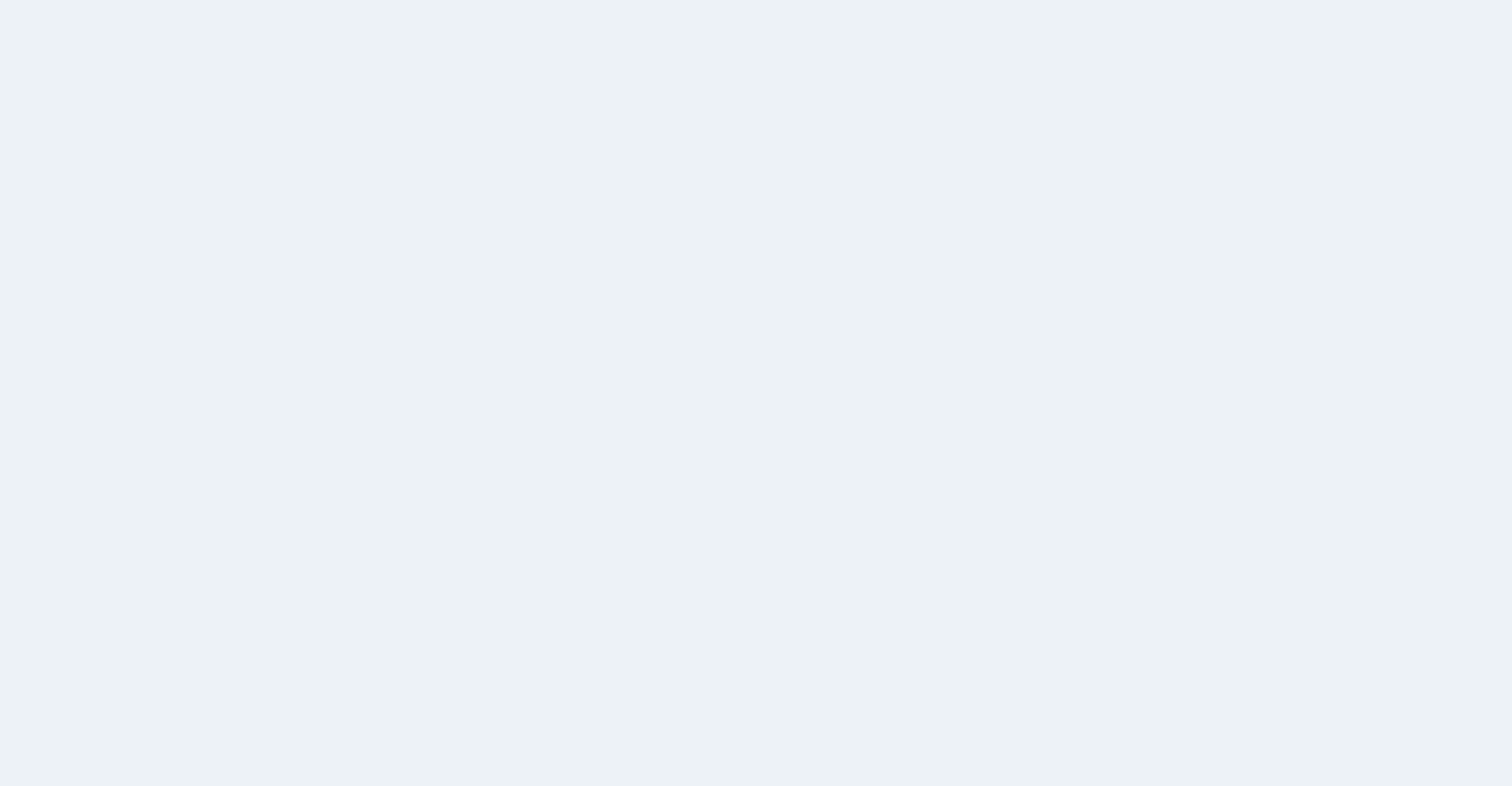 scroll, scrollTop: 0, scrollLeft: 0, axis: both 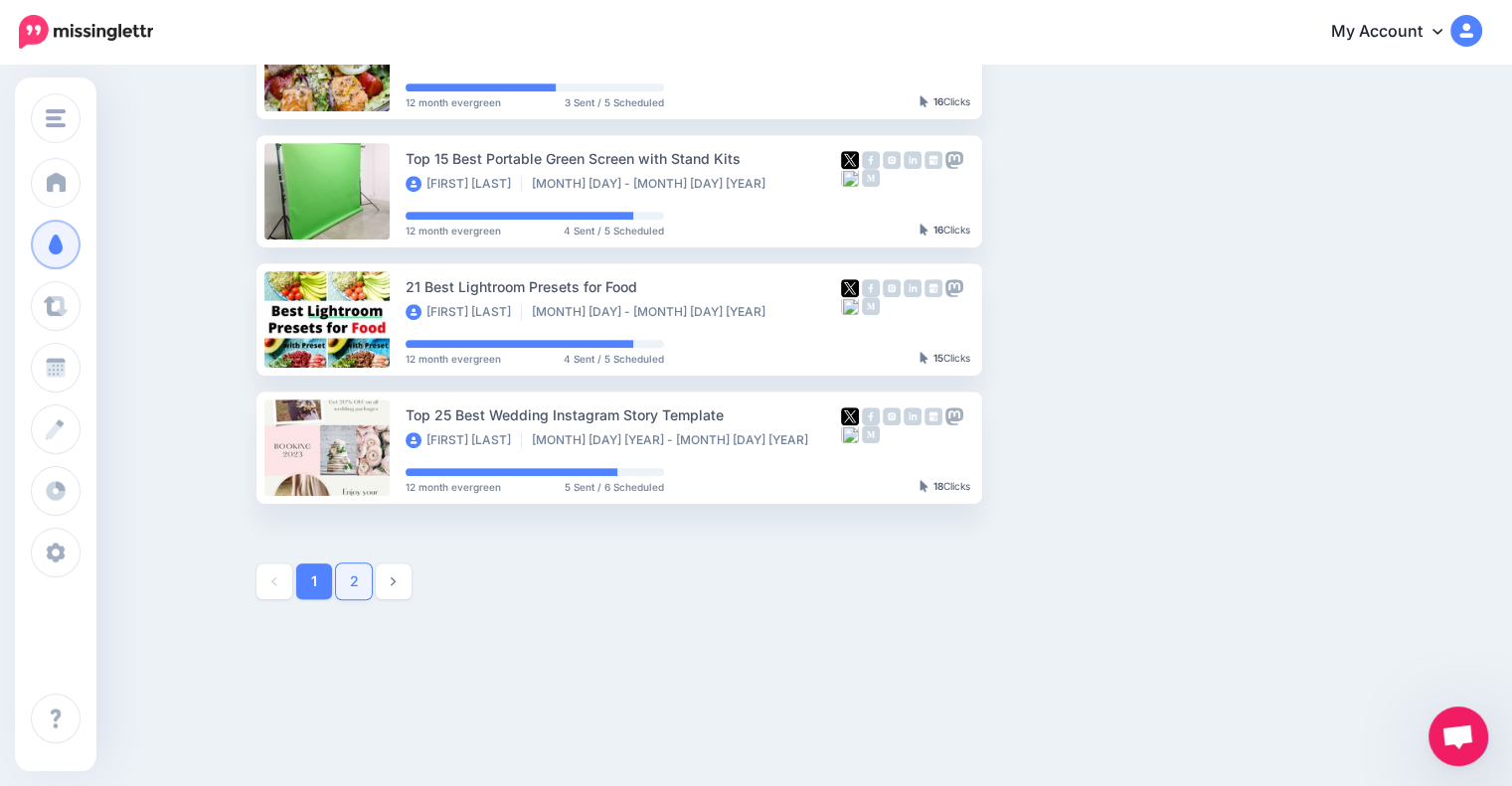 click on "2" at bounding box center [354, 581] 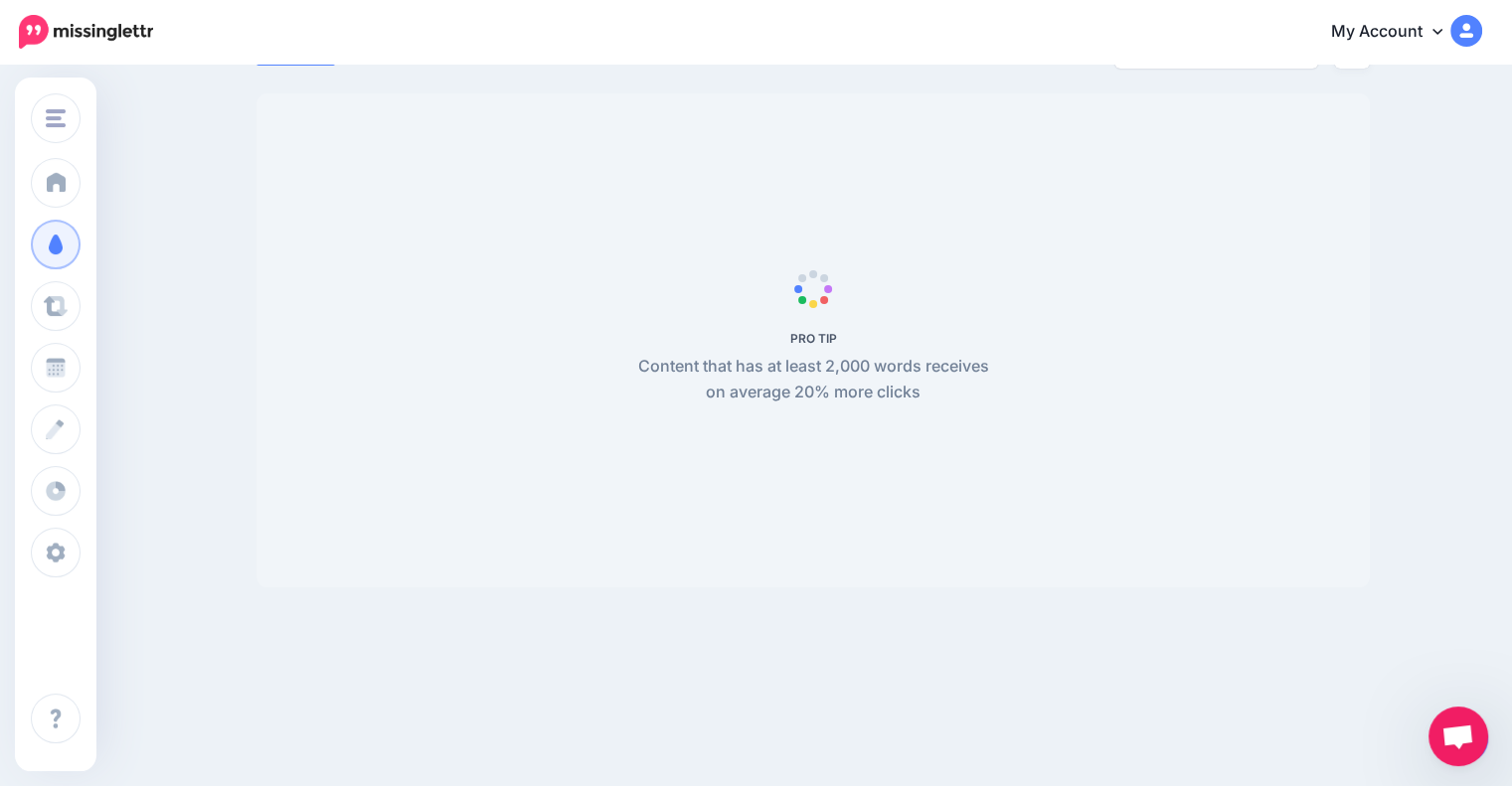 scroll, scrollTop: 0, scrollLeft: 0, axis: both 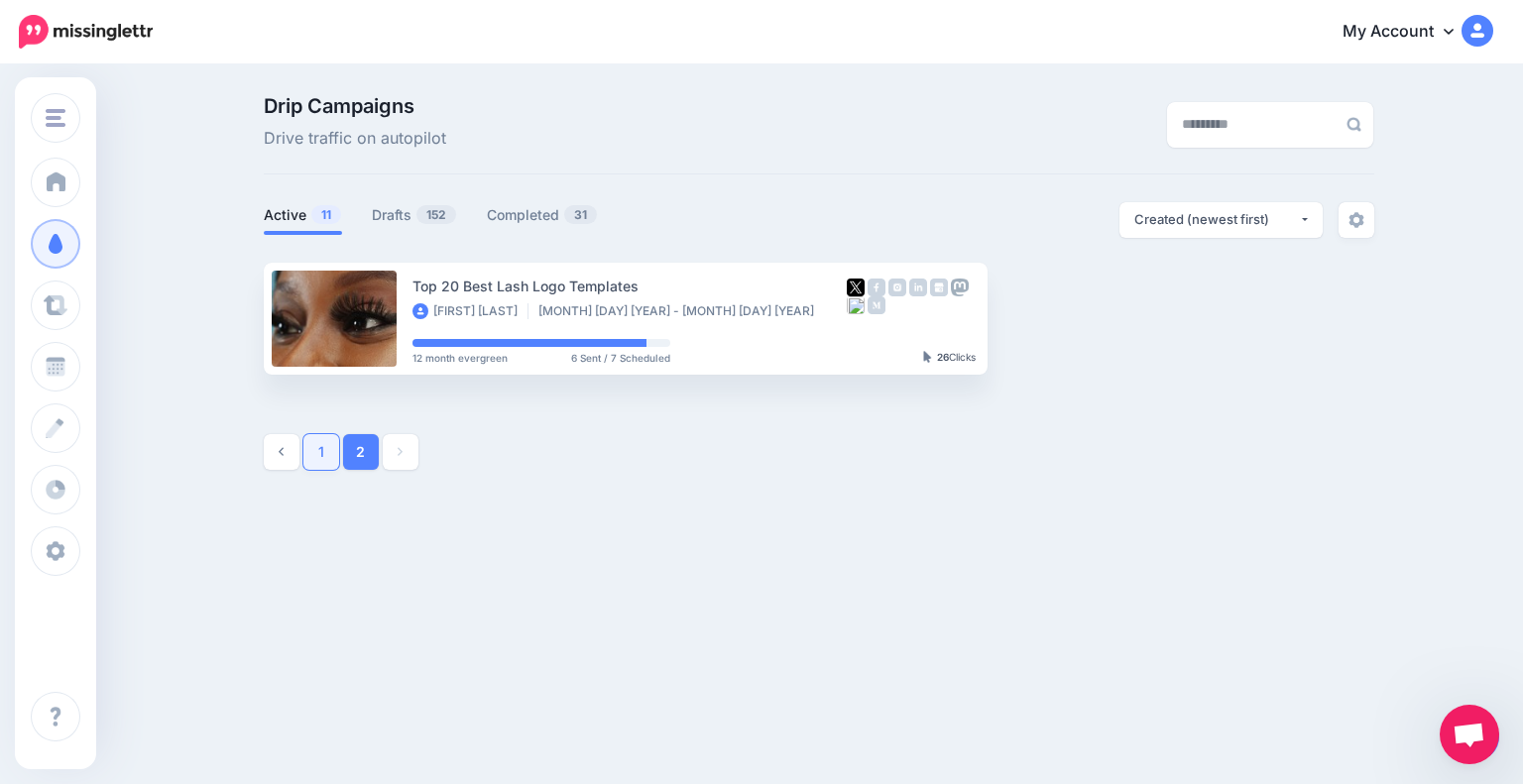 click on "1" at bounding box center [321, 452] 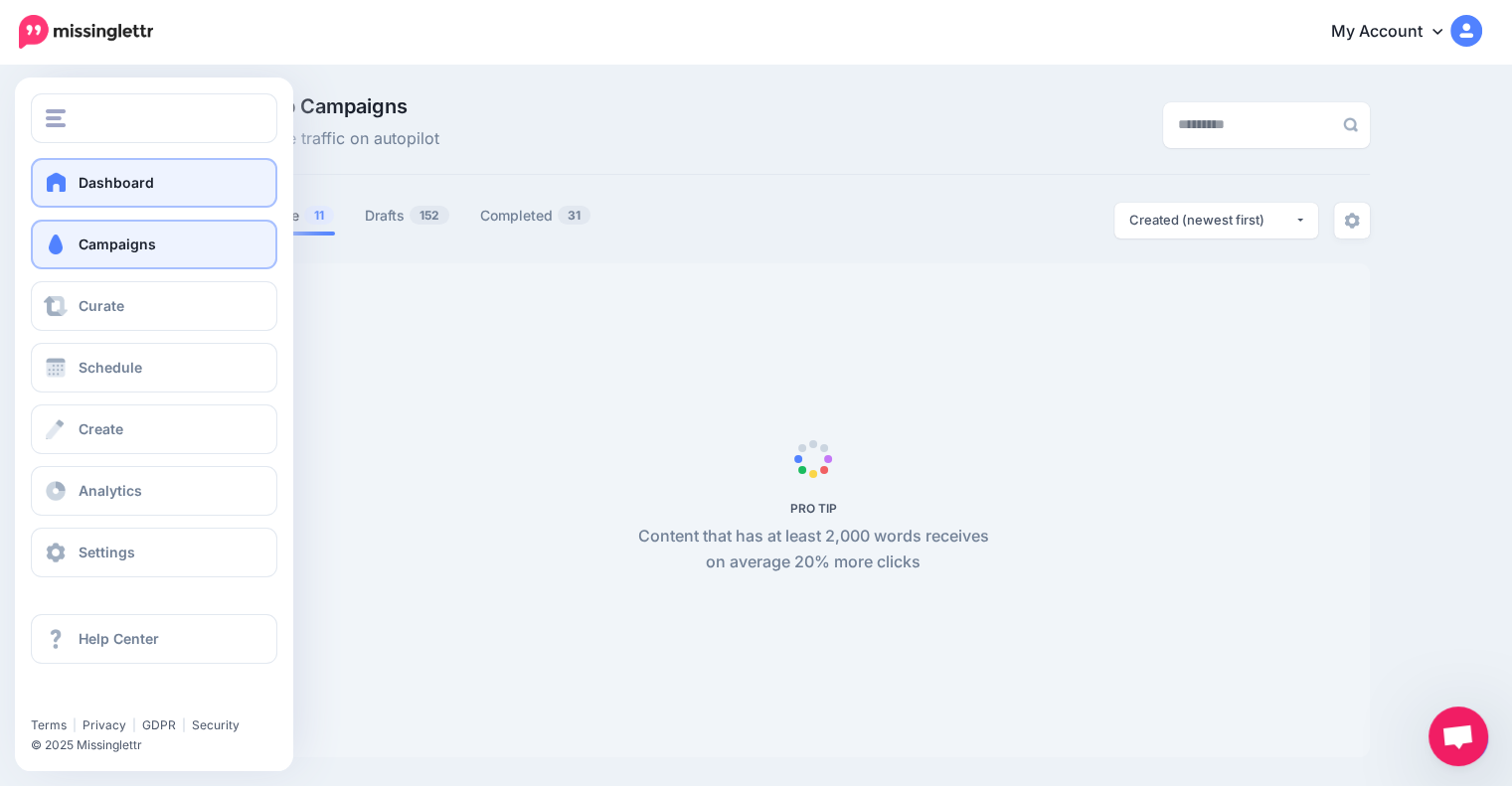 click at bounding box center (57, 182) 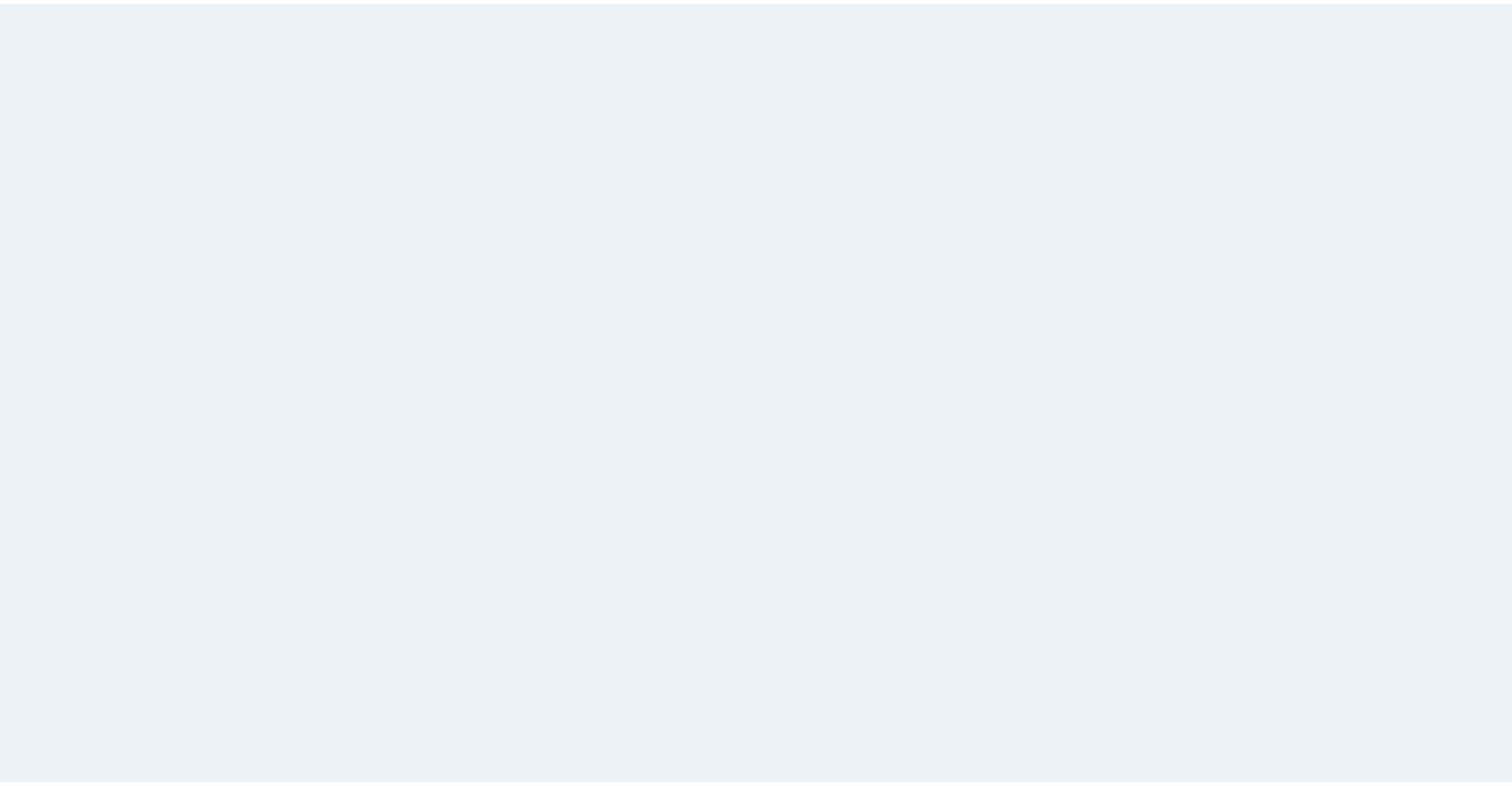scroll, scrollTop: 0, scrollLeft: 0, axis: both 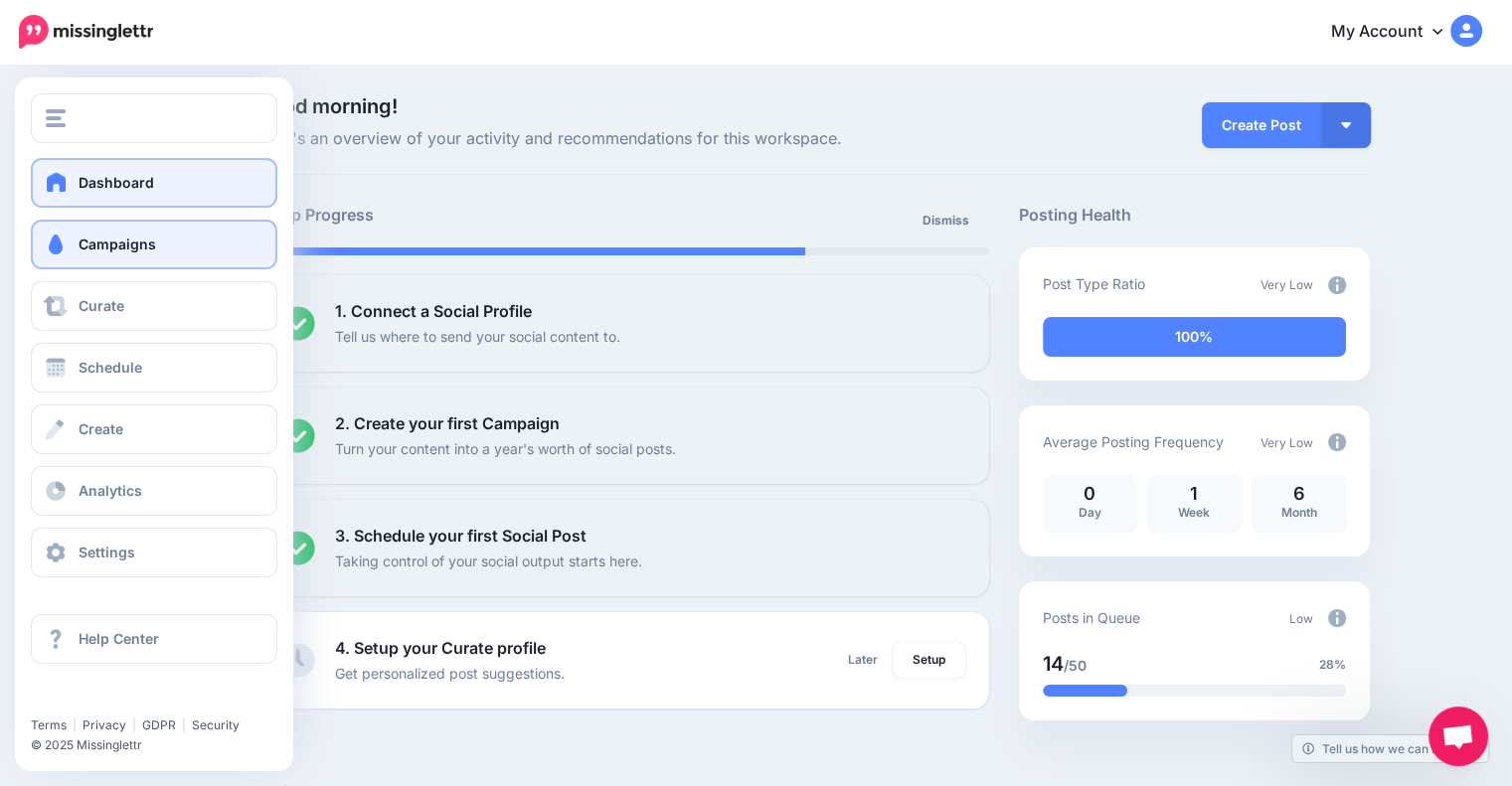 click at bounding box center (56, 244) 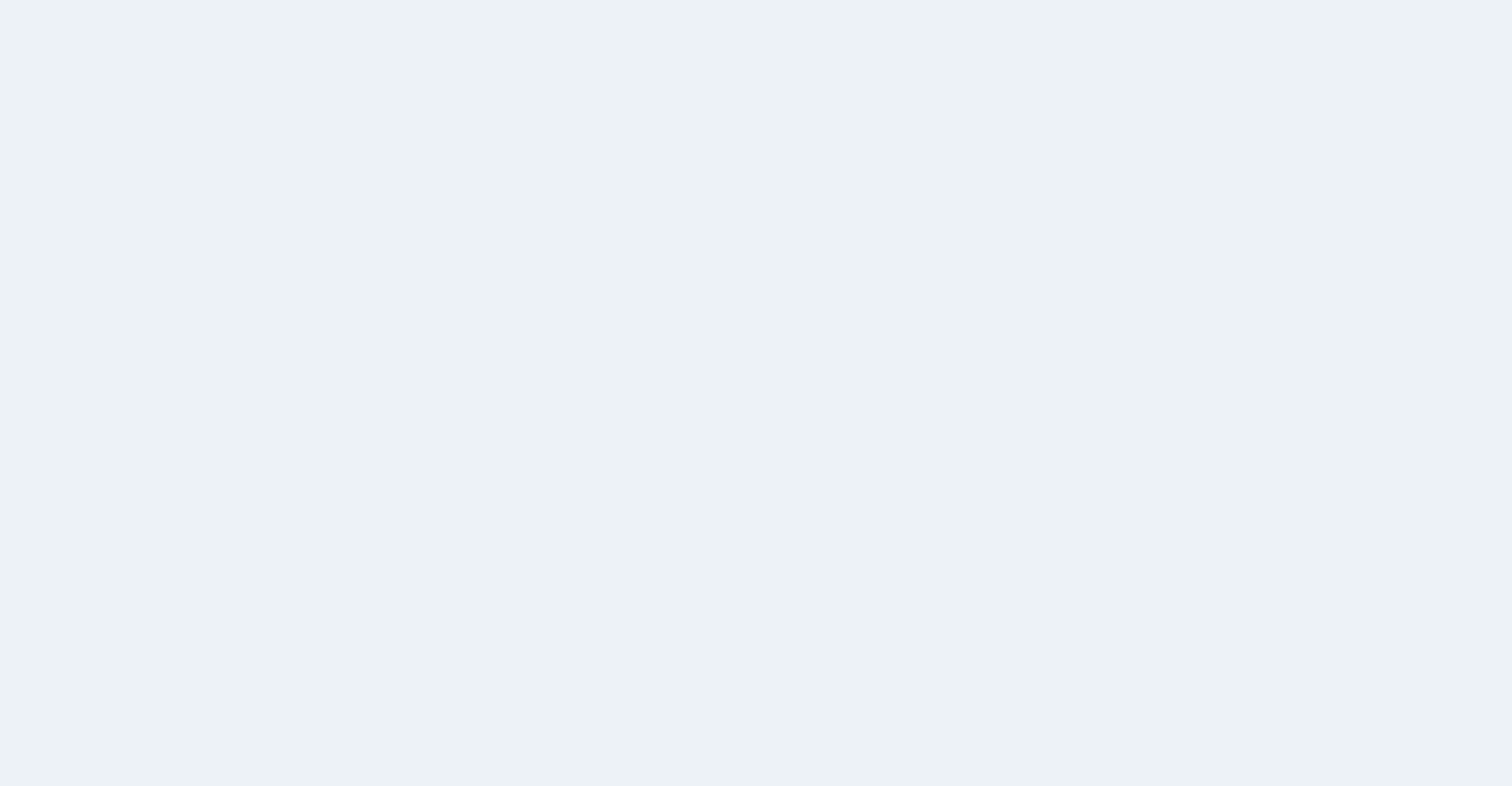 scroll, scrollTop: 0, scrollLeft: 0, axis: both 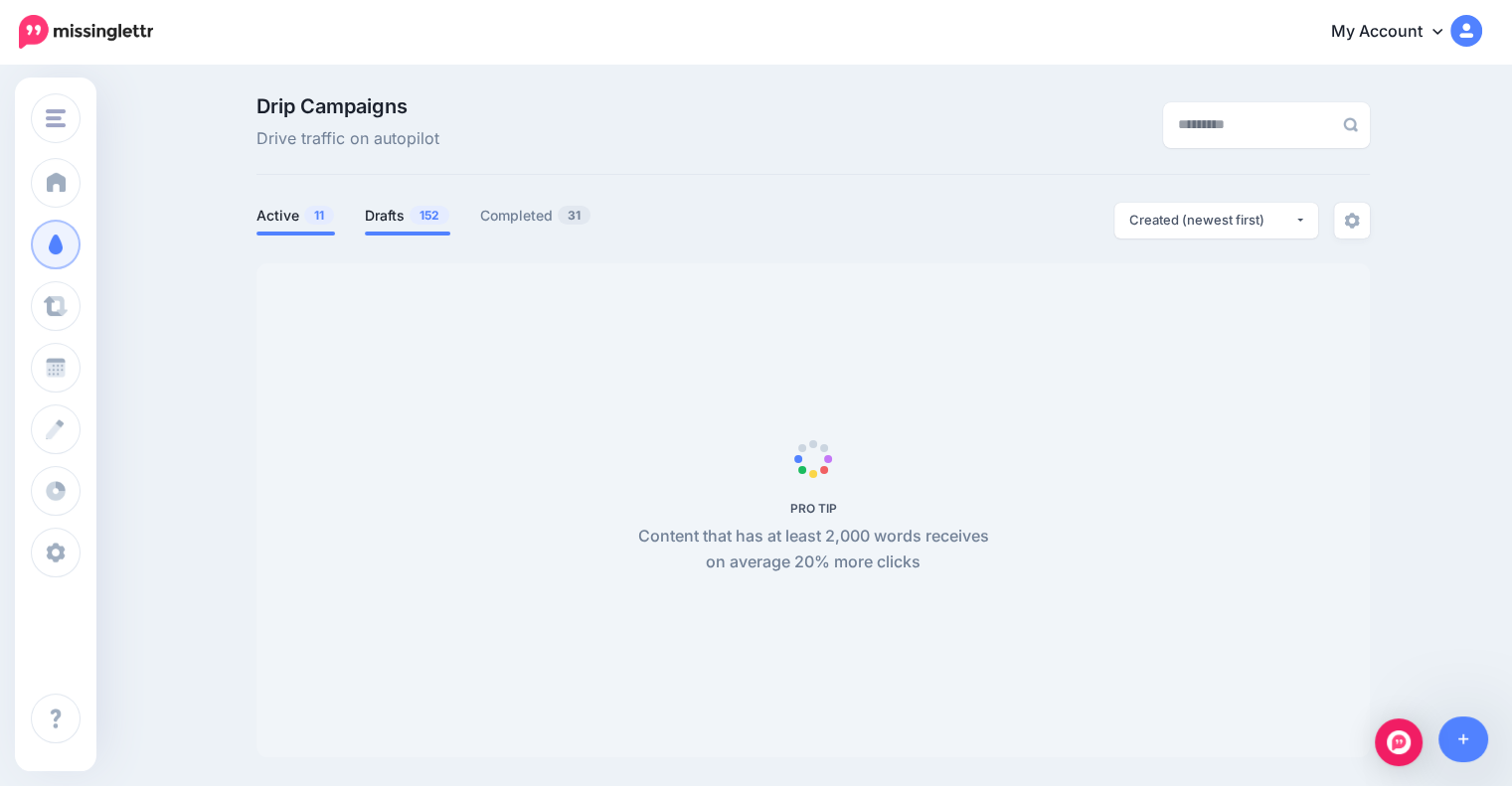 click on "152" at bounding box center (429, 215) 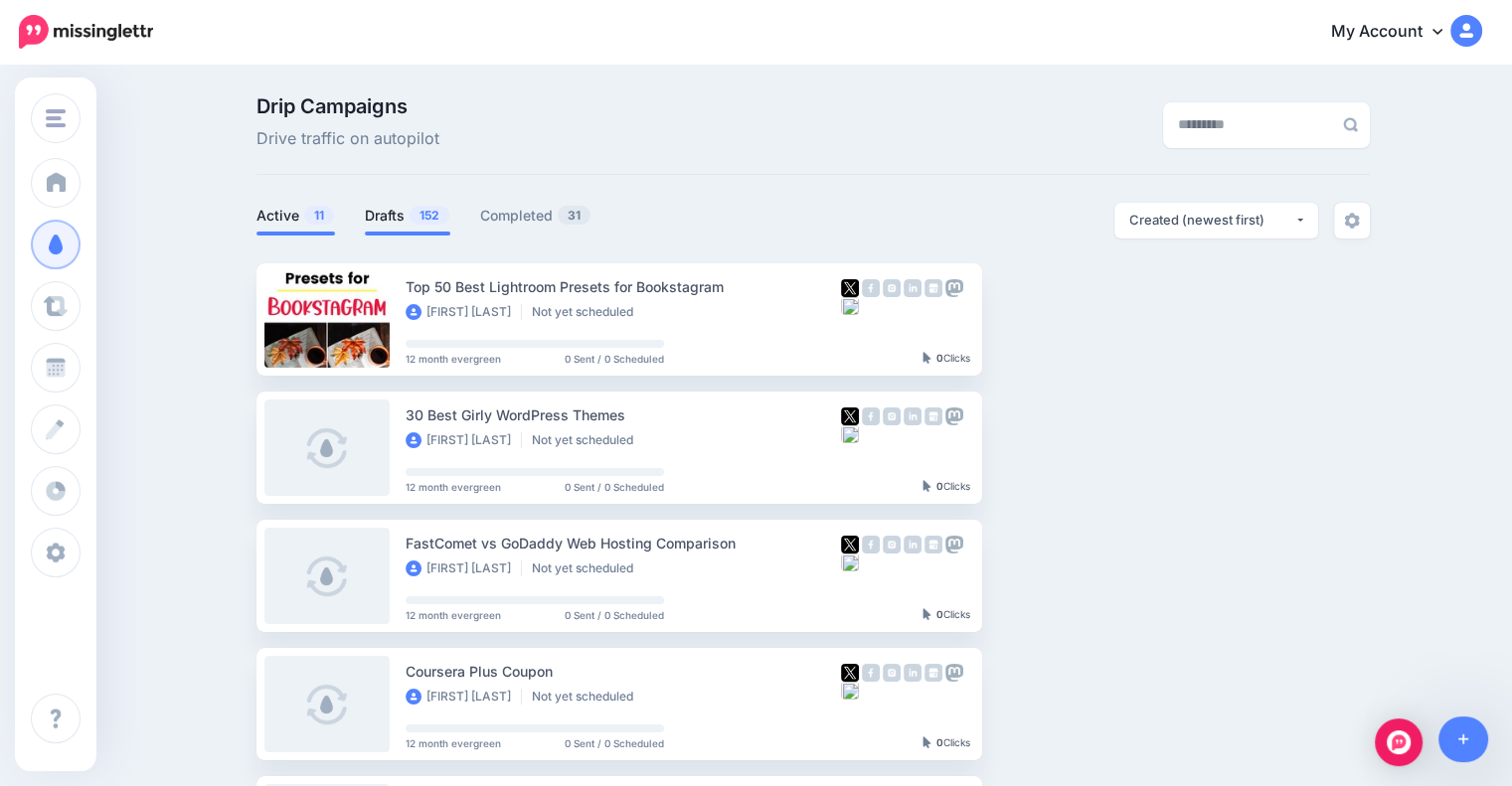 click on "Active  11" at bounding box center (295, 216) 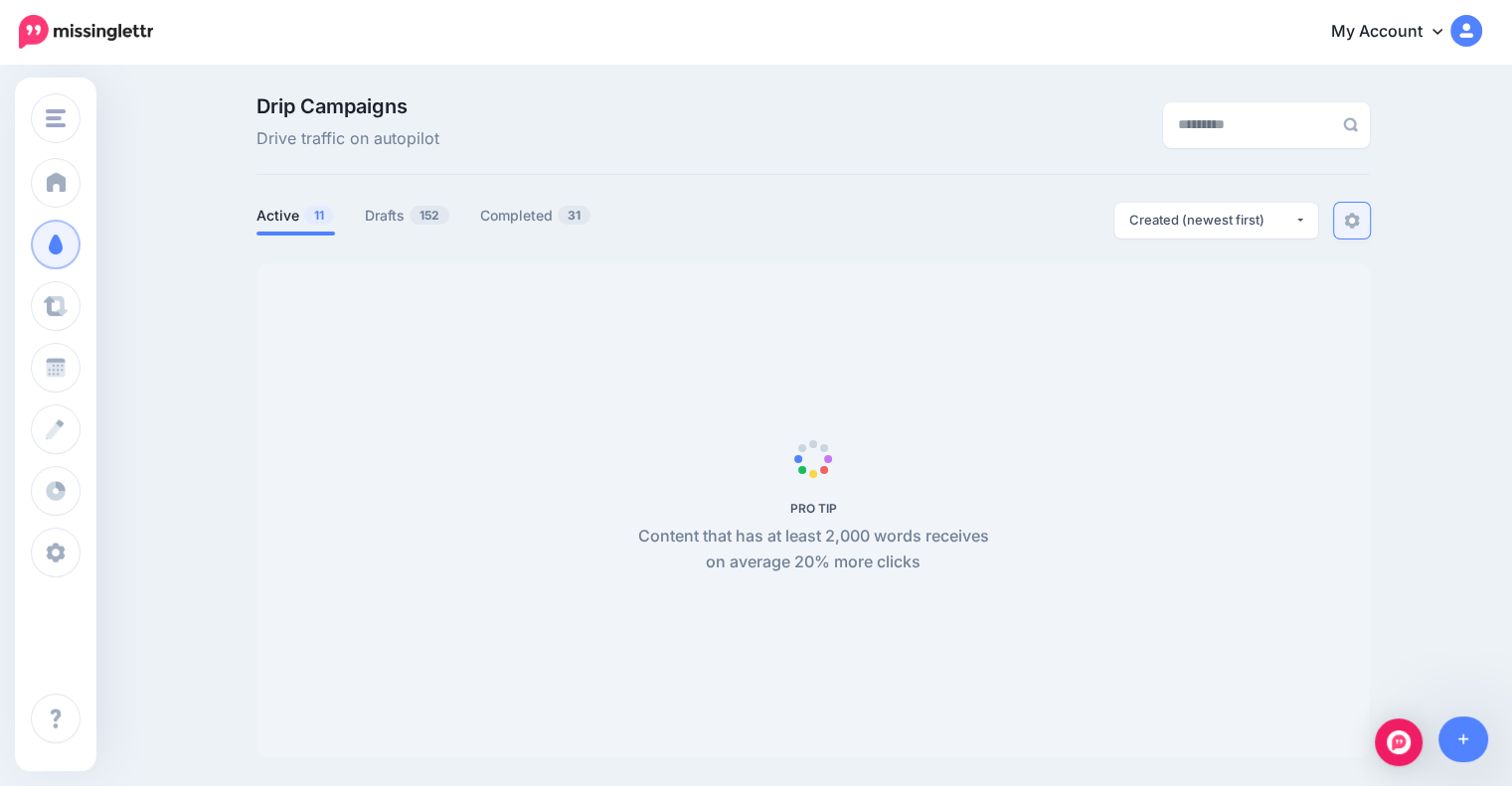 click at bounding box center [1352, 221] 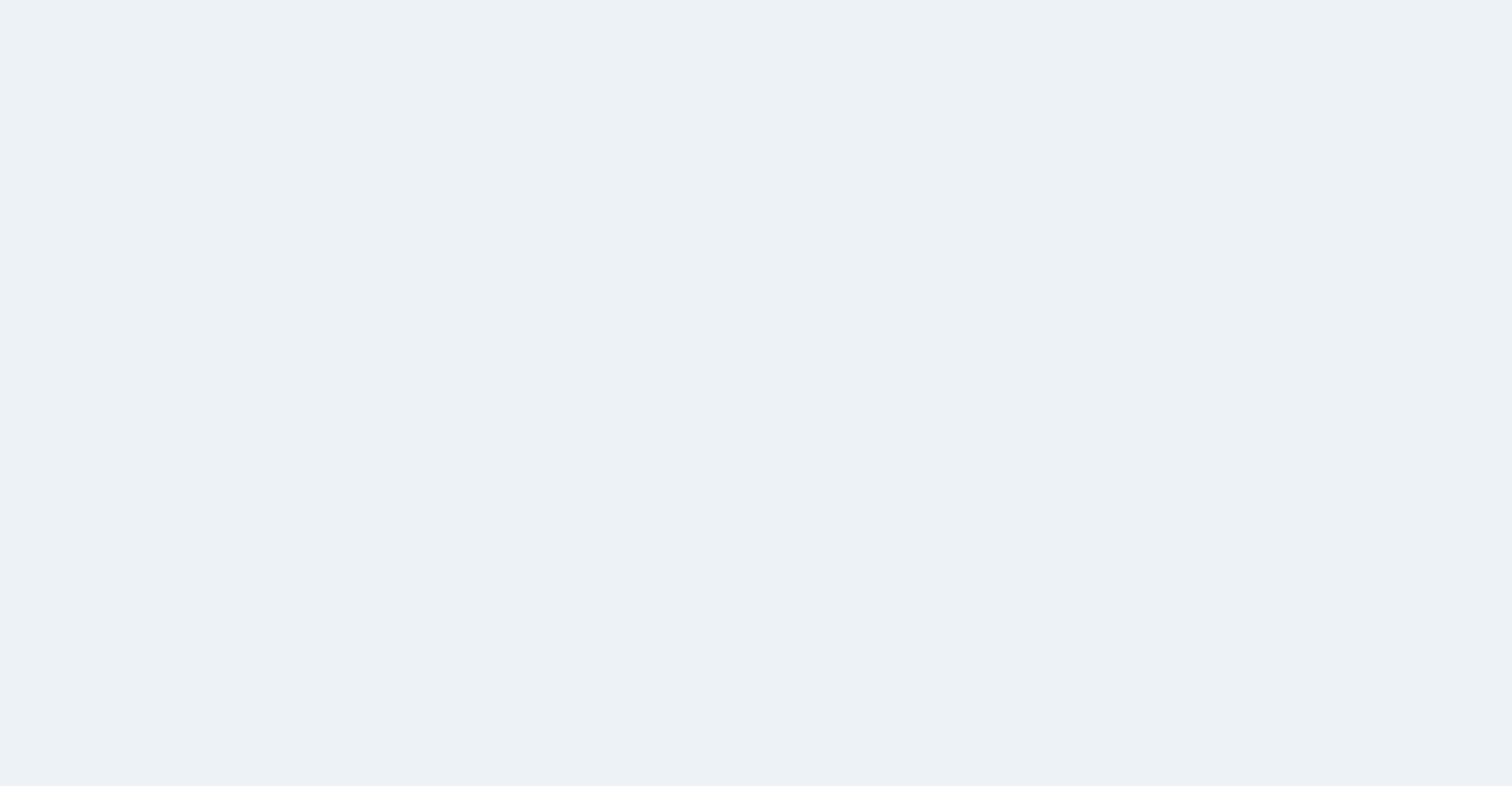 scroll, scrollTop: 0, scrollLeft: 0, axis: both 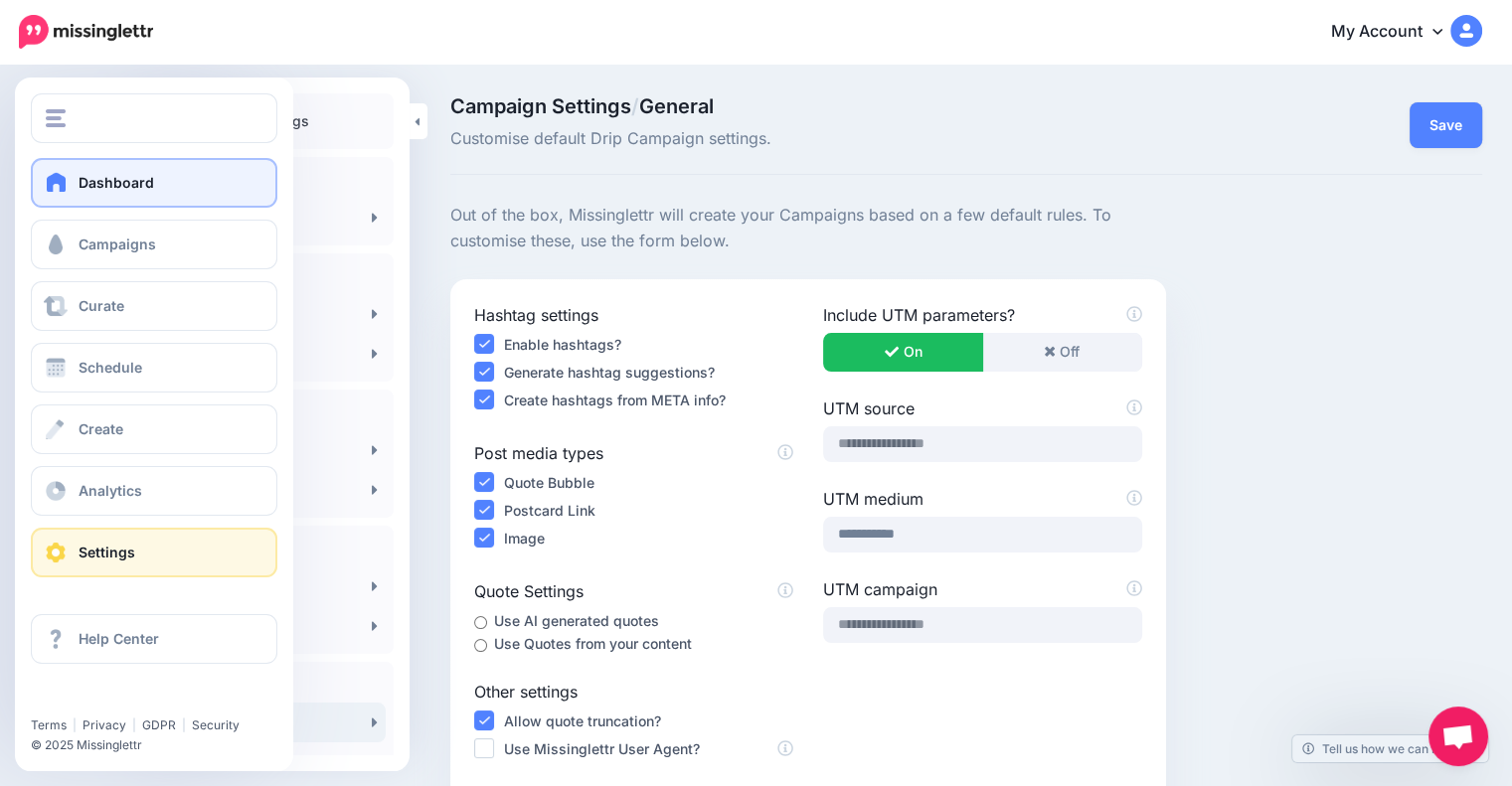 click on "Dashboard" at bounding box center (116, 182) 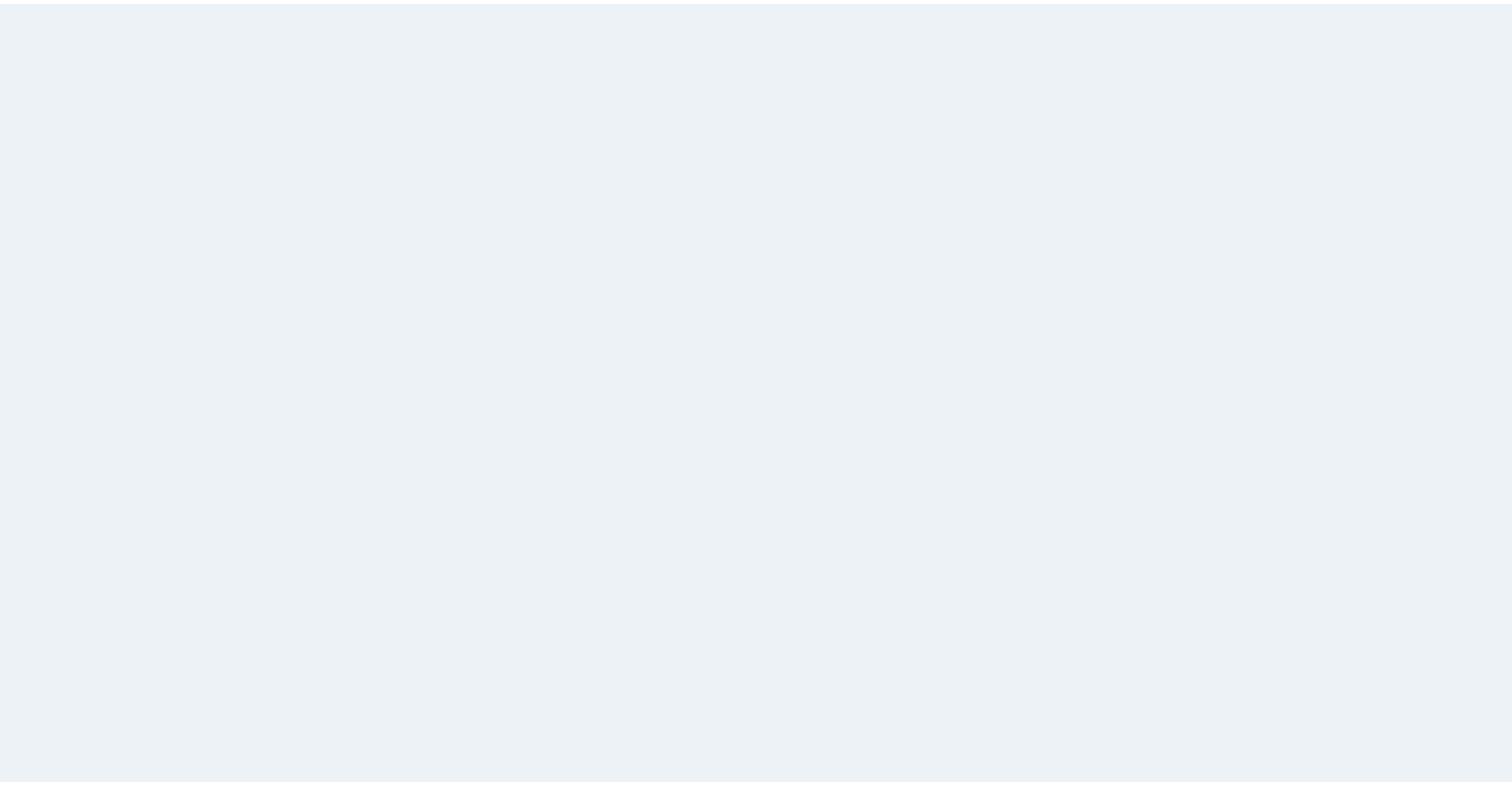 scroll, scrollTop: 0, scrollLeft: 0, axis: both 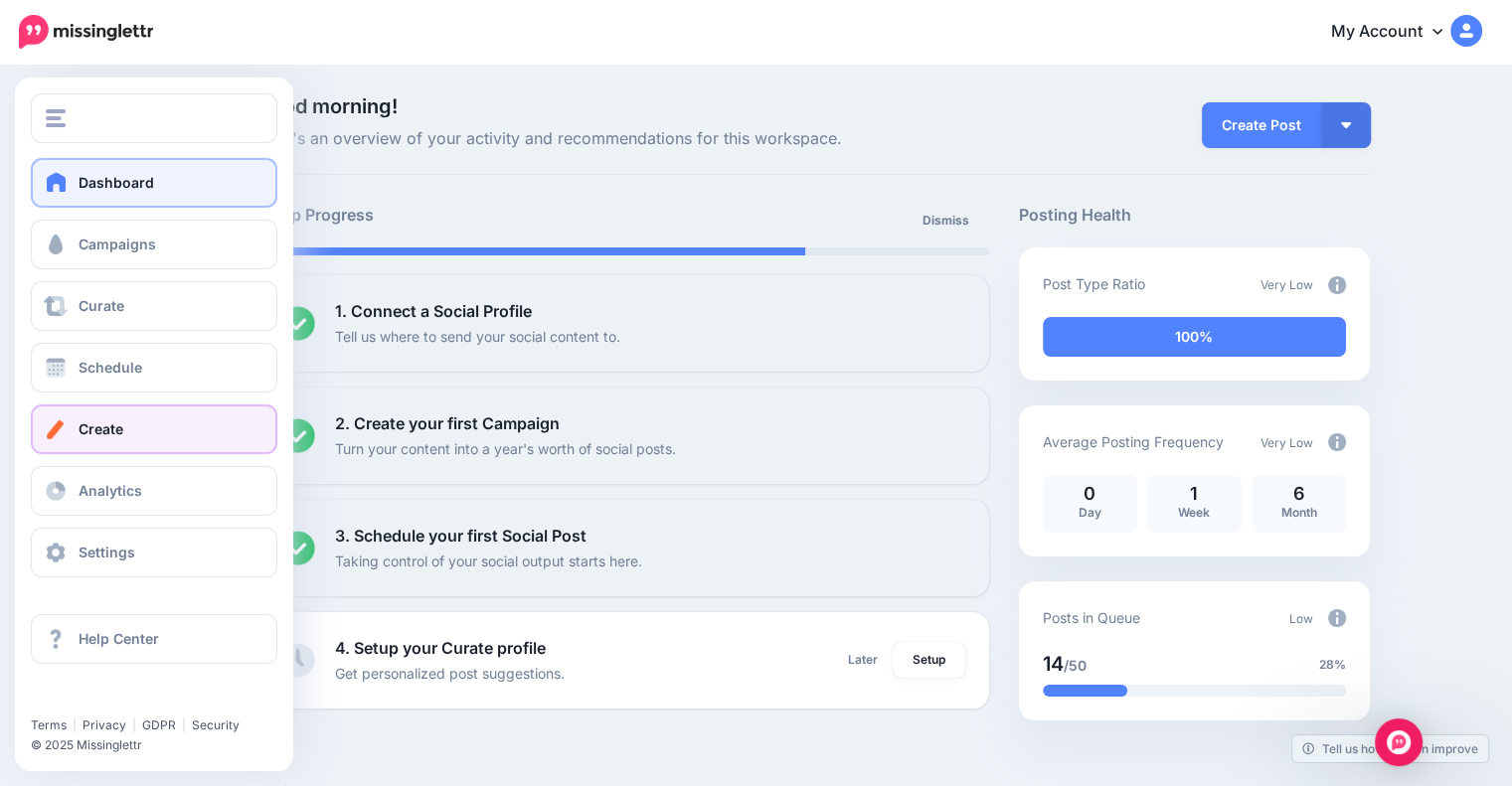click on "Create" at bounding box center (100, 428) 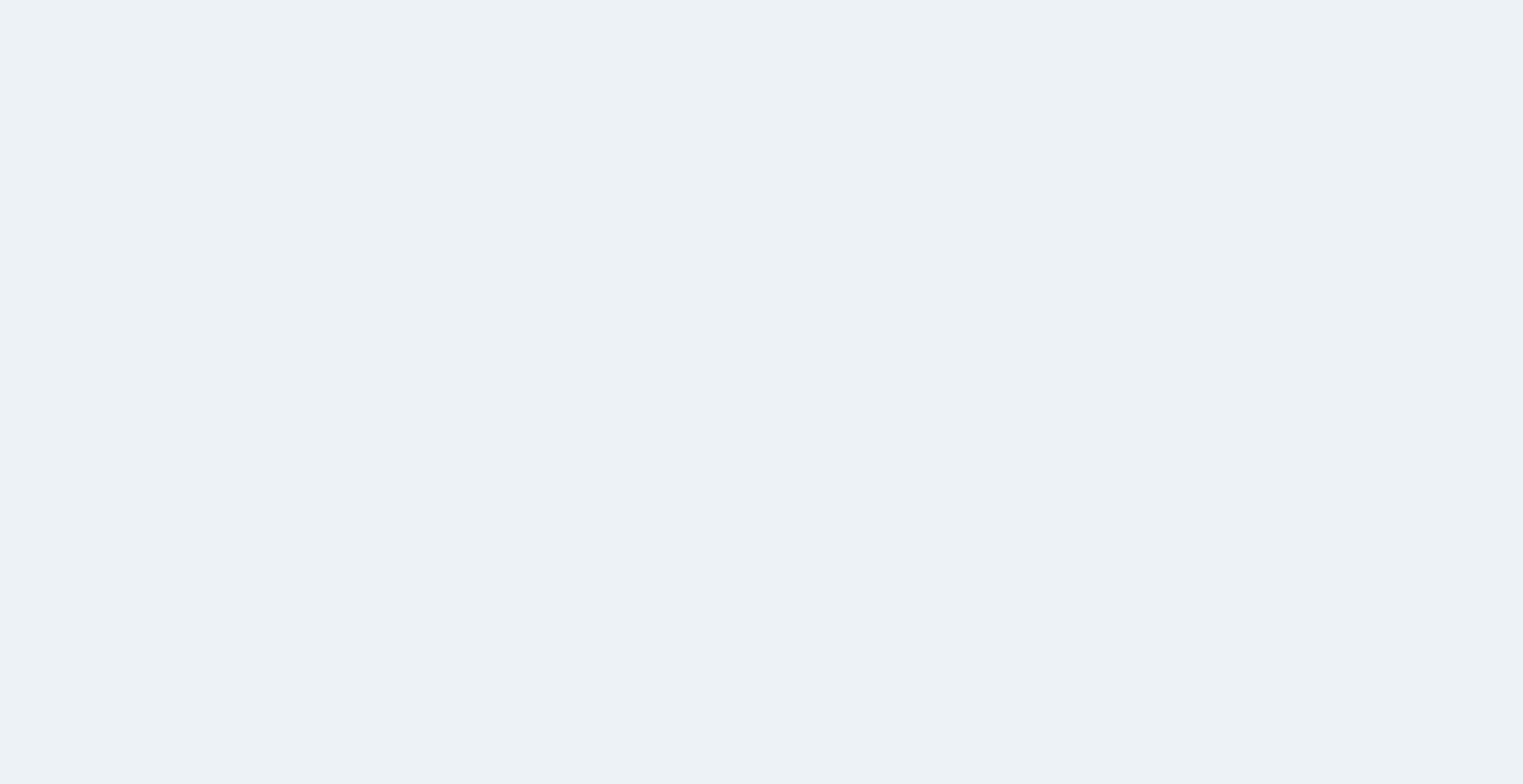 scroll, scrollTop: 0, scrollLeft: 0, axis: both 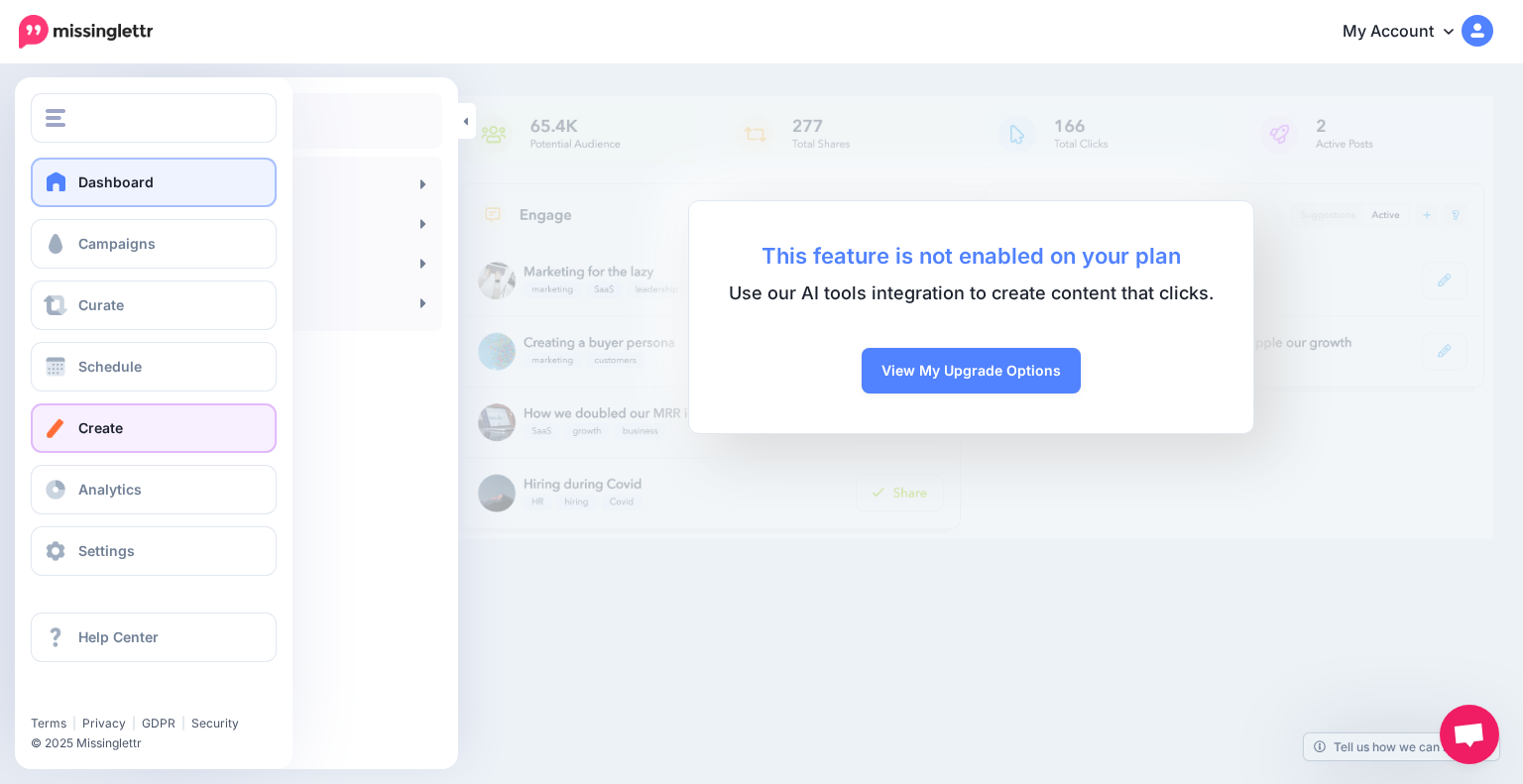 click on "Dashboard" at bounding box center [116, 181] 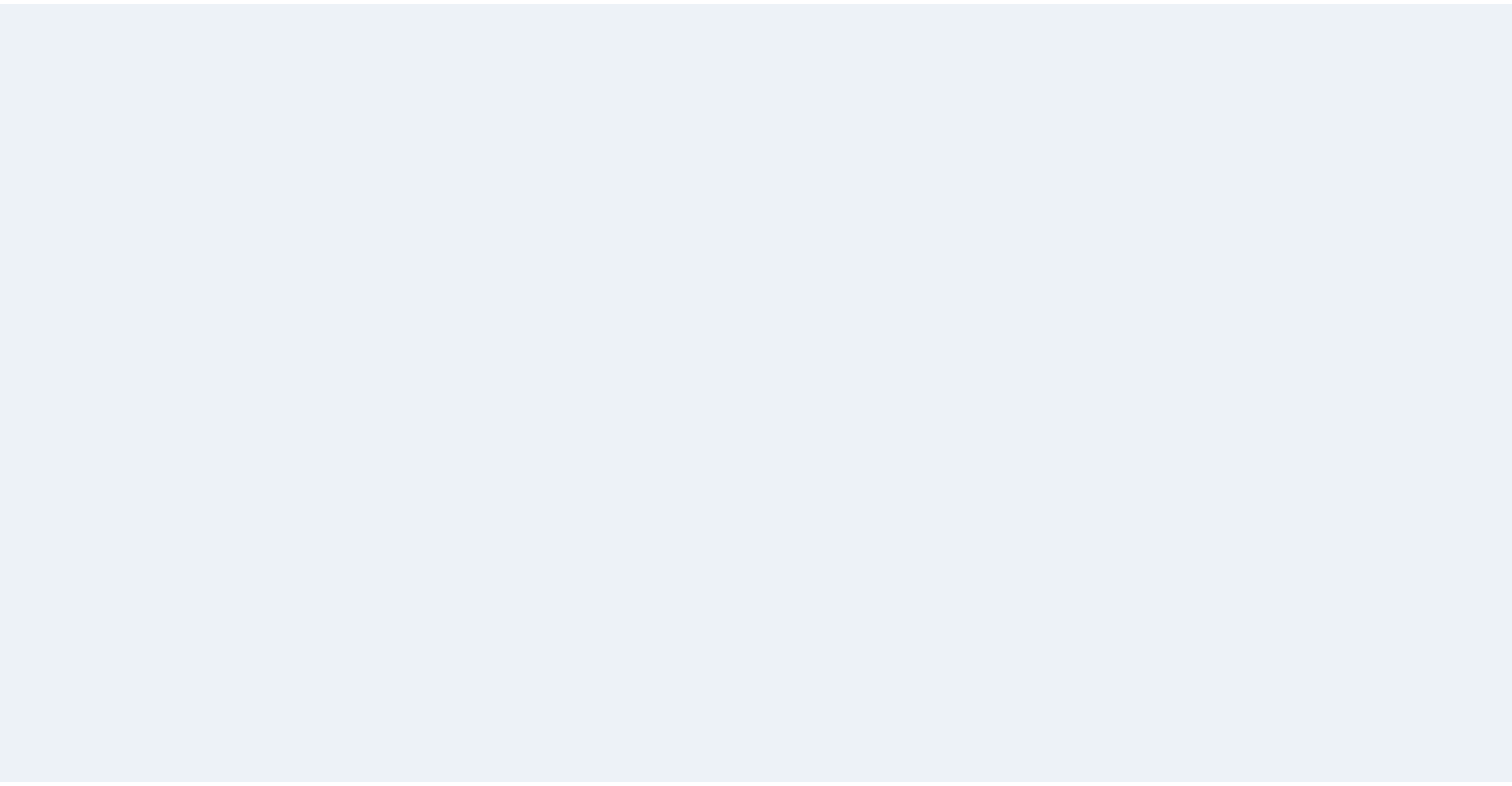 scroll, scrollTop: 0, scrollLeft: 0, axis: both 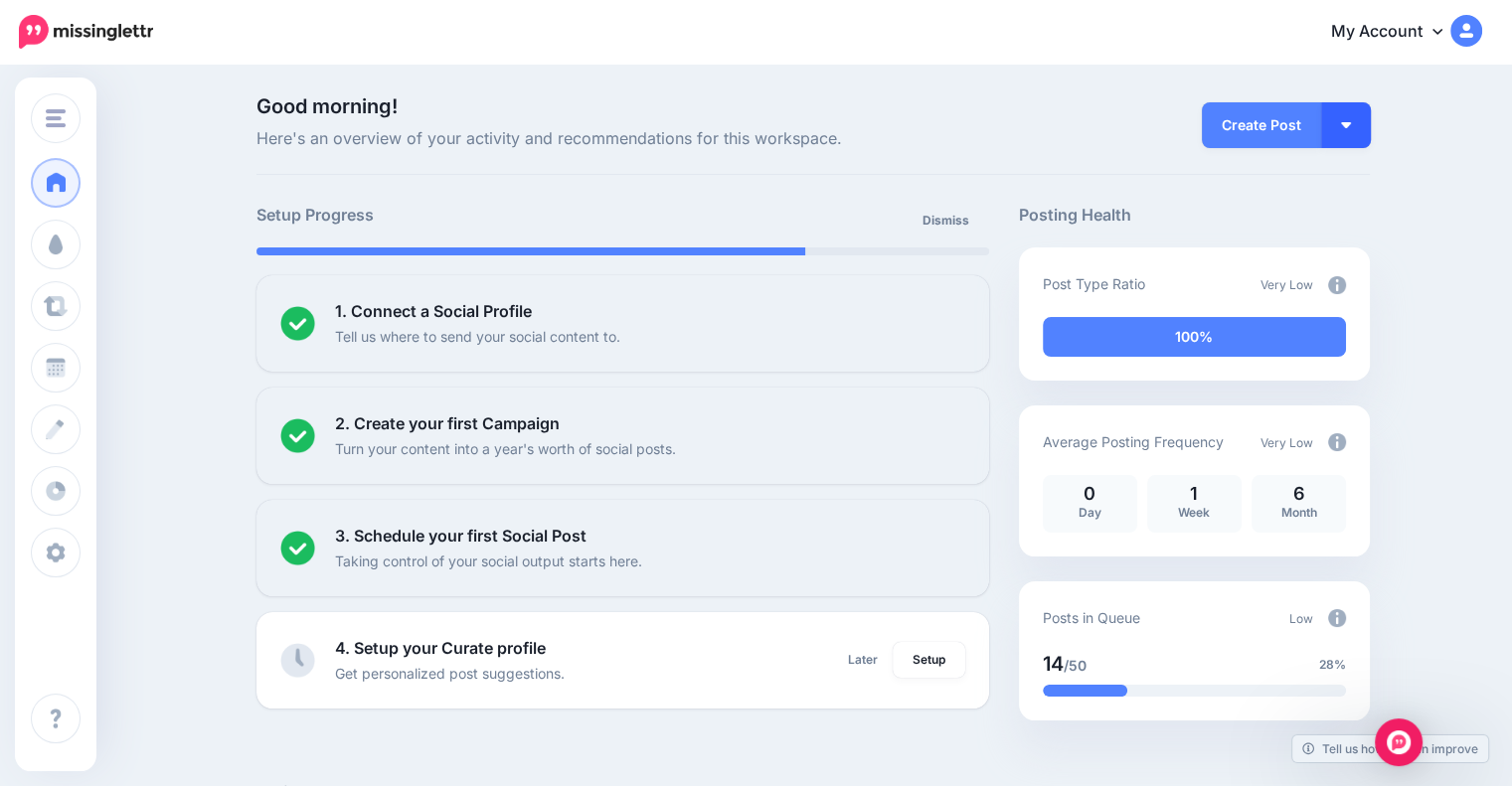 click at bounding box center [1346, 125] 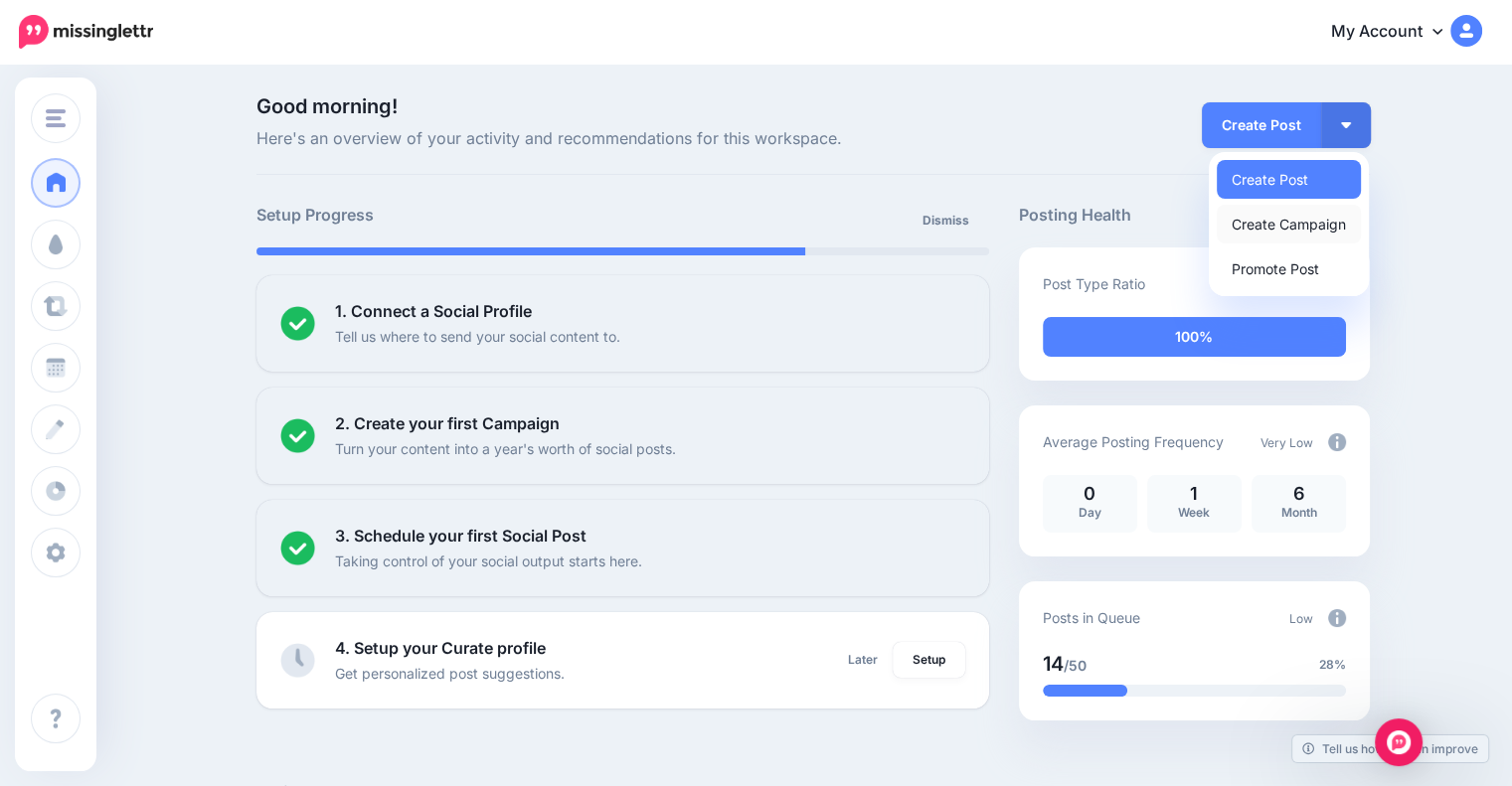 click on "Create Campaign" at bounding box center (1288, 224) 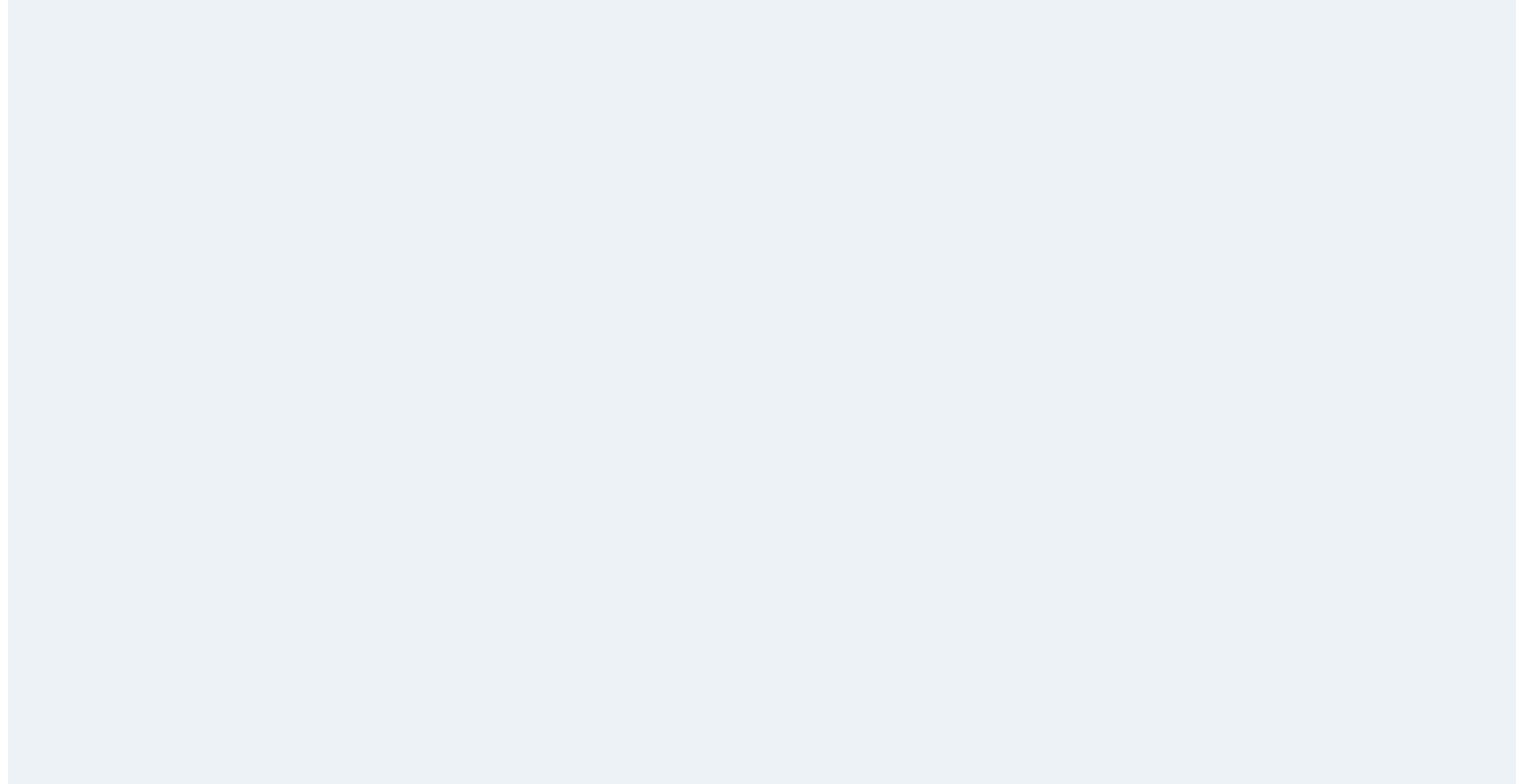scroll, scrollTop: 0, scrollLeft: 0, axis: both 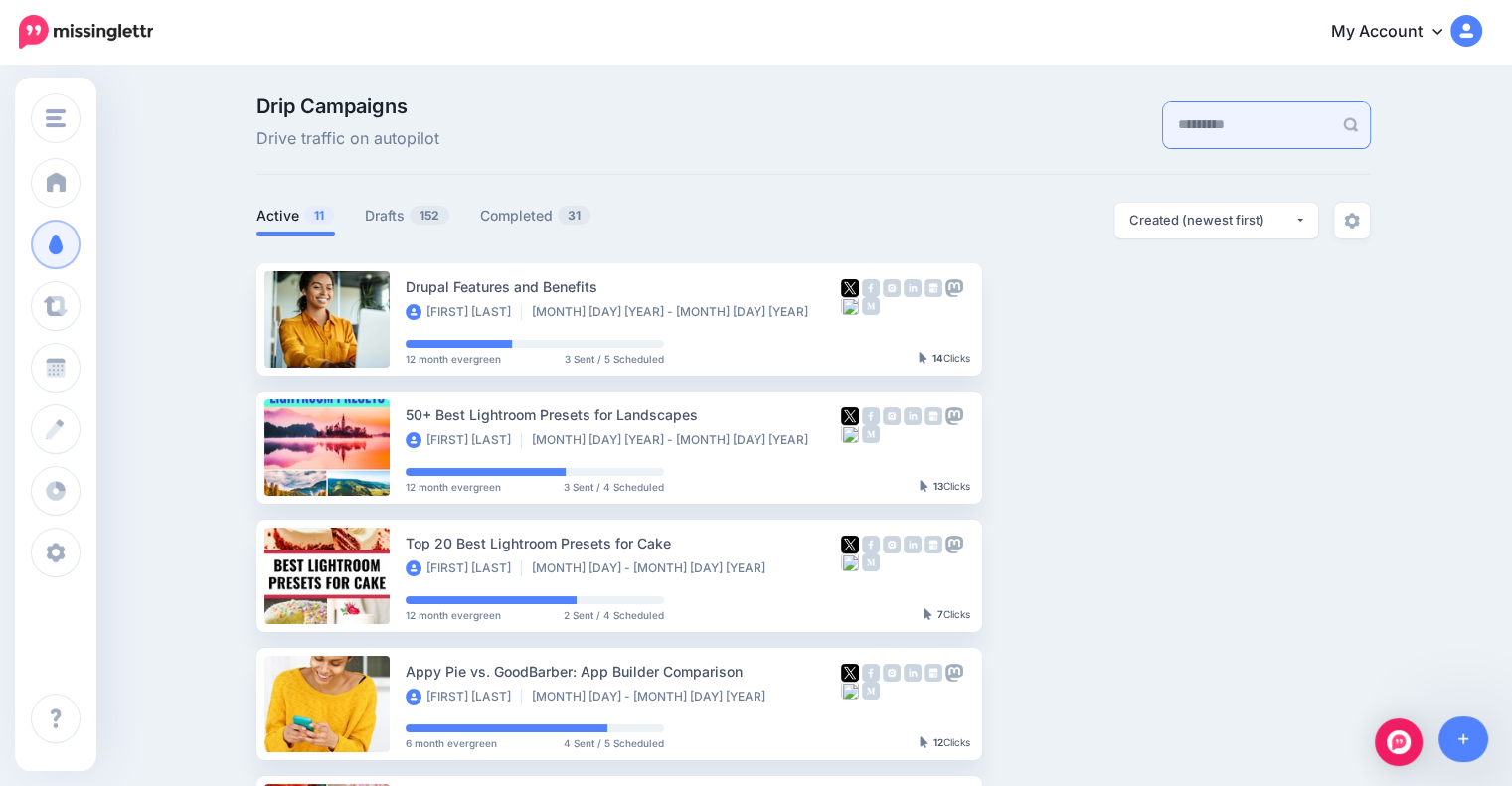 click at bounding box center [1248, 125] 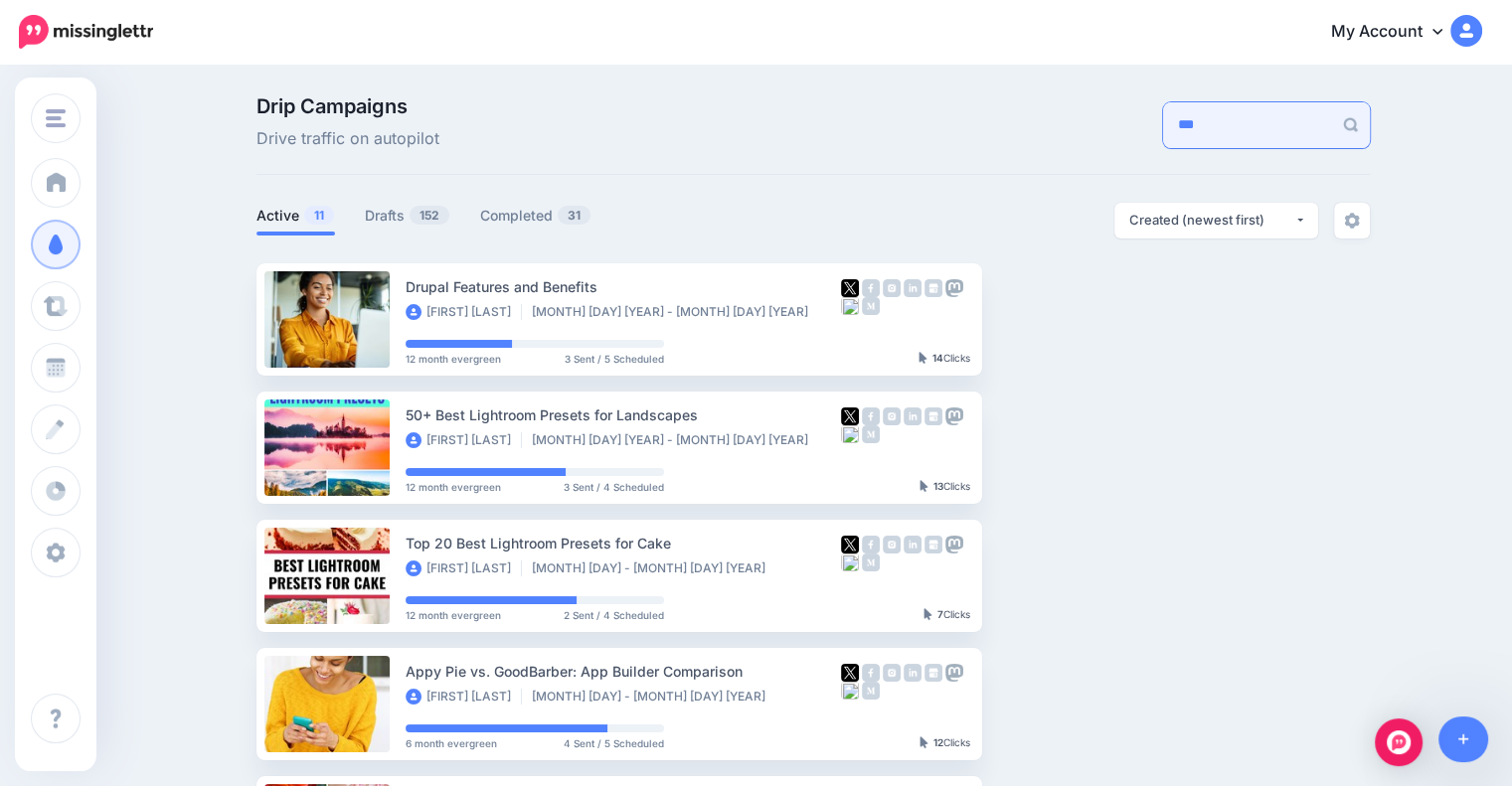 type on "***" 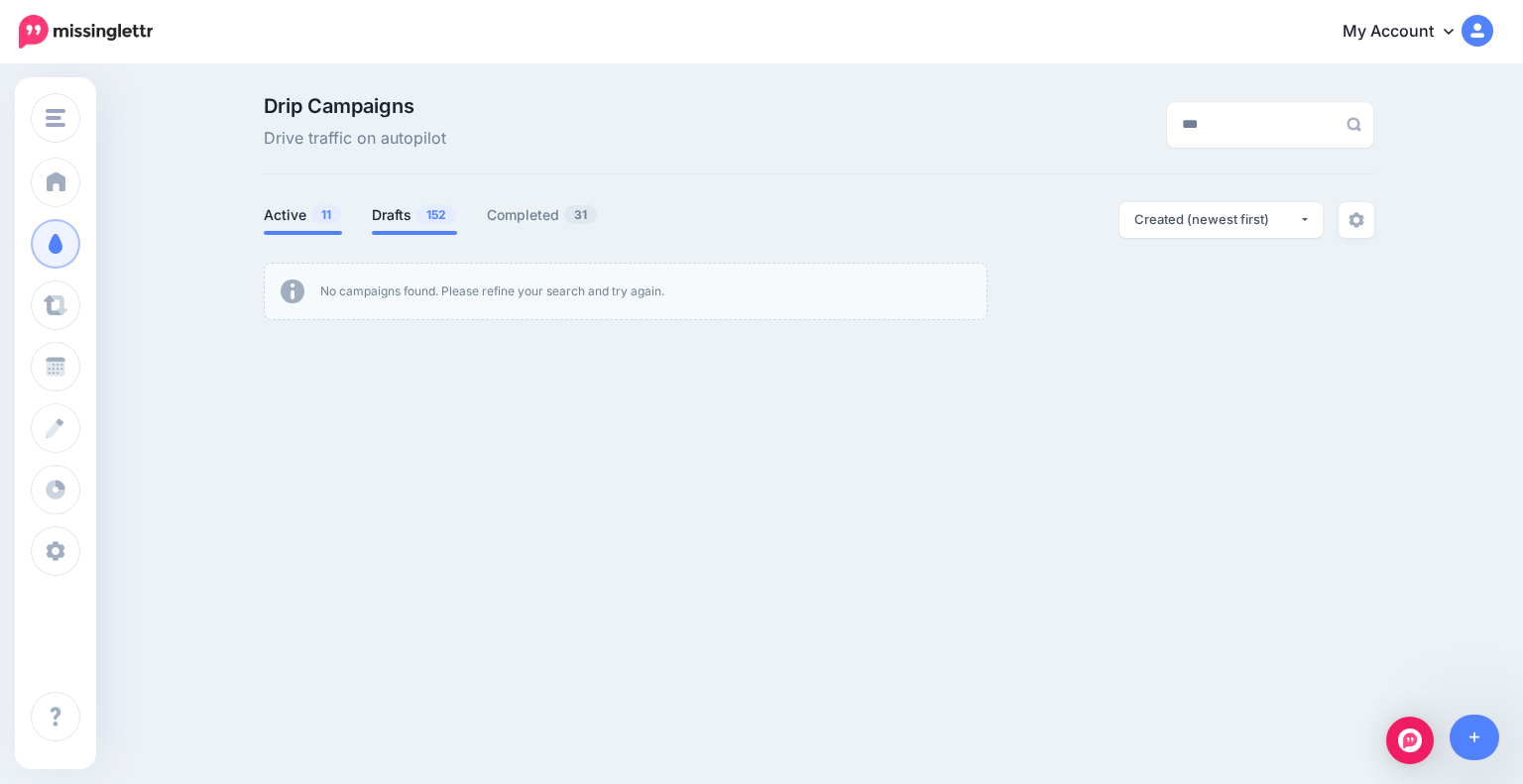 click on "152" at bounding box center (436, 214) 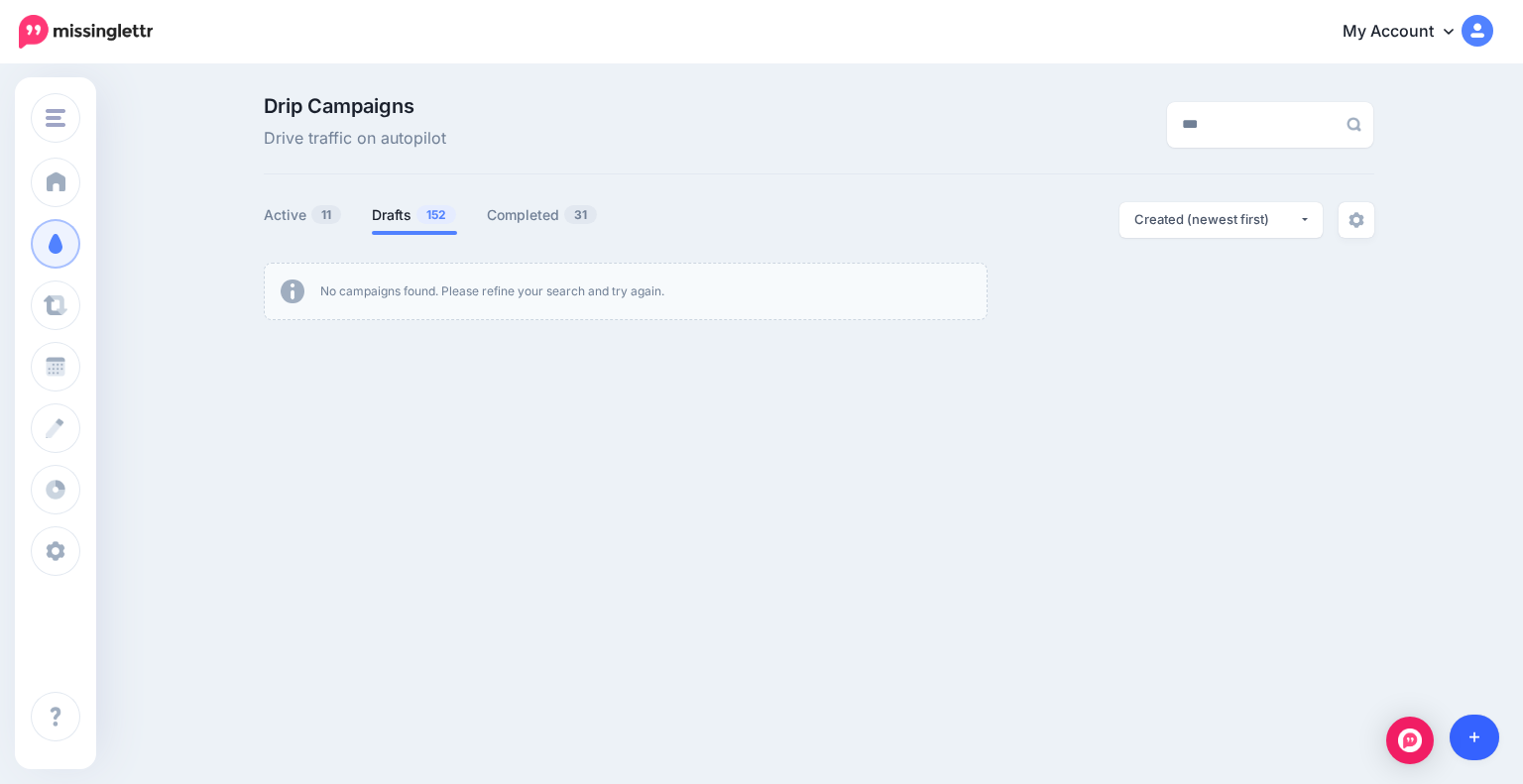 click at bounding box center (1474, 737) 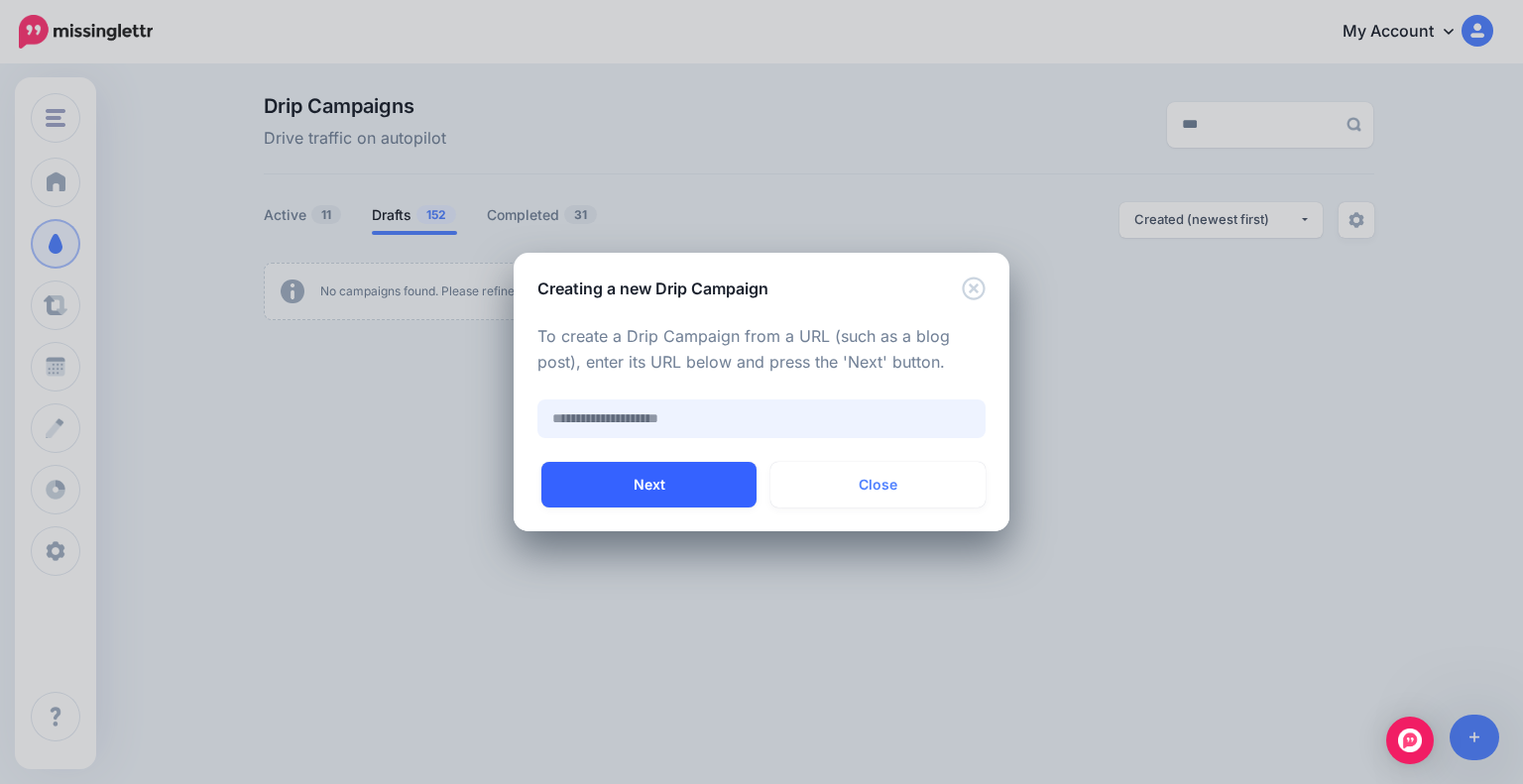 paste on "**********" 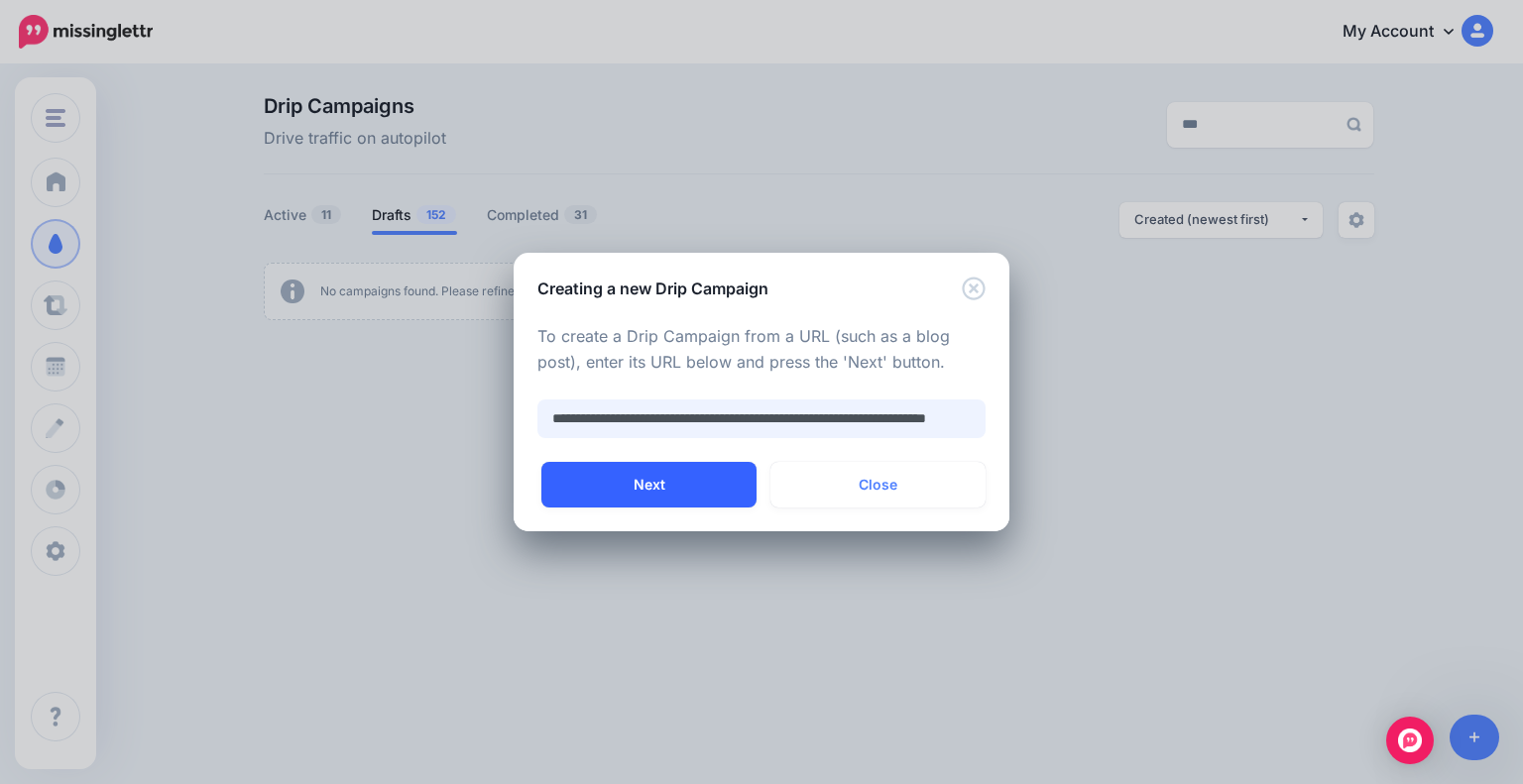 scroll, scrollTop: 0, scrollLeft: 104, axis: horizontal 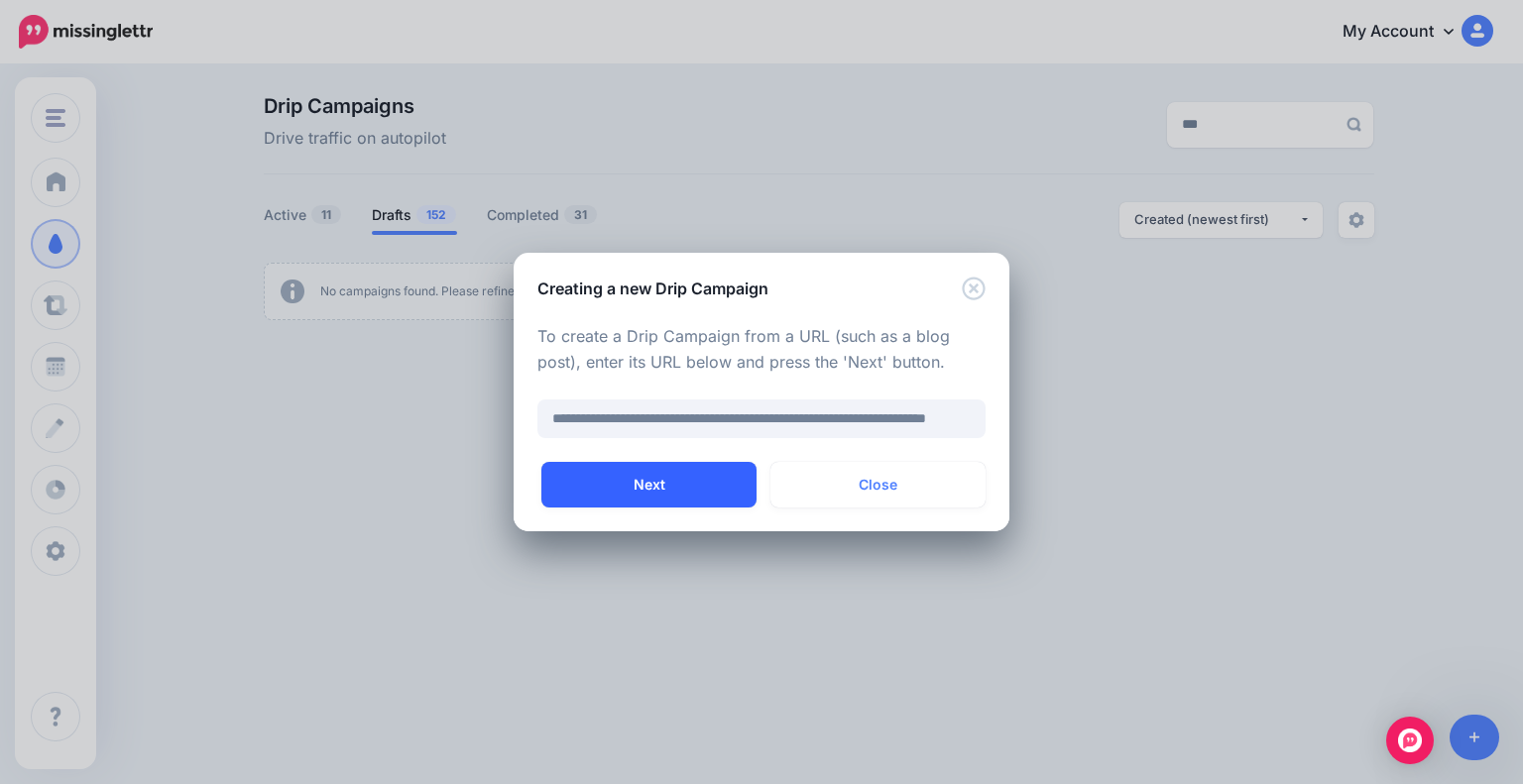 click on "Next" at bounding box center [648, 485] 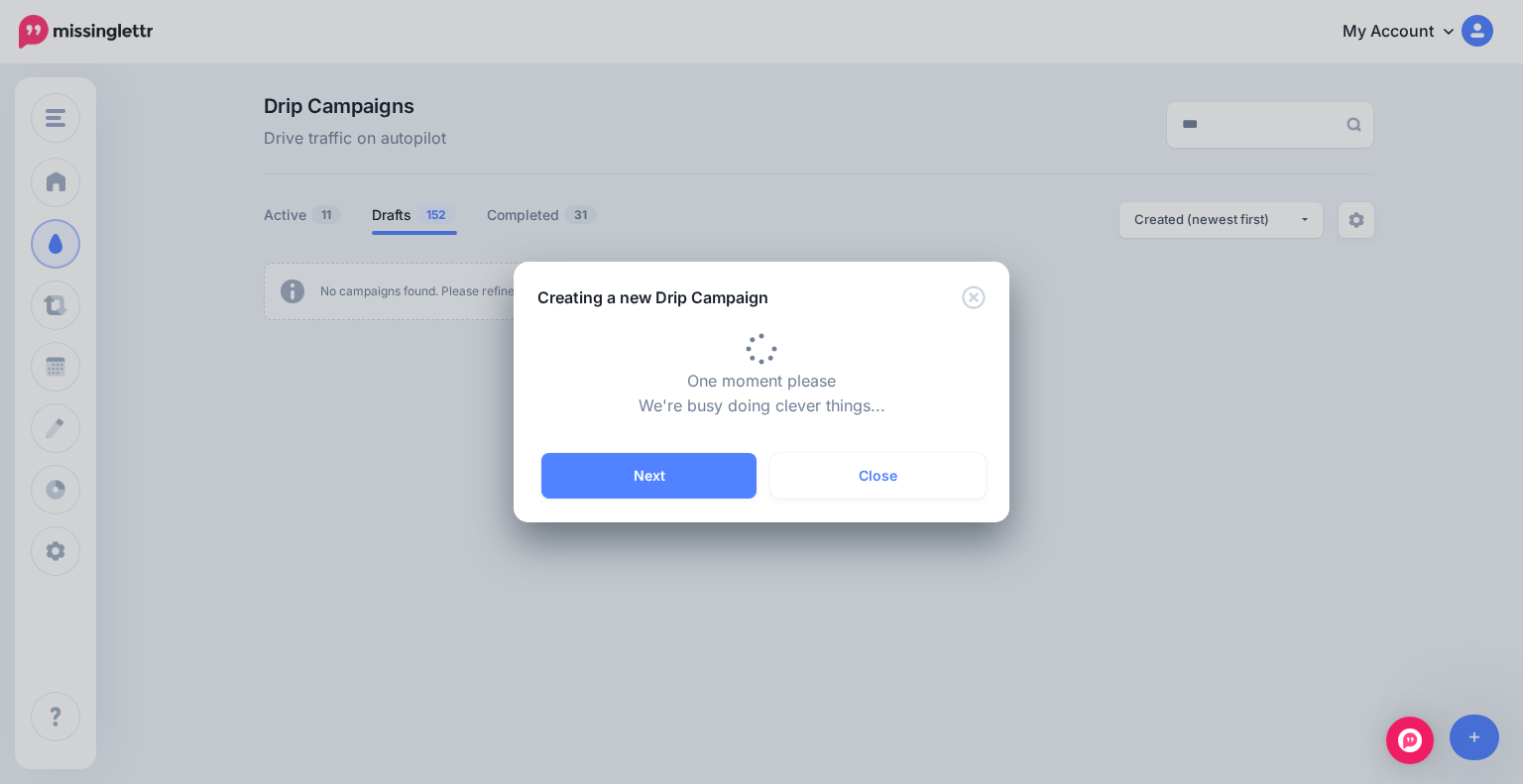 type on "**********" 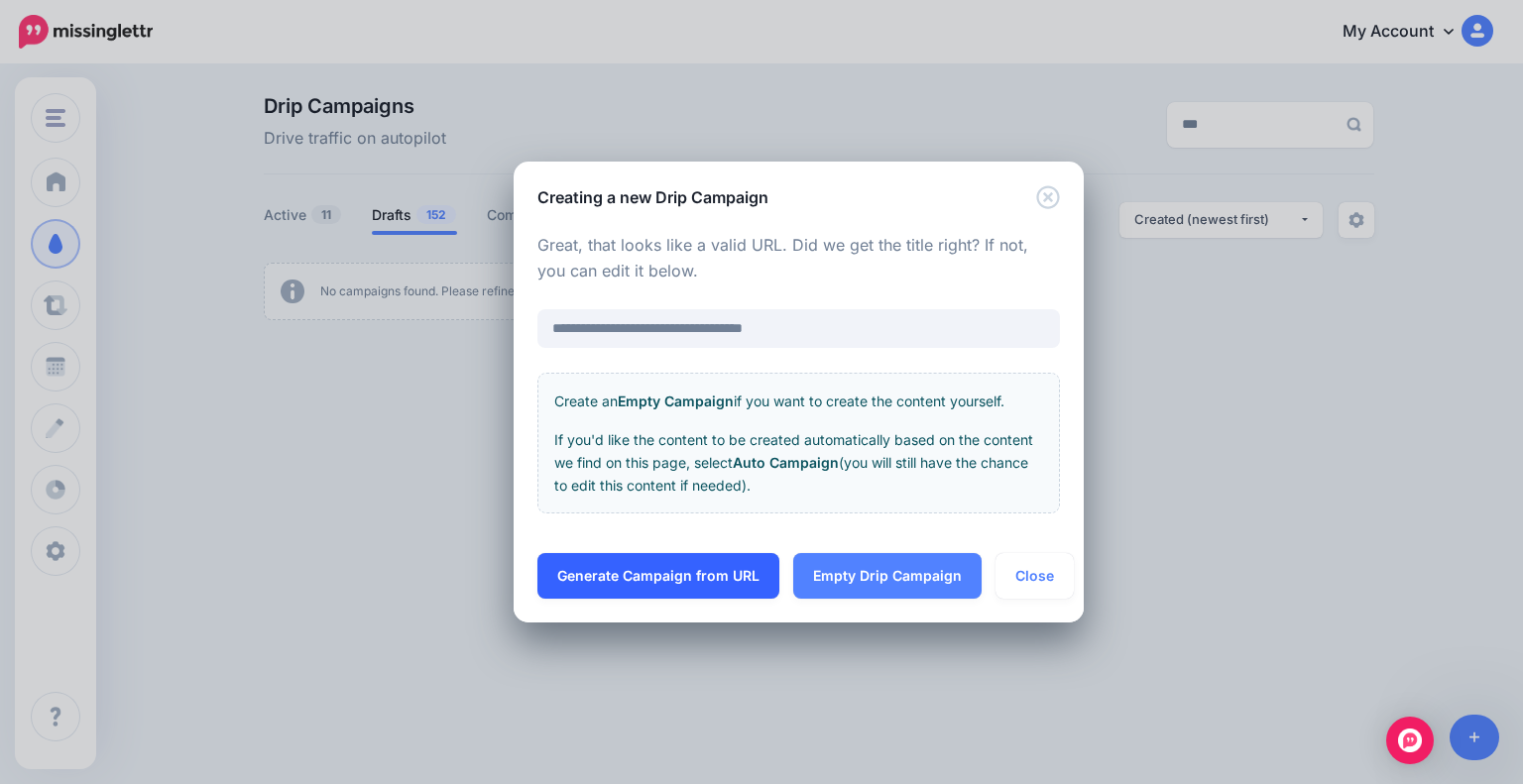 click on "Generate Campaign from URL" at bounding box center [658, 576] 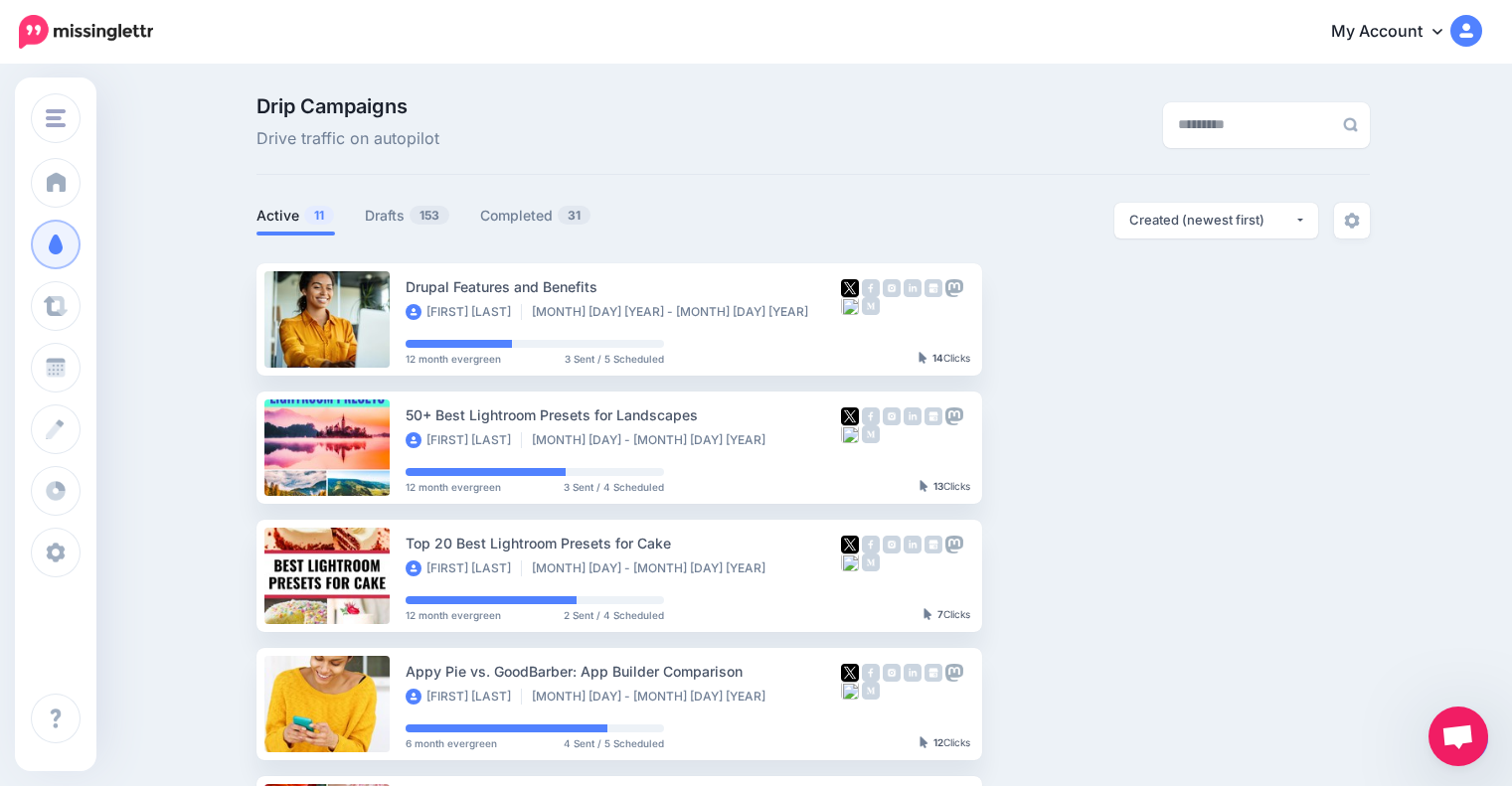 scroll, scrollTop: 0, scrollLeft: 0, axis: both 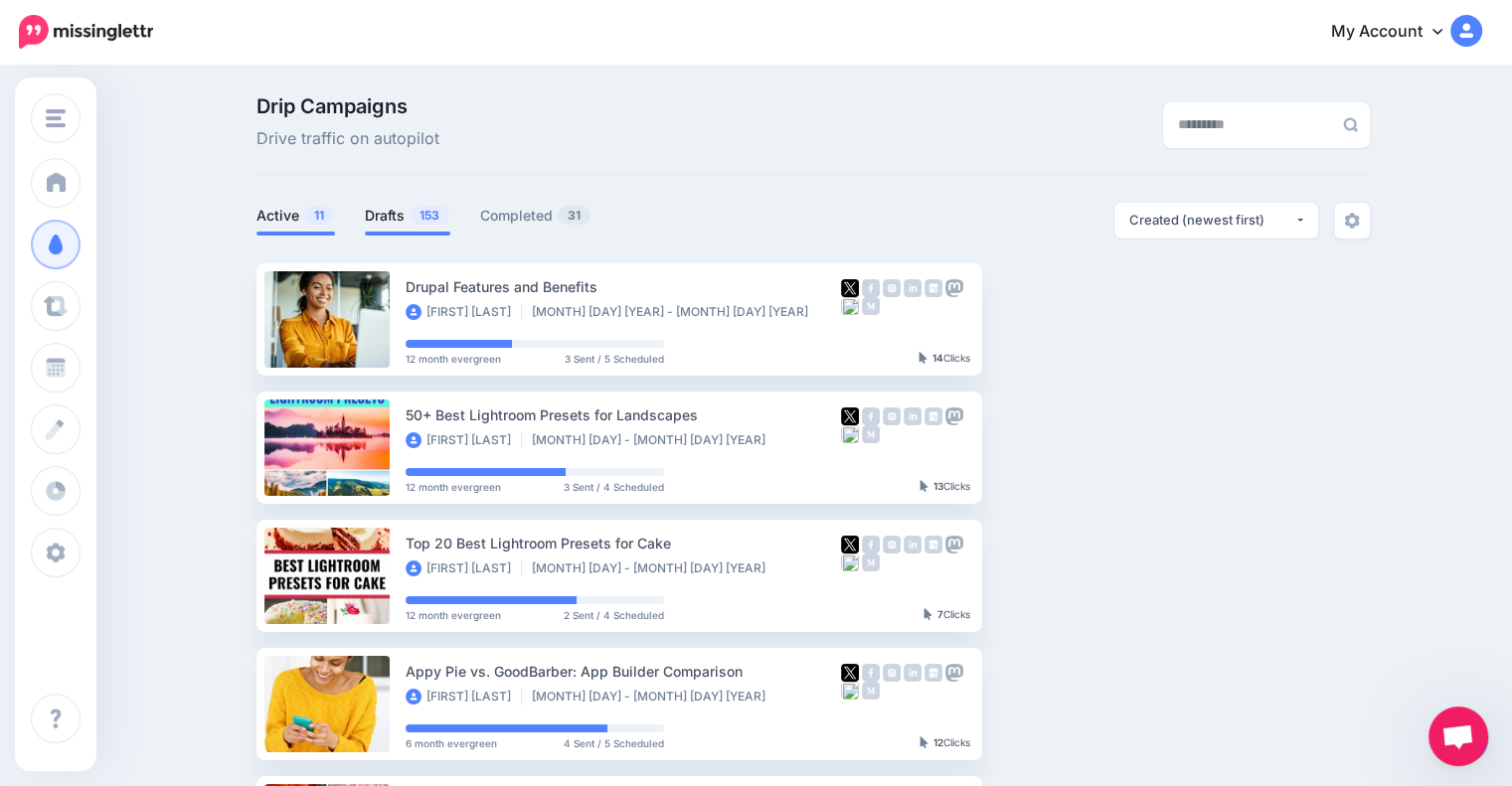 click on "Drafts  153" at bounding box center (408, 216) 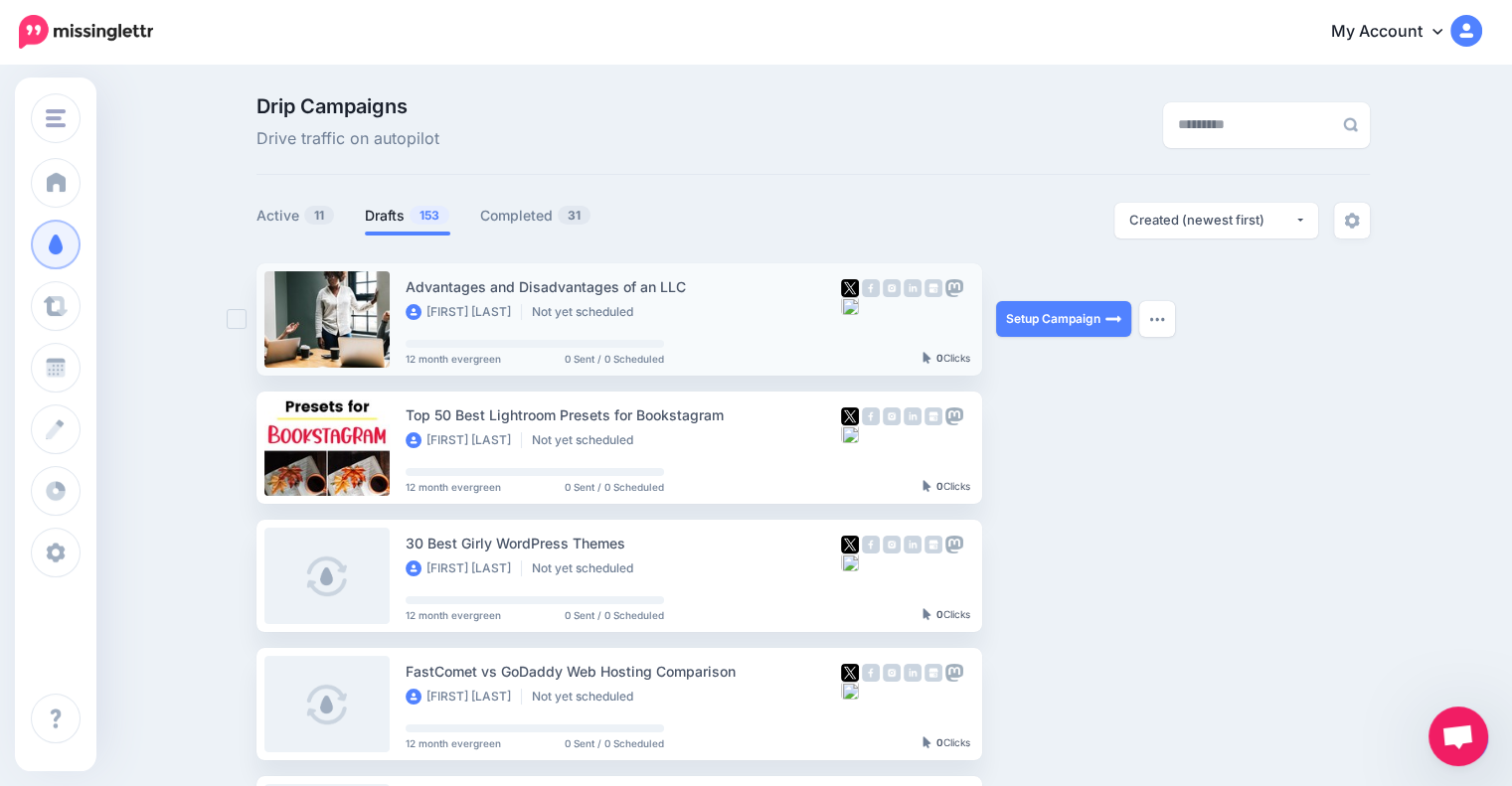 click on "Advantages and Disadvantages of an LLC" at bounding box center [623, 286] 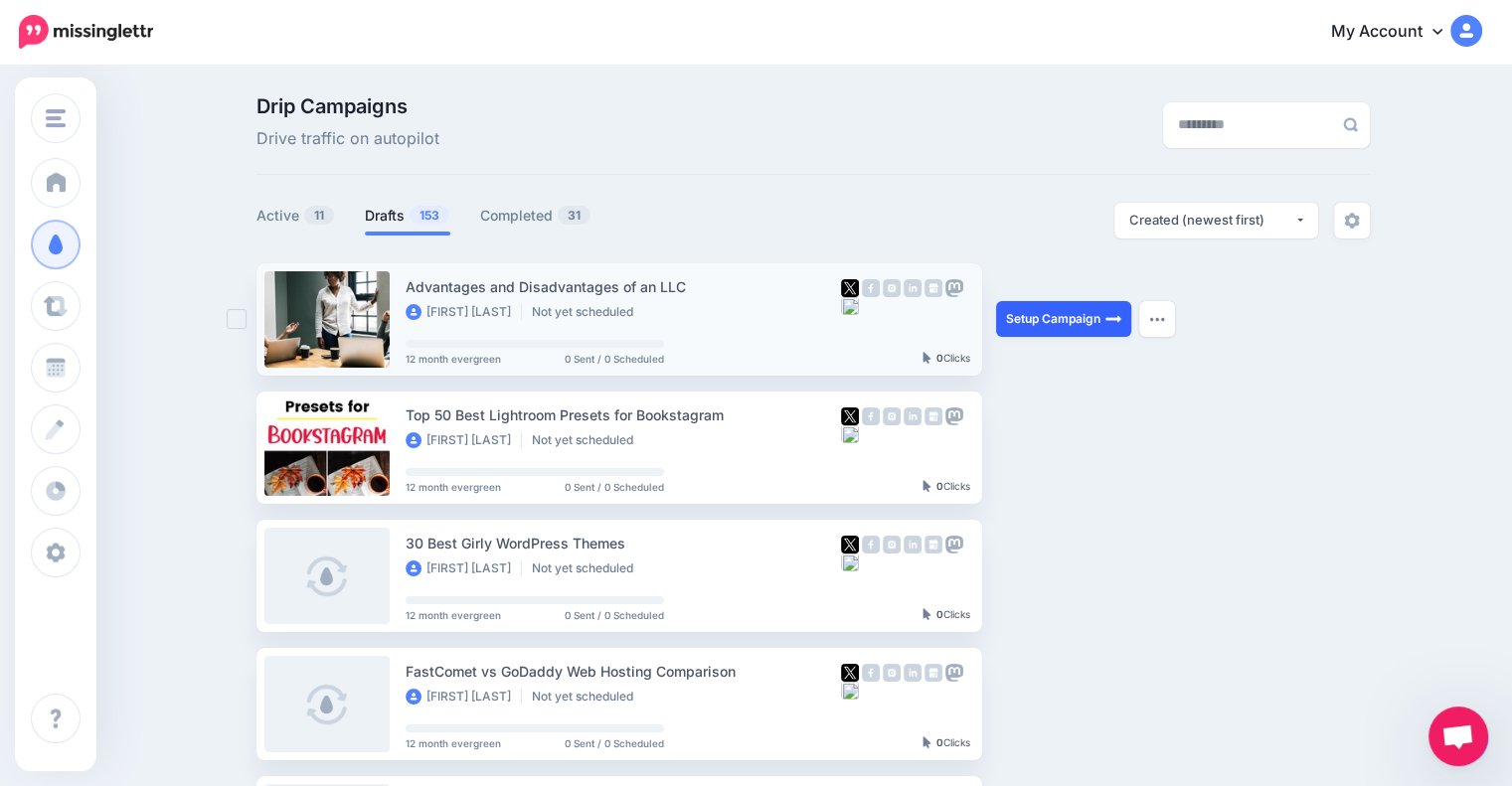 click on "Setup Campaign" at bounding box center (1064, 319) 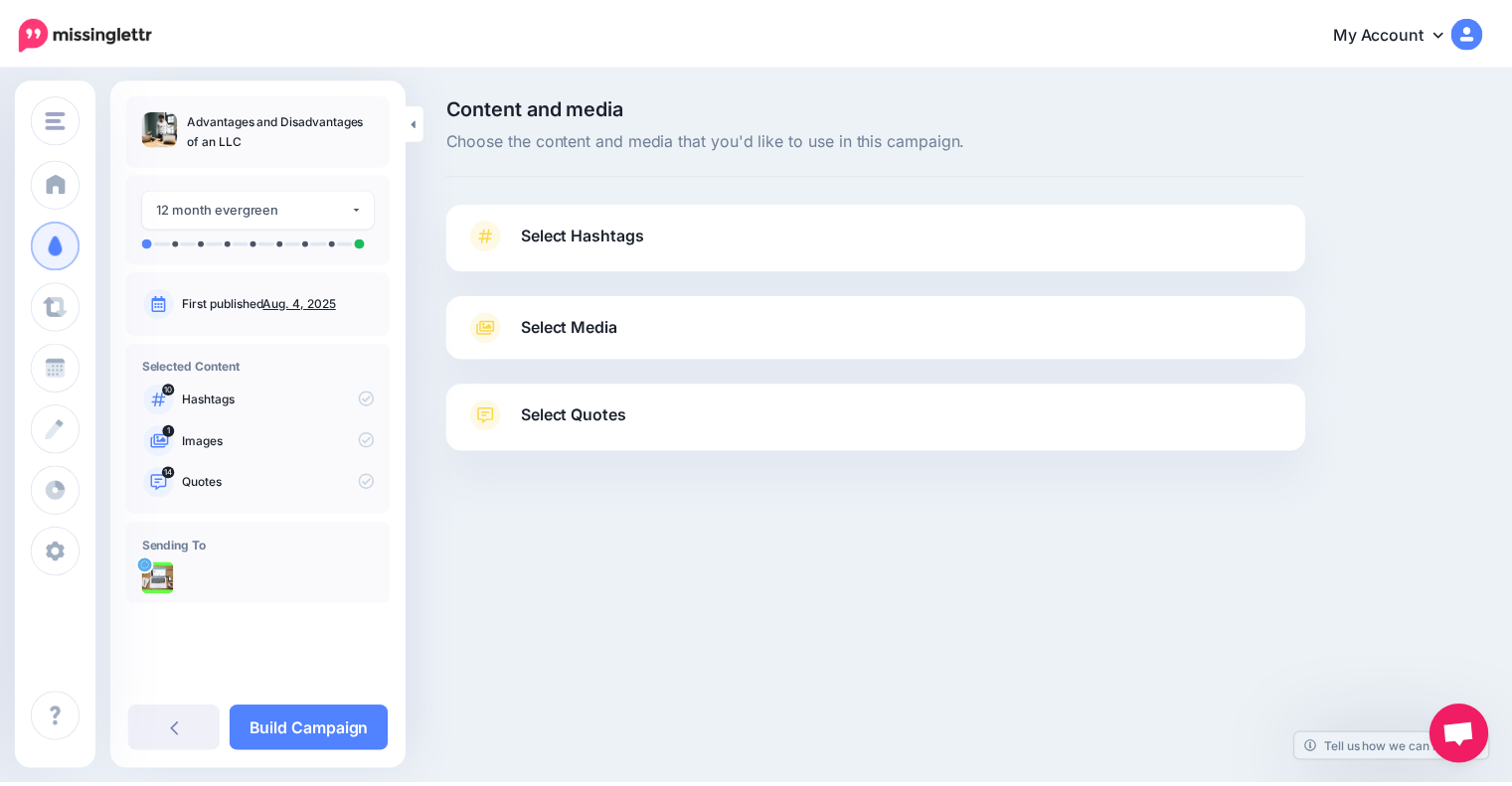 scroll, scrollTop: 0, scrollLeft: 0, axis: both 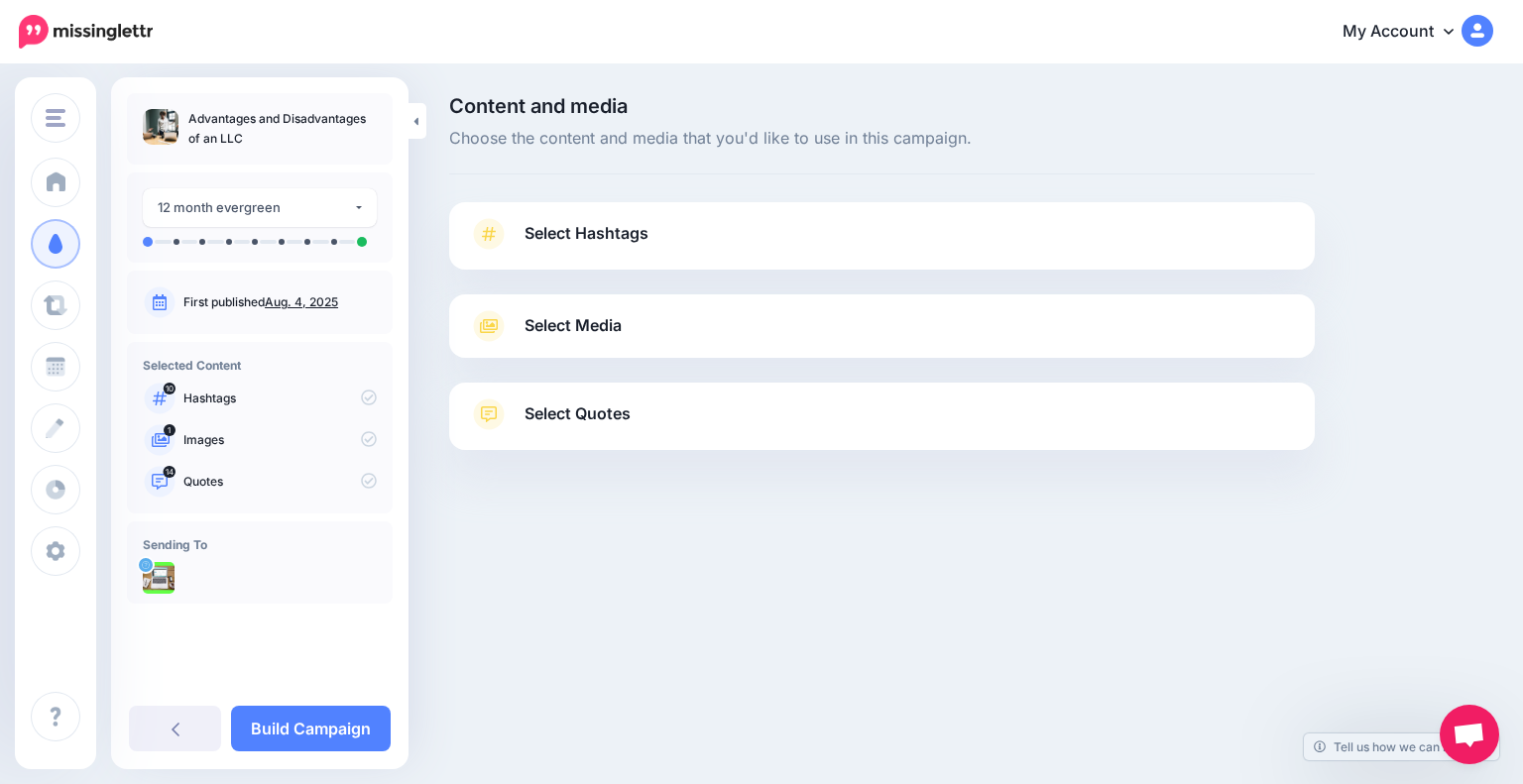 click on "Select Hashtags" at bounding box center [586, 233] 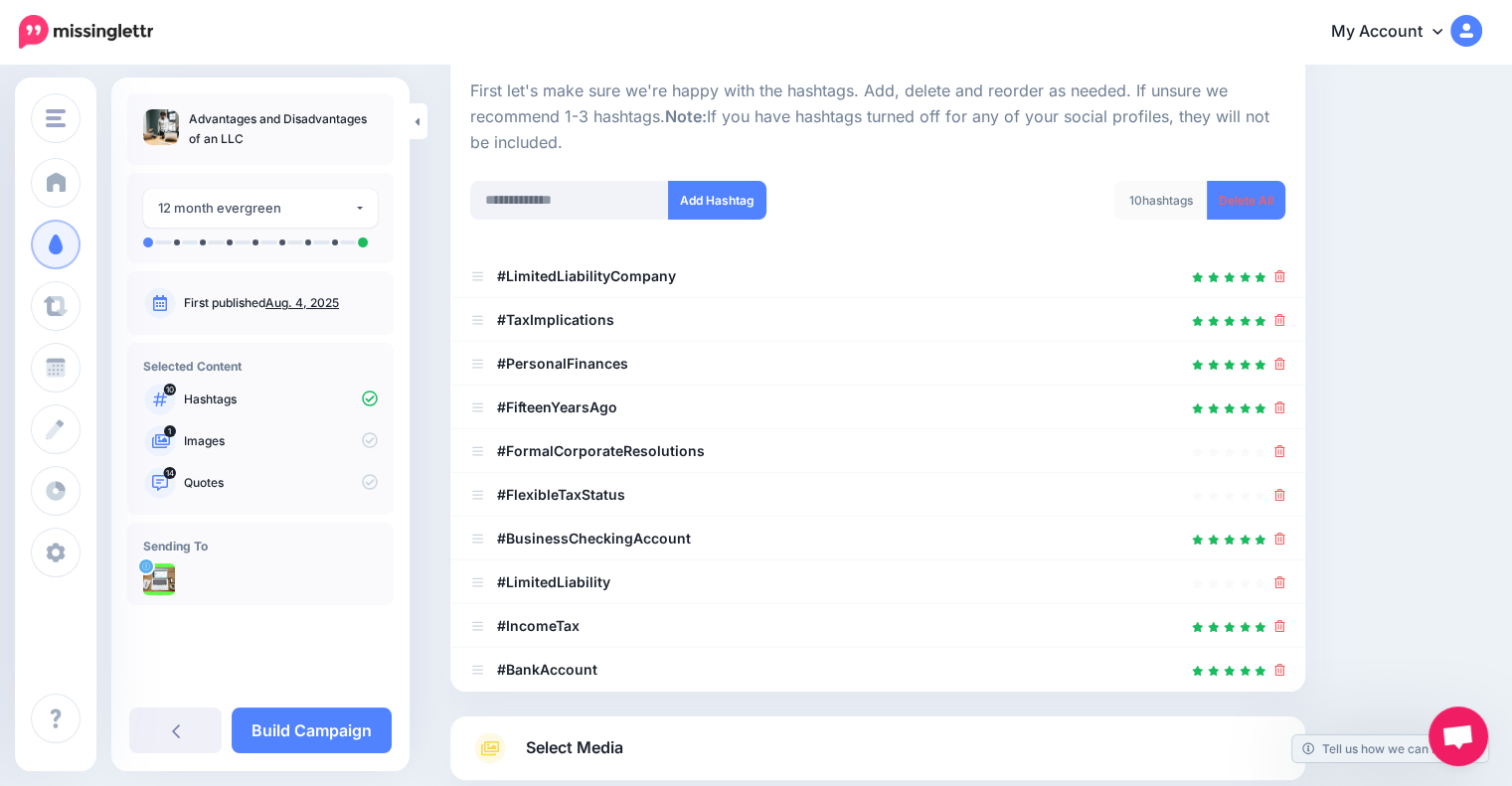 scroll, scrollTop: 197, scrollLeft: 0, axis: vertical 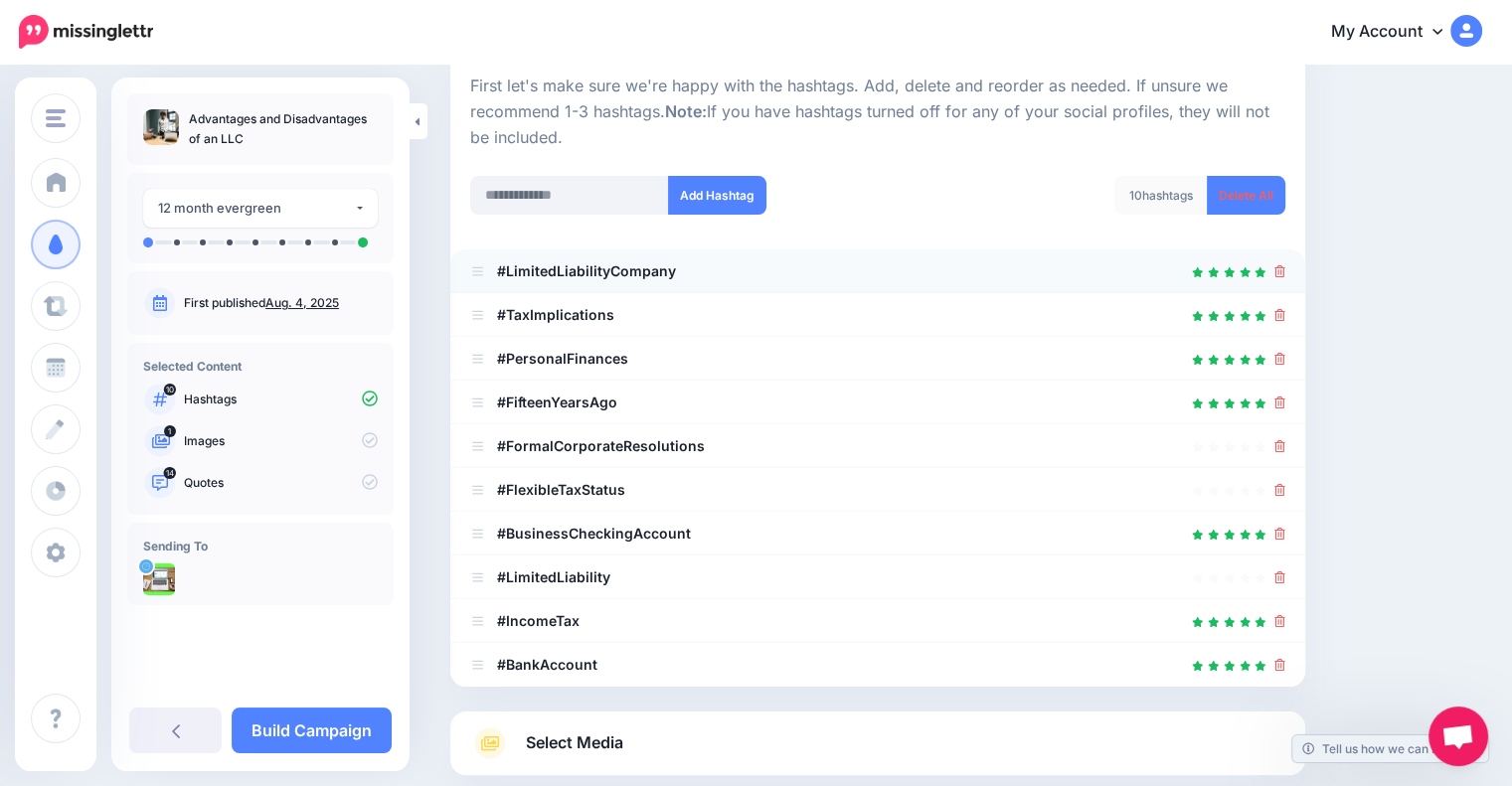 click 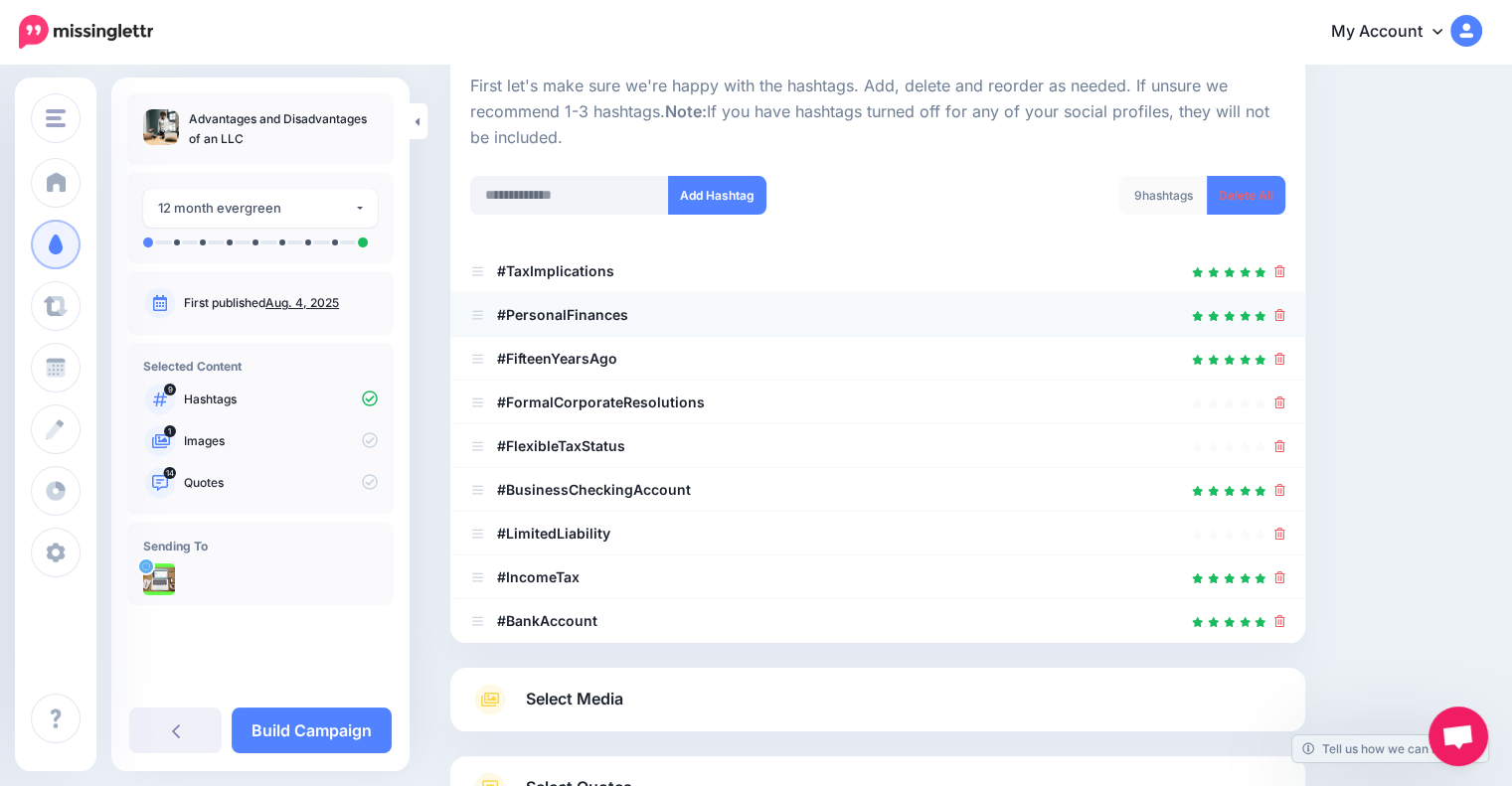 click 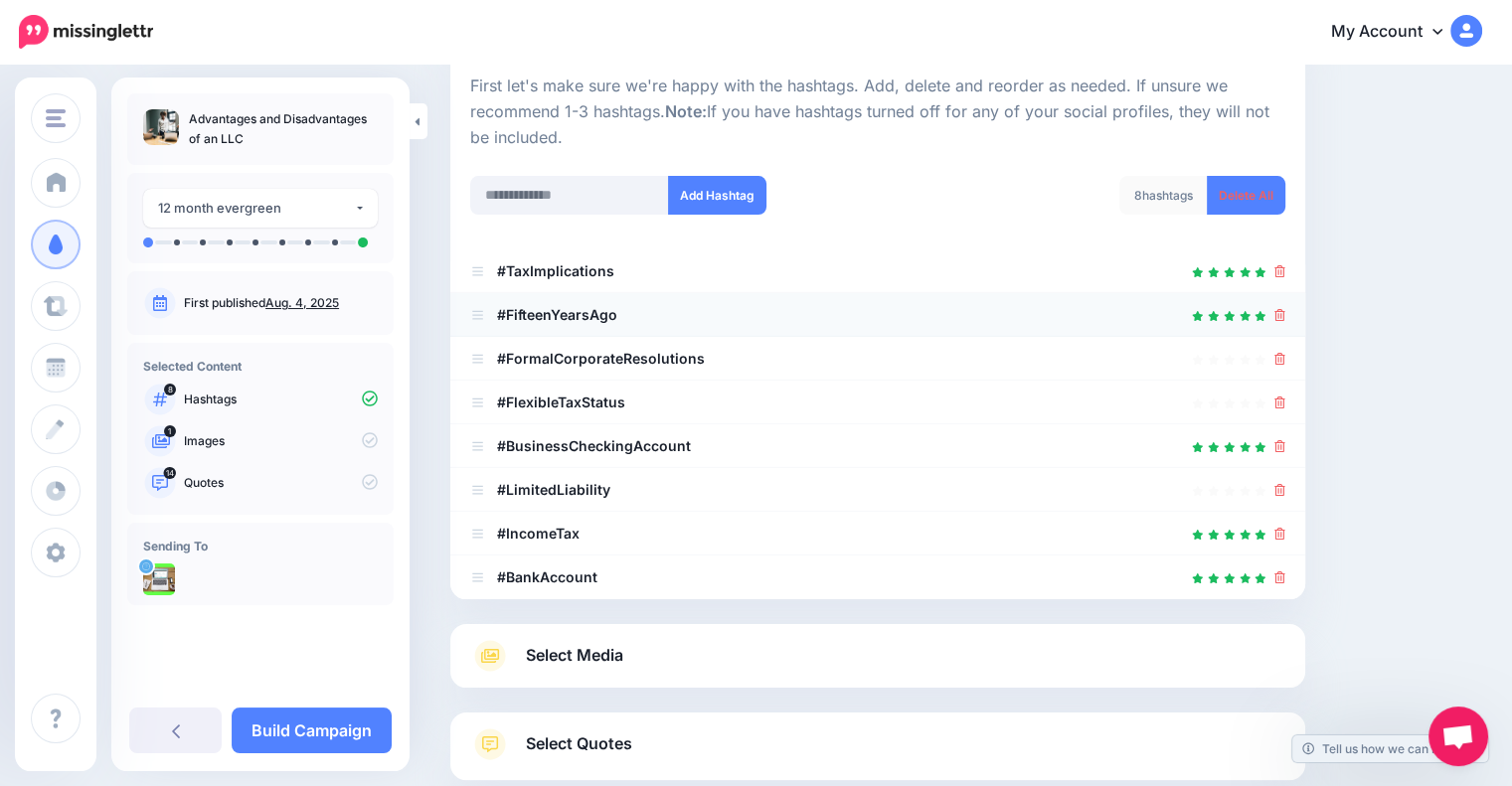 click 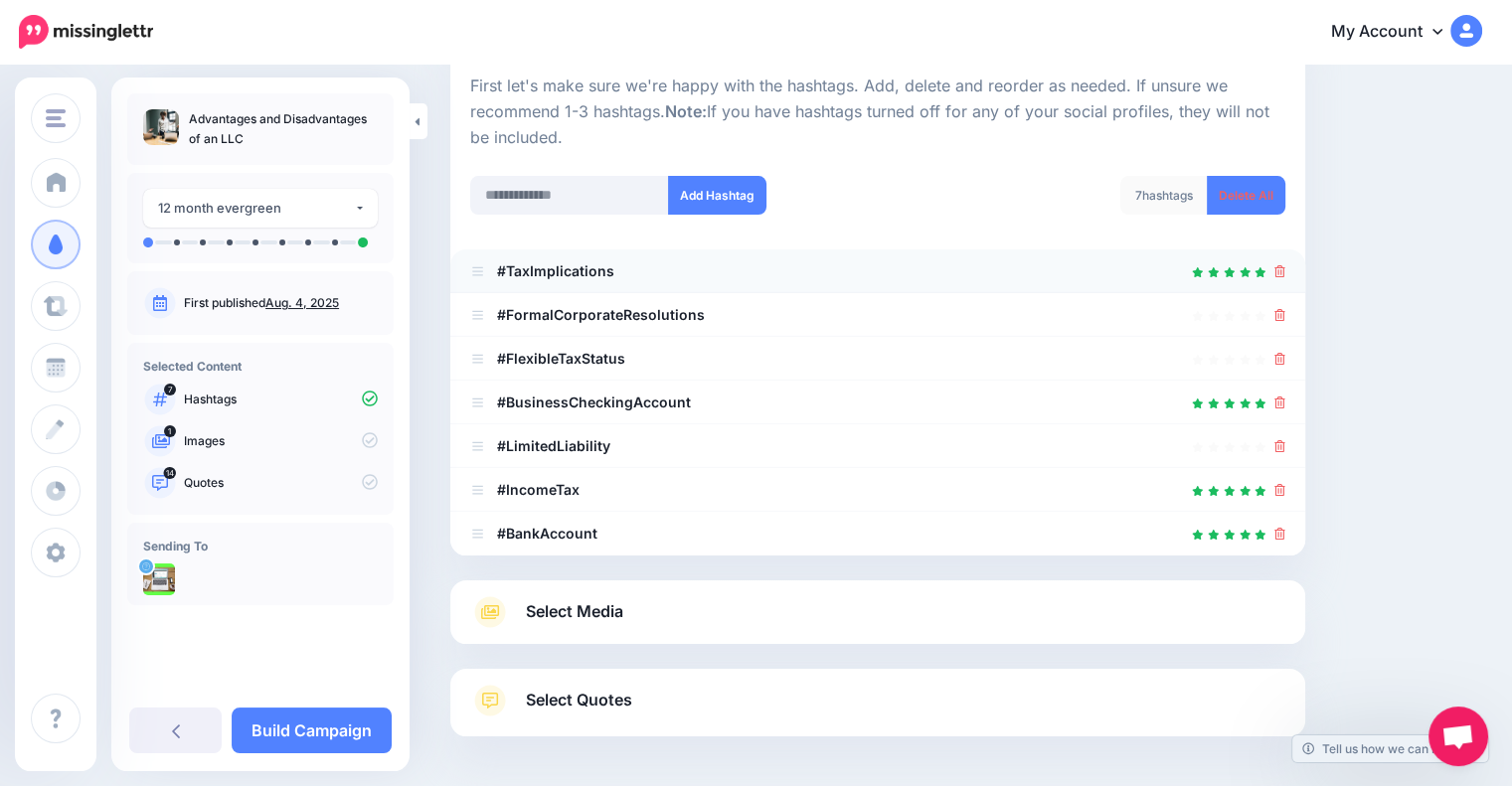 click 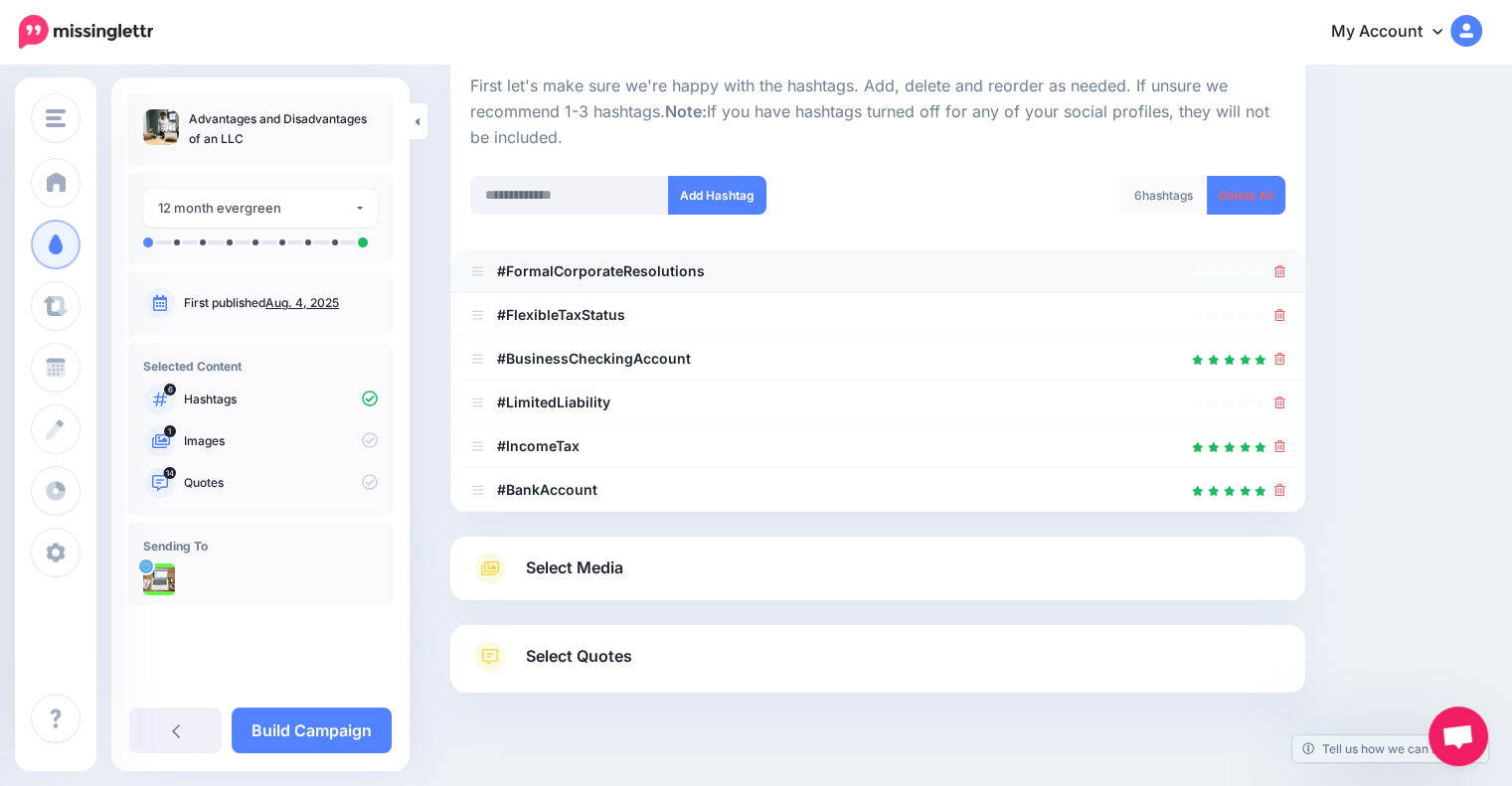 click 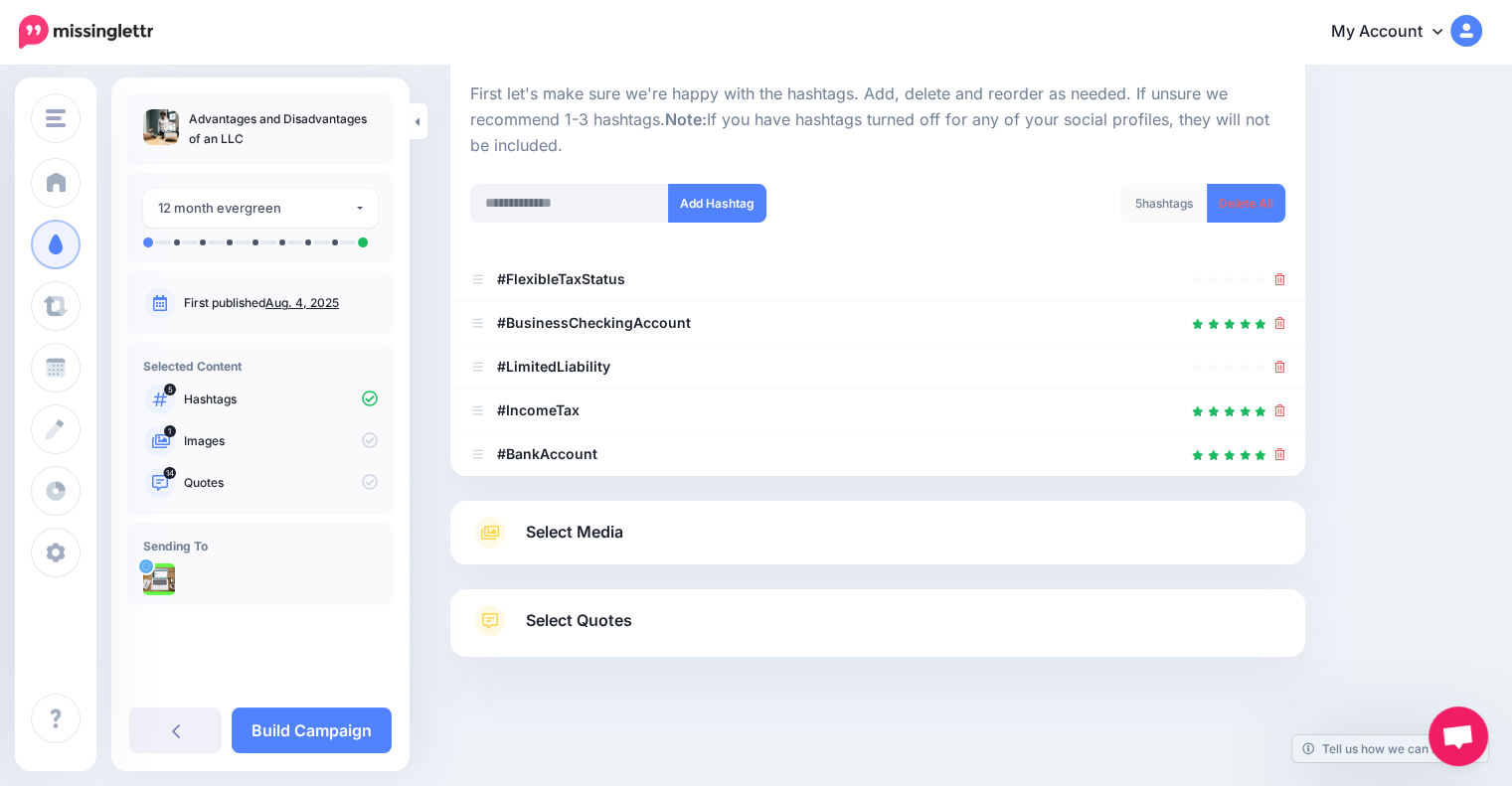 scroll, scrollTop: 188, scrollLeft: 0, axis: vertical 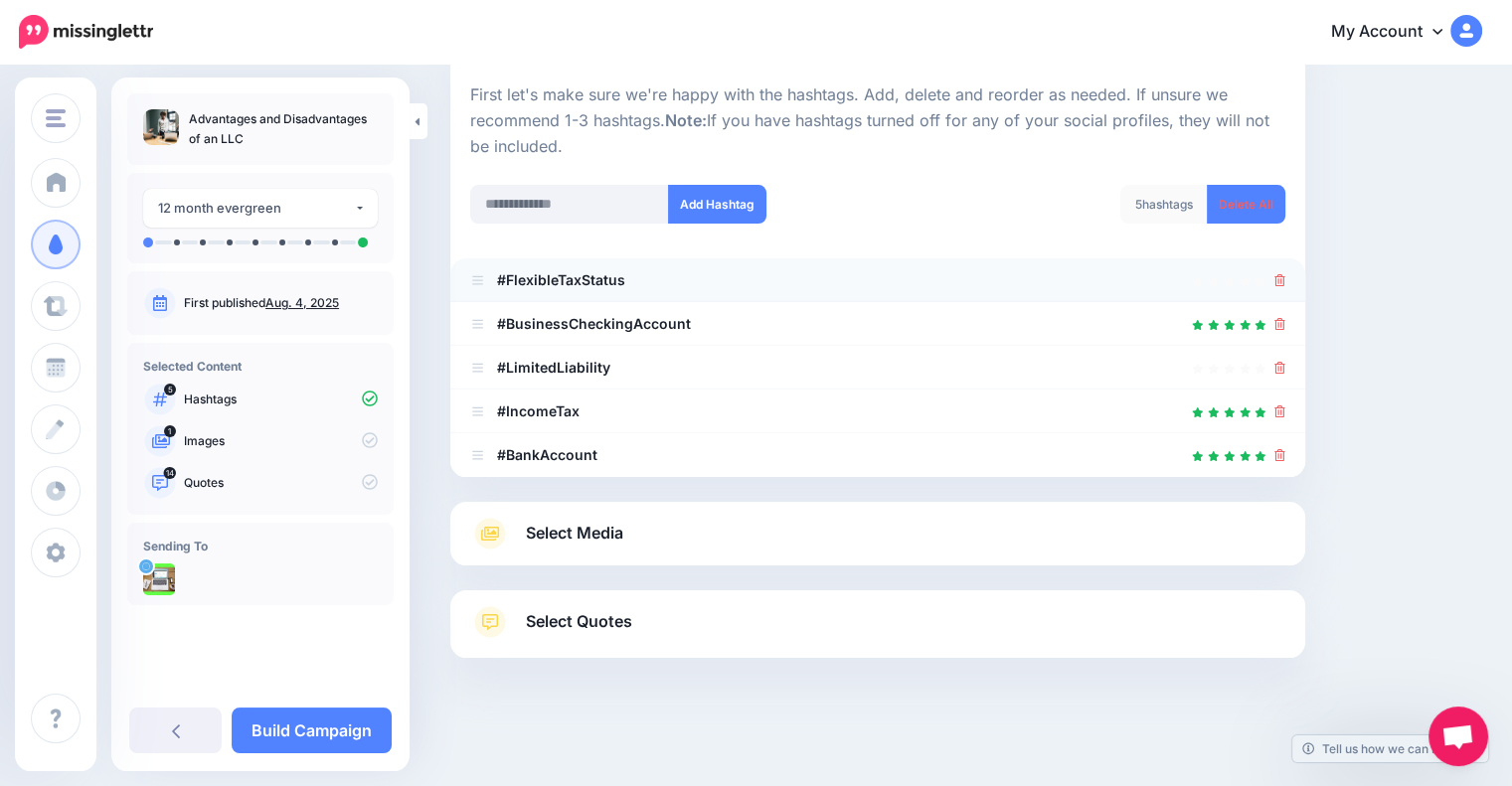 click 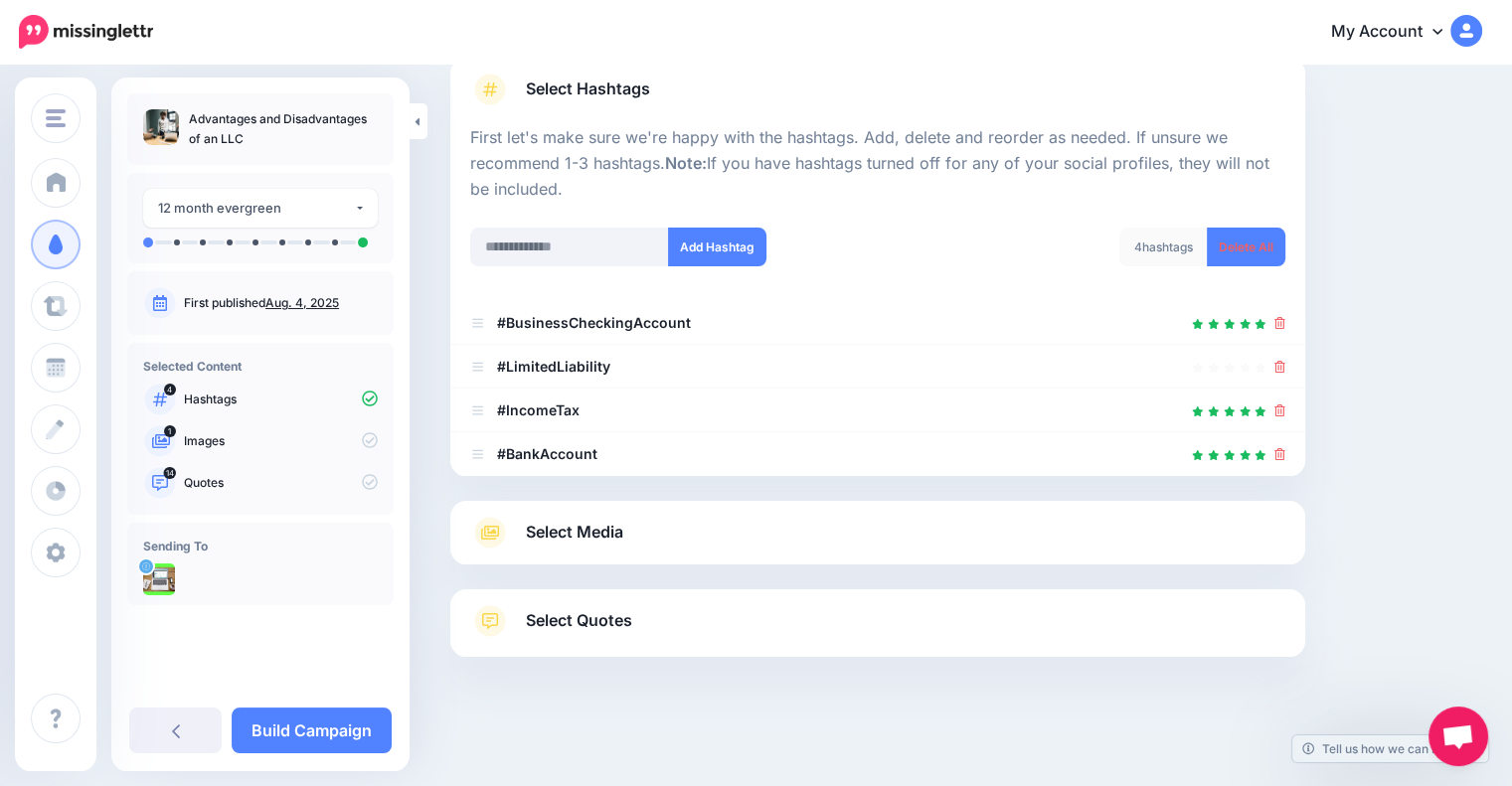 scroll, scrollTop: 144, scrollLeft: 0, axis: vertical 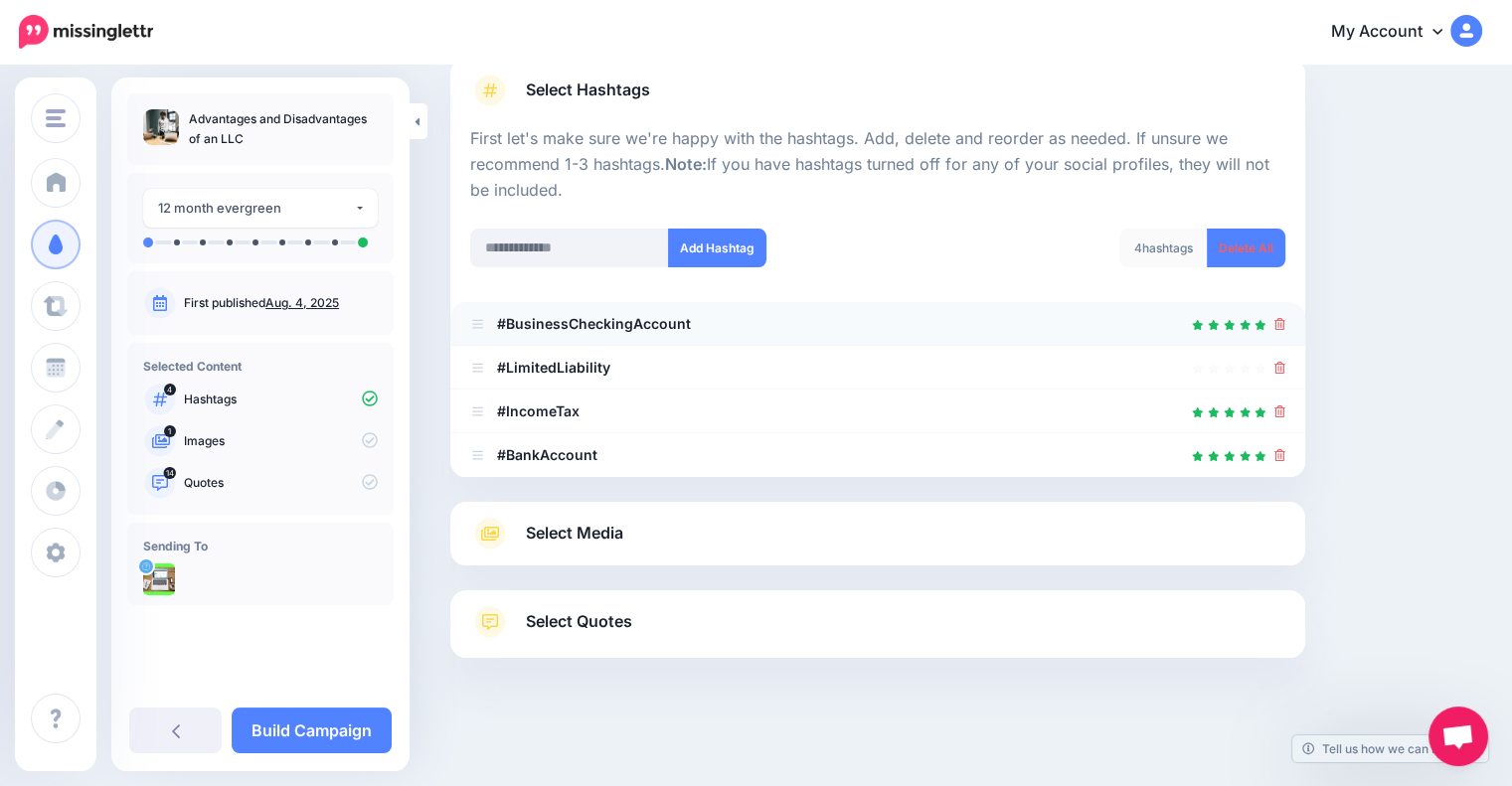 click 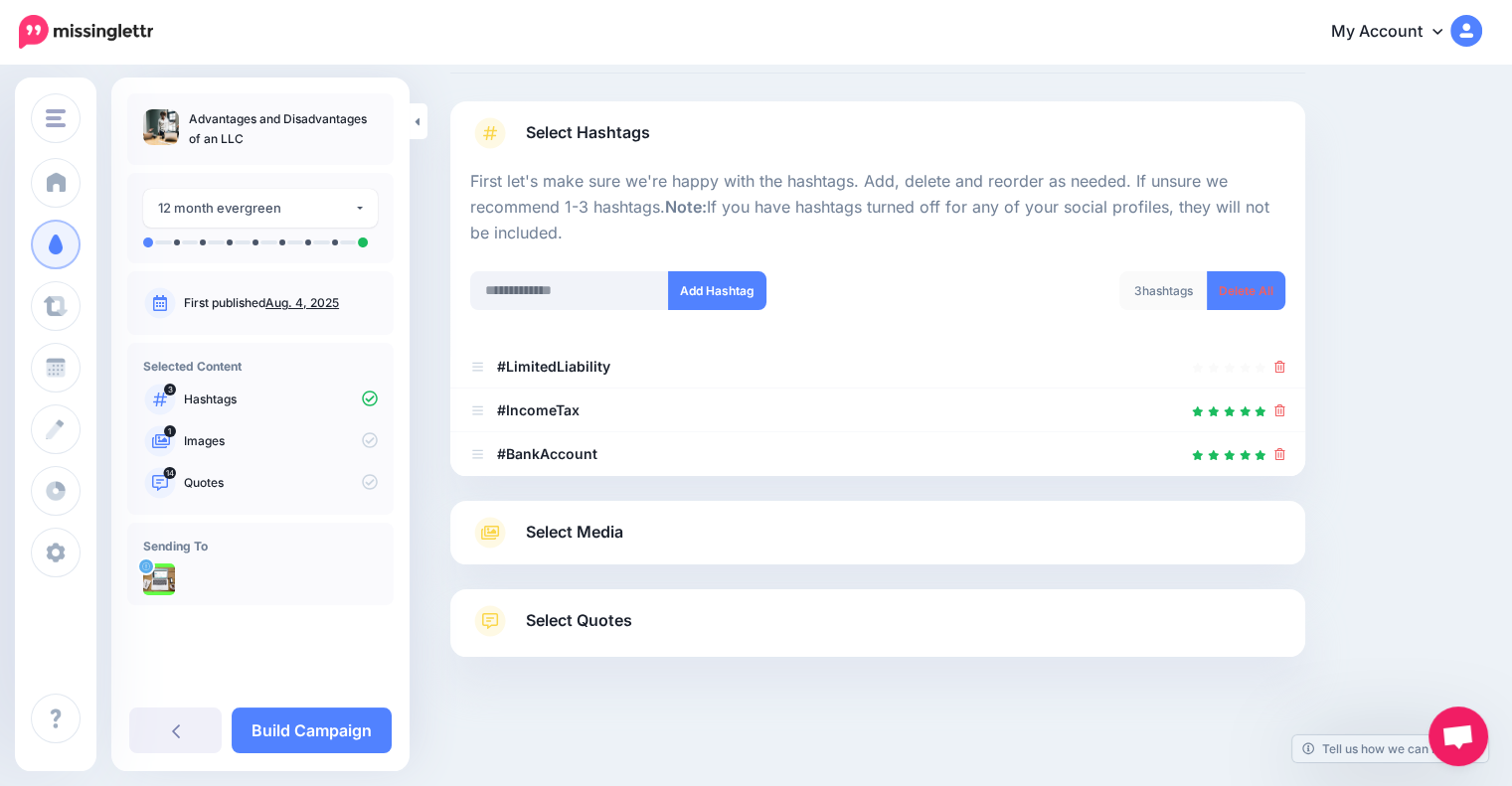 scroll, scrollTop: 100, scrollLeft: 0, axis: vertical 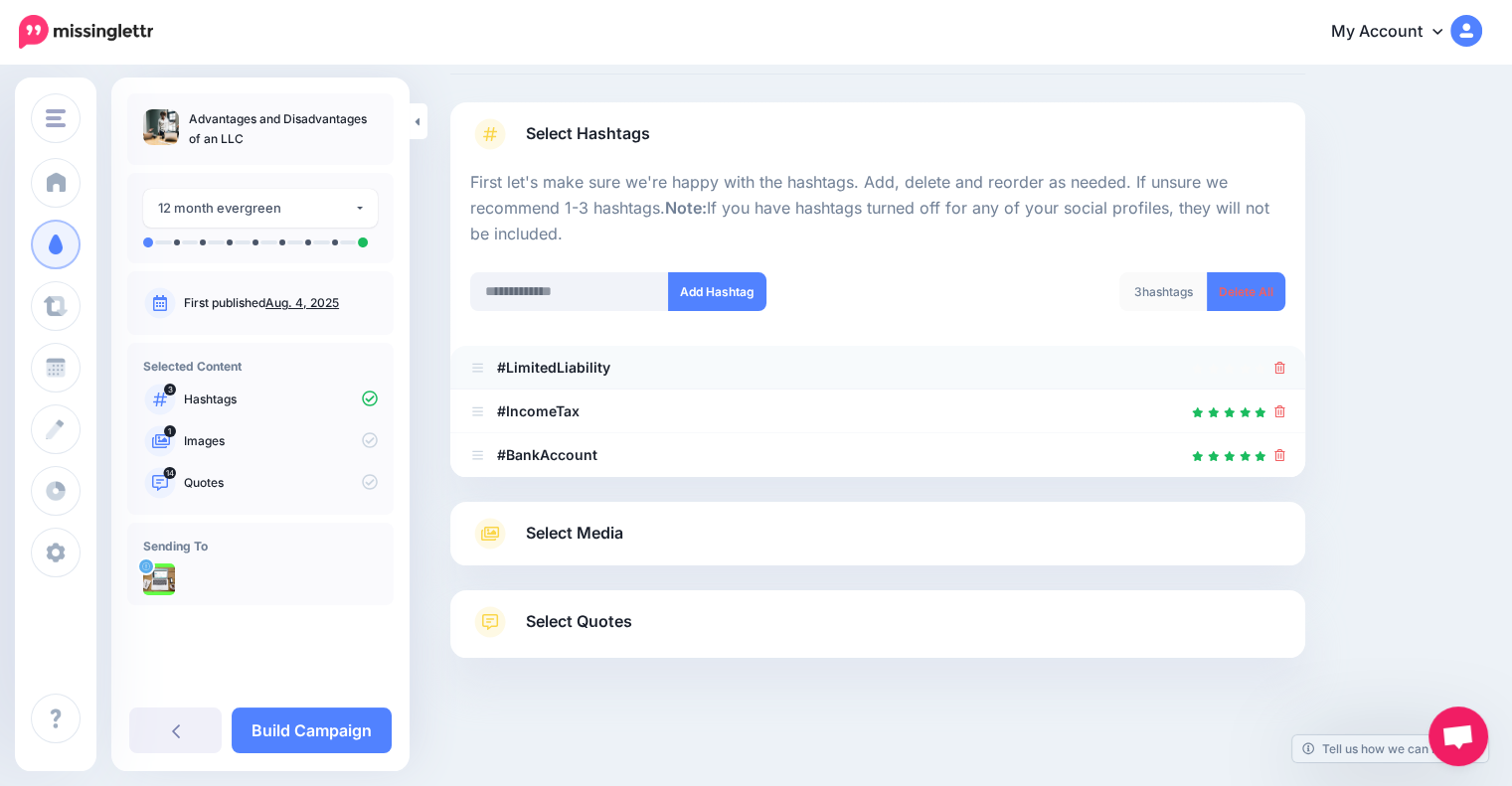 click 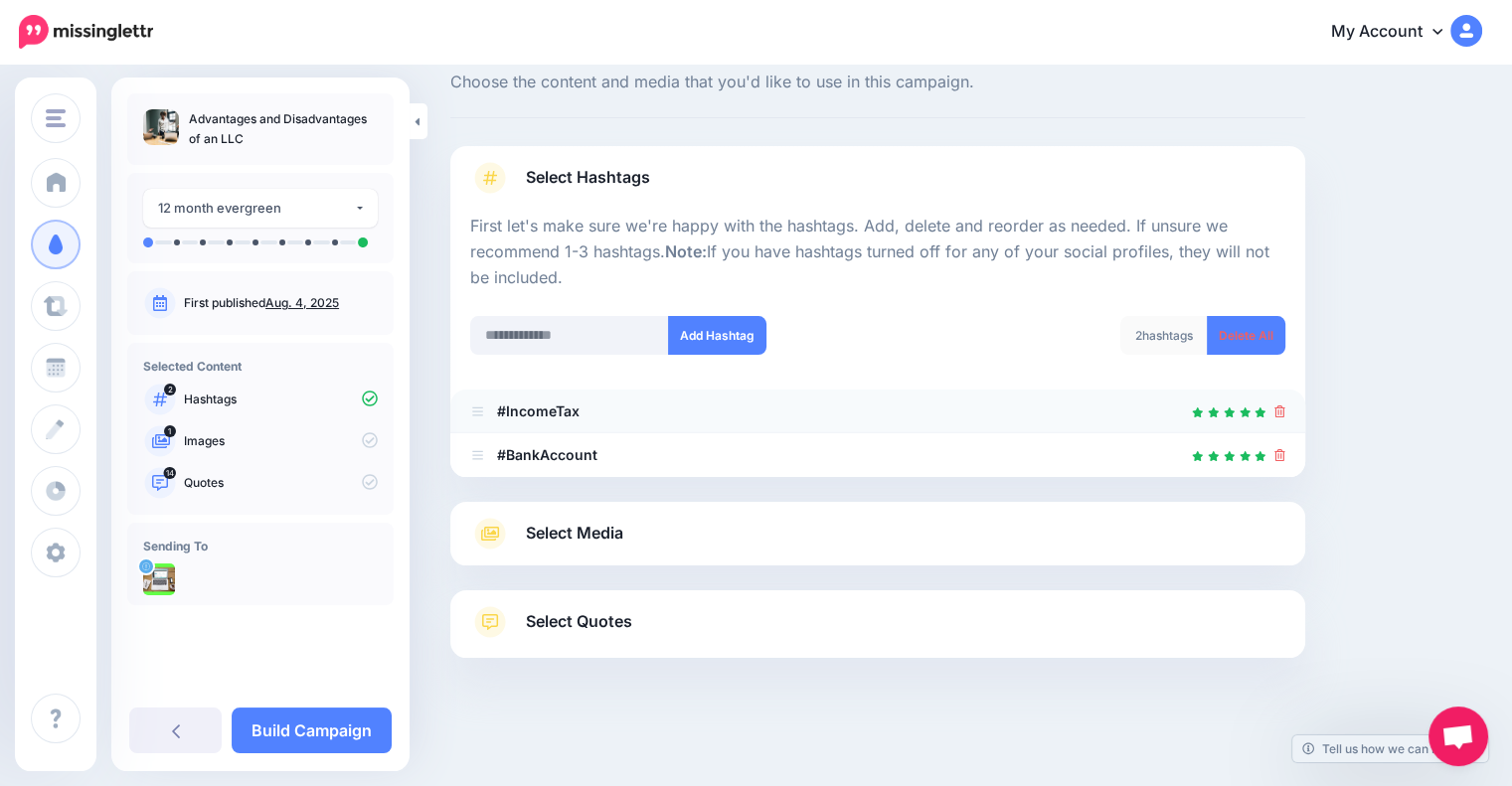 click 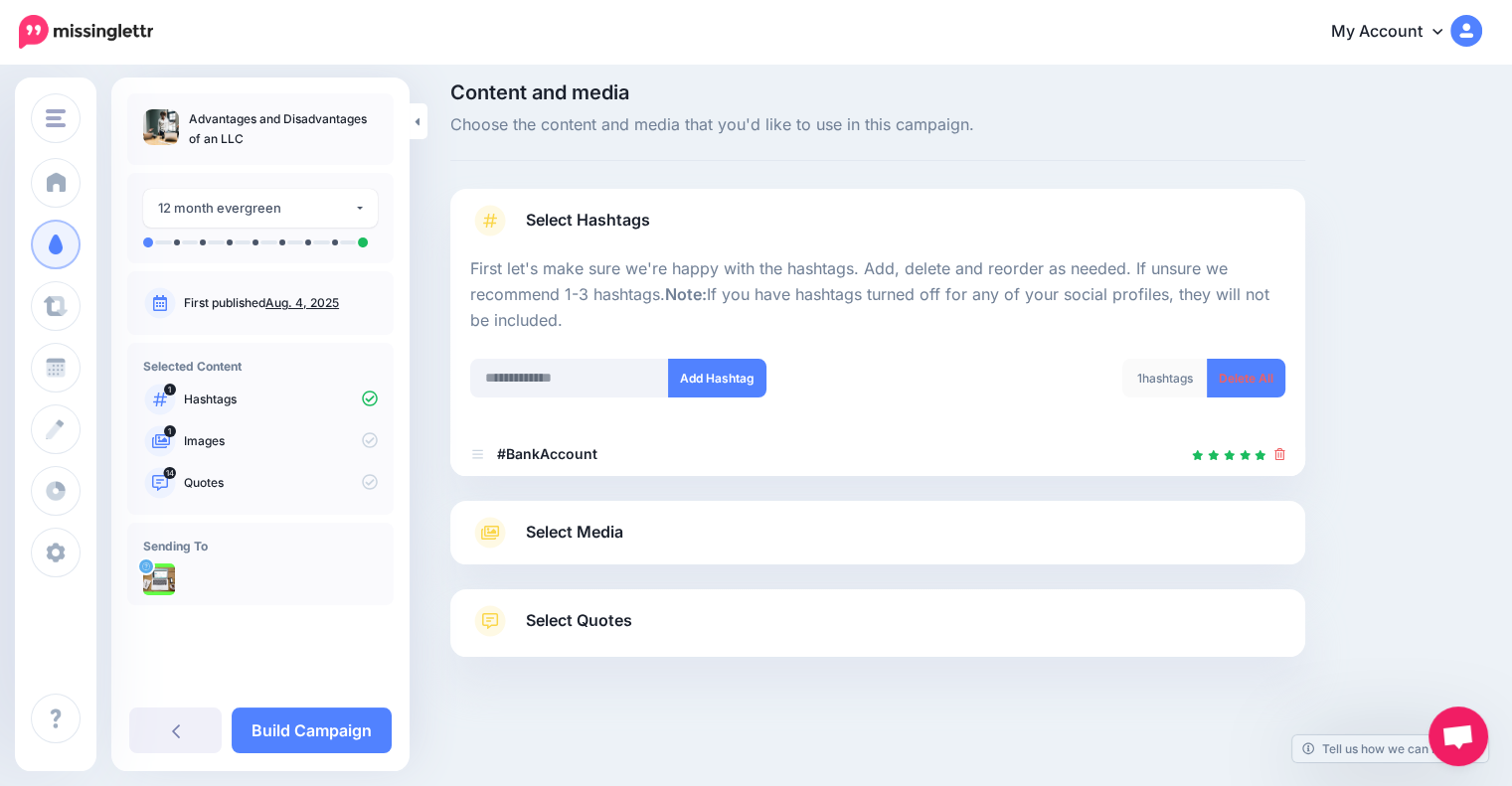 scroll, scrollTop: 13, scrollLeft: 0, axis: vertical 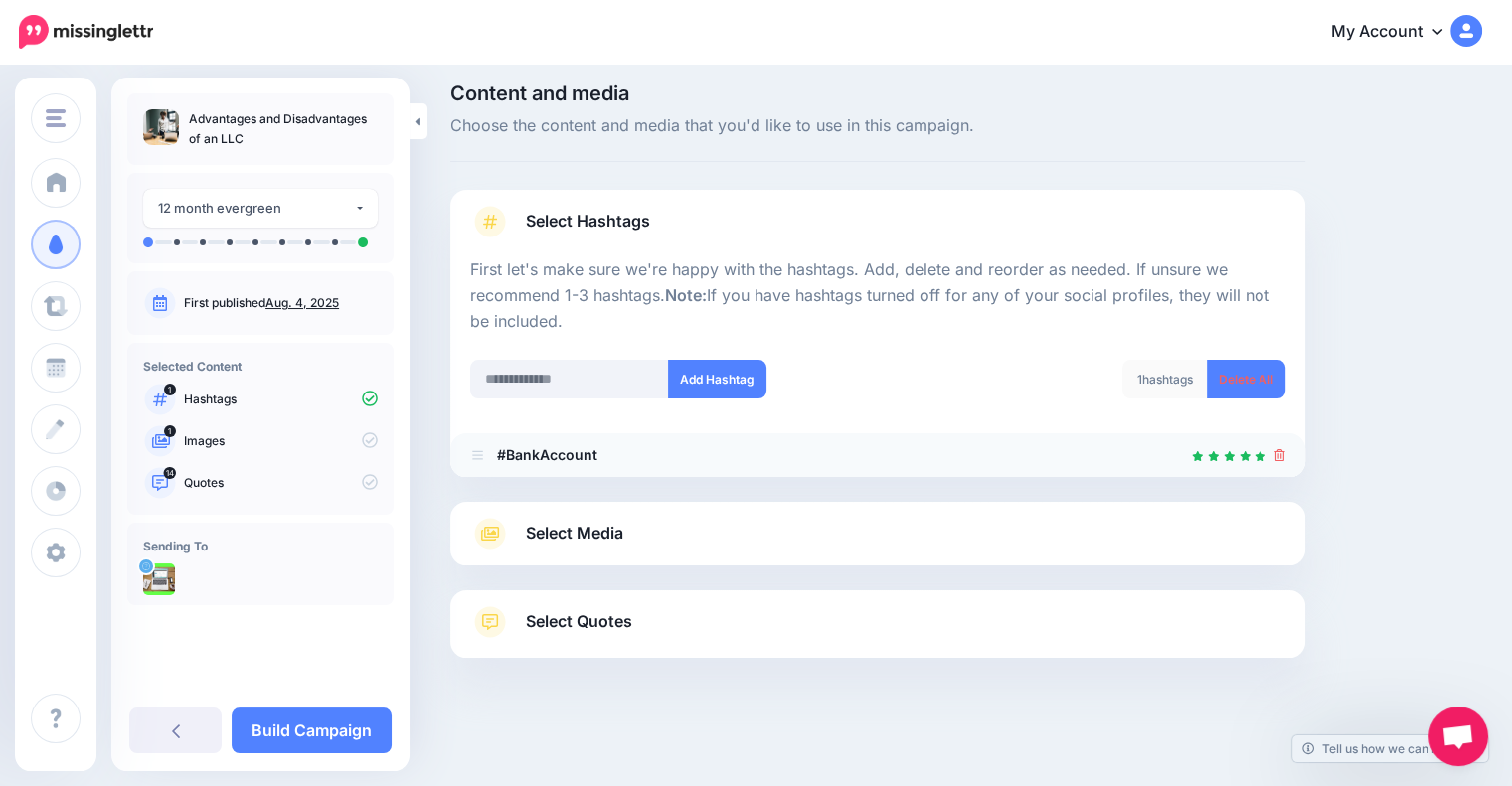 click 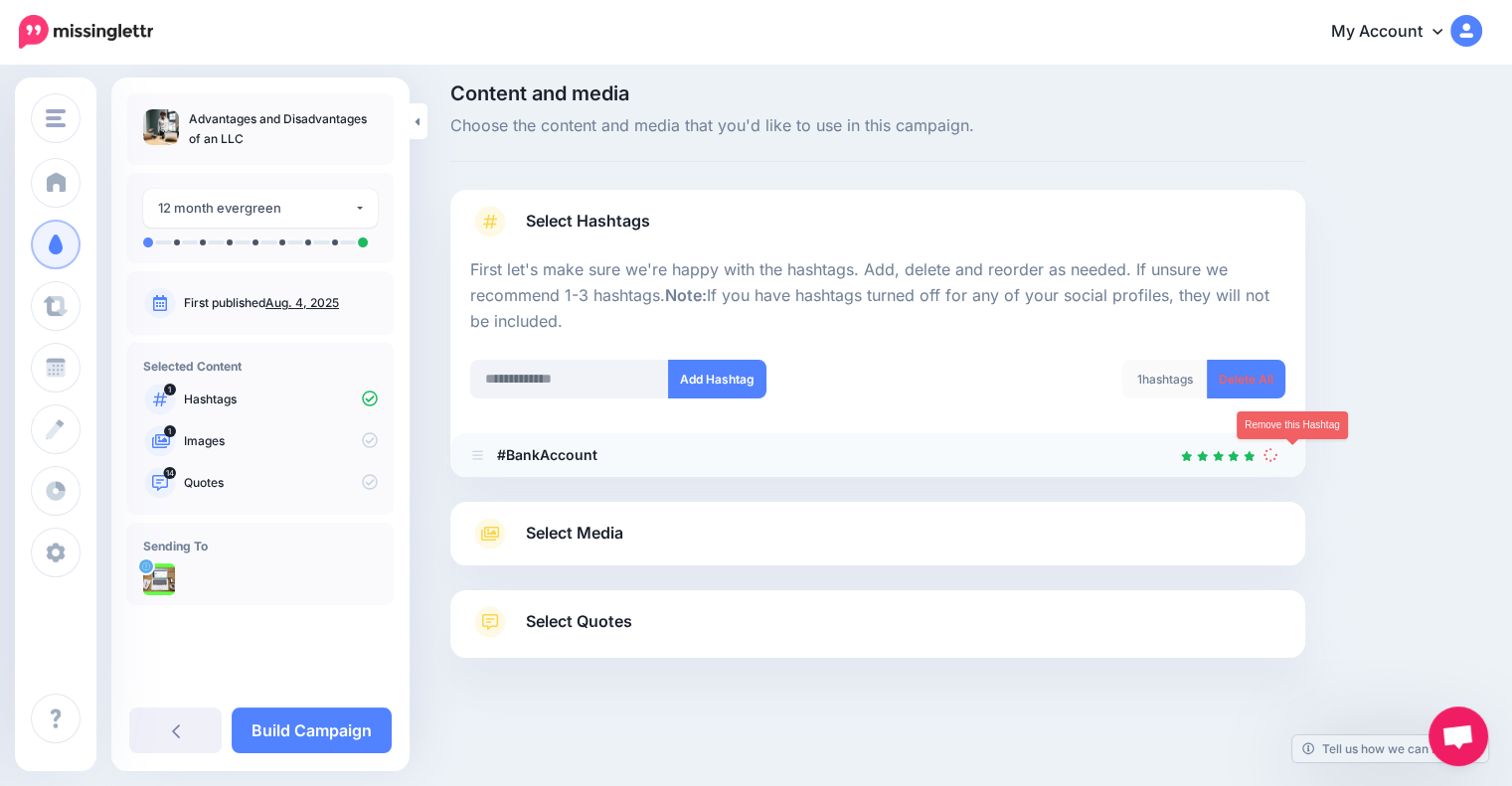 scroll, scrollTop: 0, scrollLeft: 0, axis: both 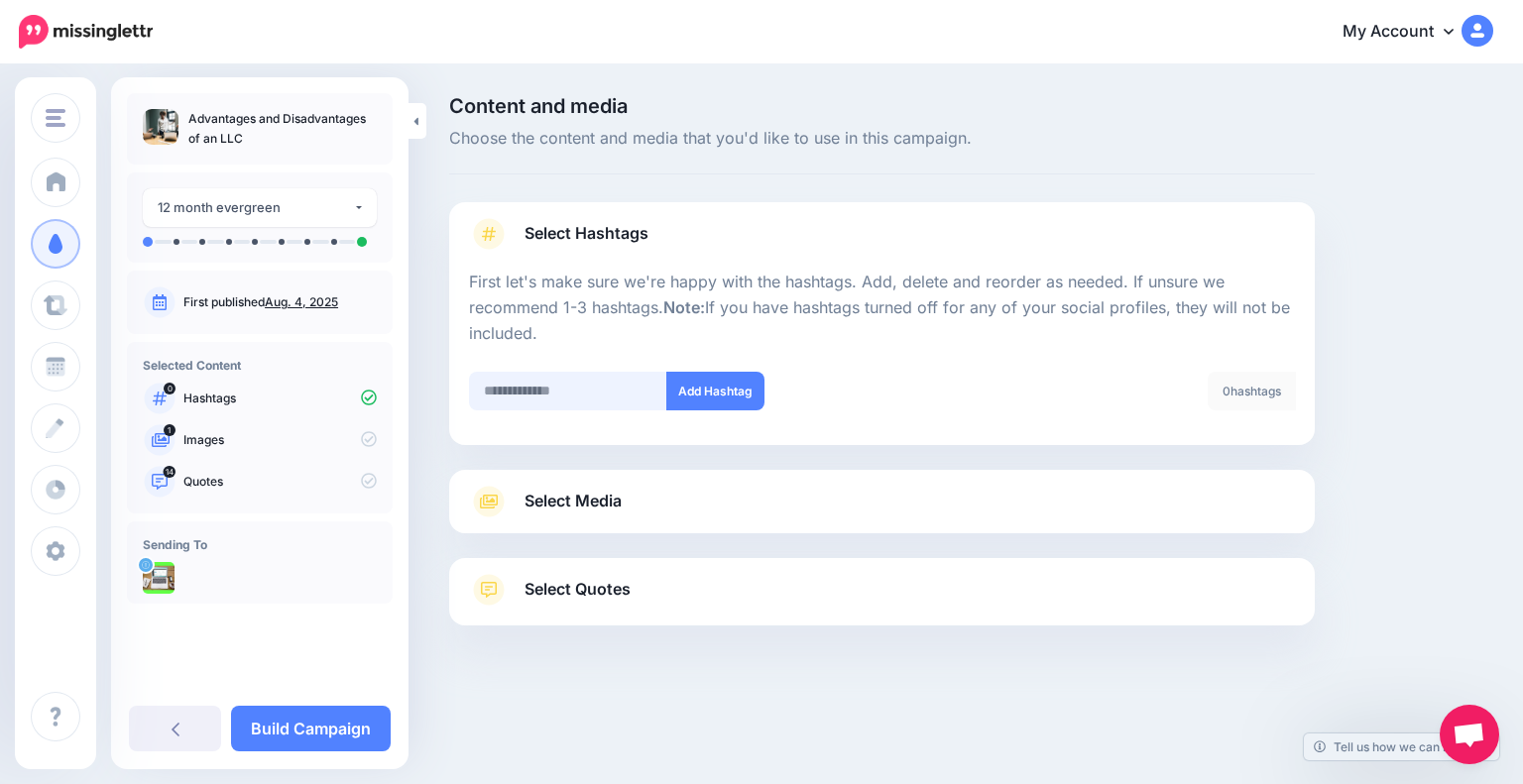 click at bounding box center [568, 391] 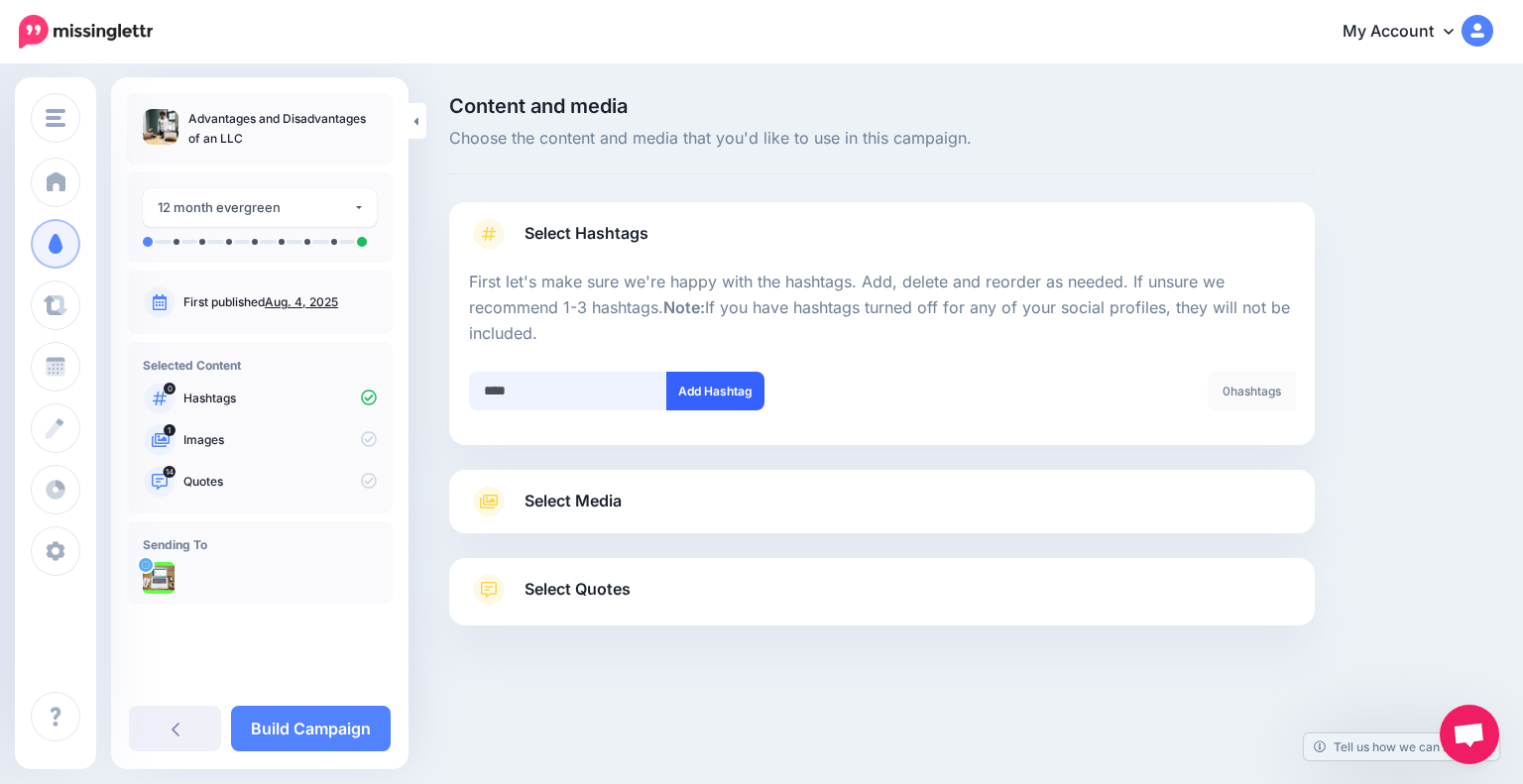 type on "****" 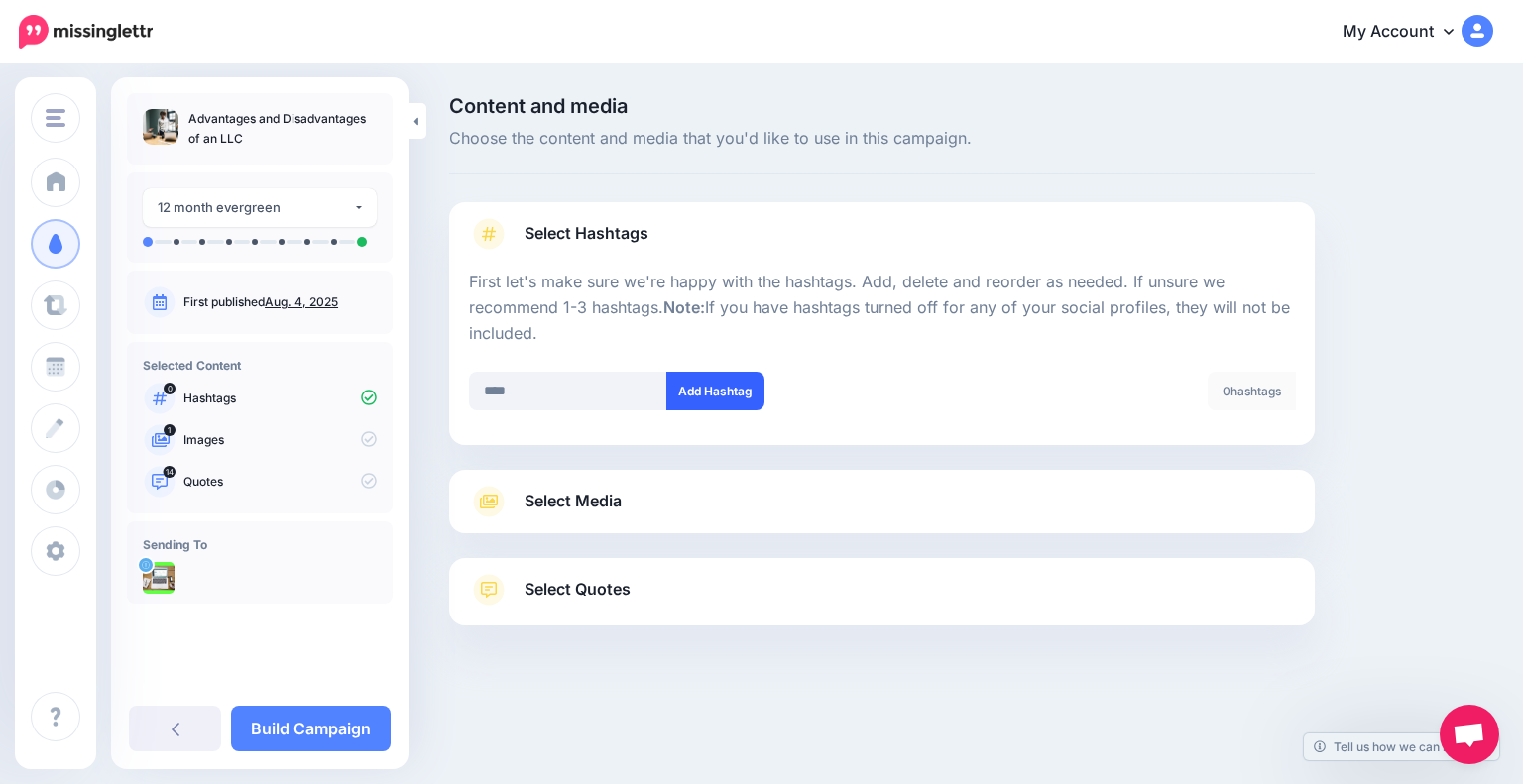 click on "Add Hashtag" at bounding box center (715, 391) 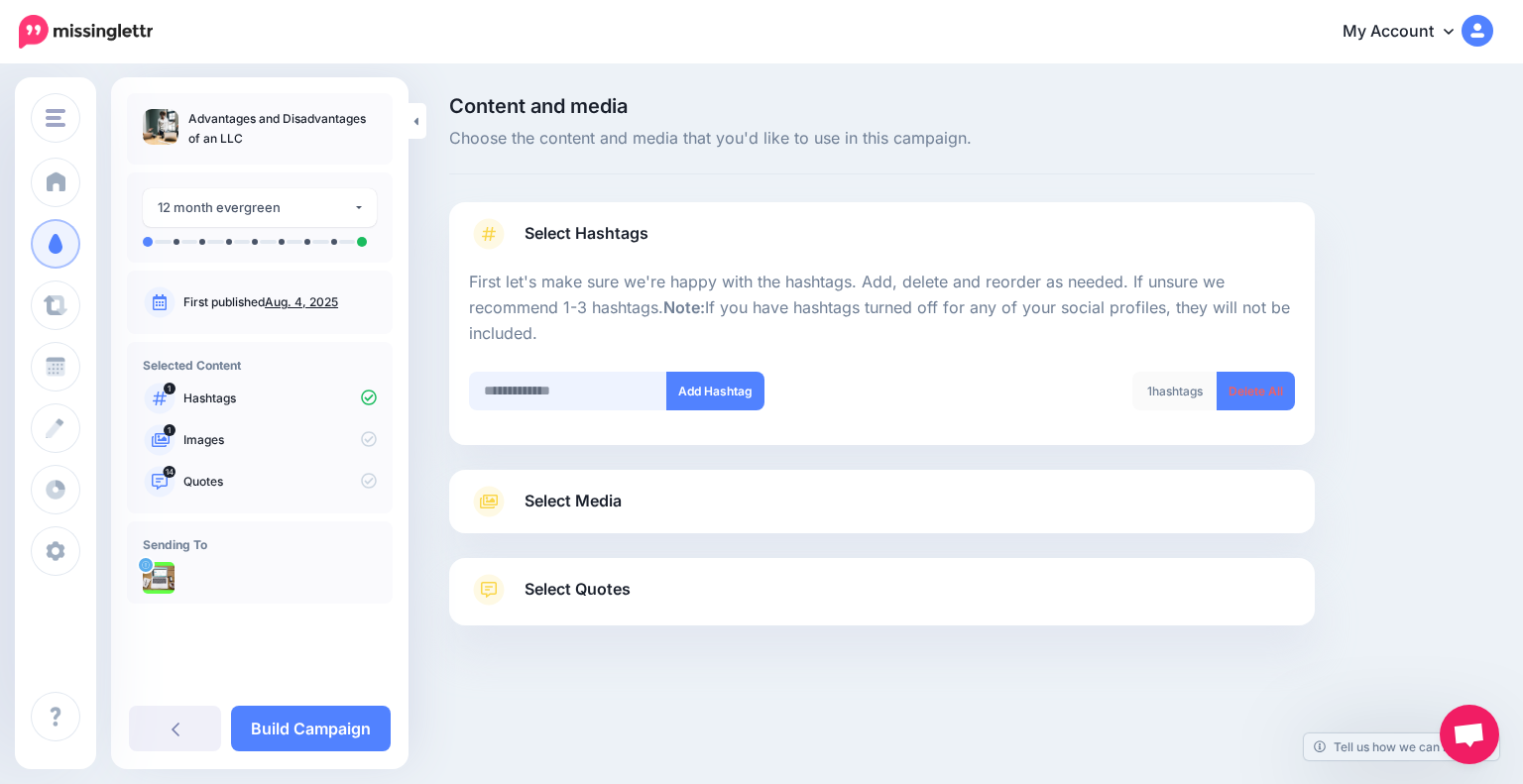 click at bounding box center [568, 391] 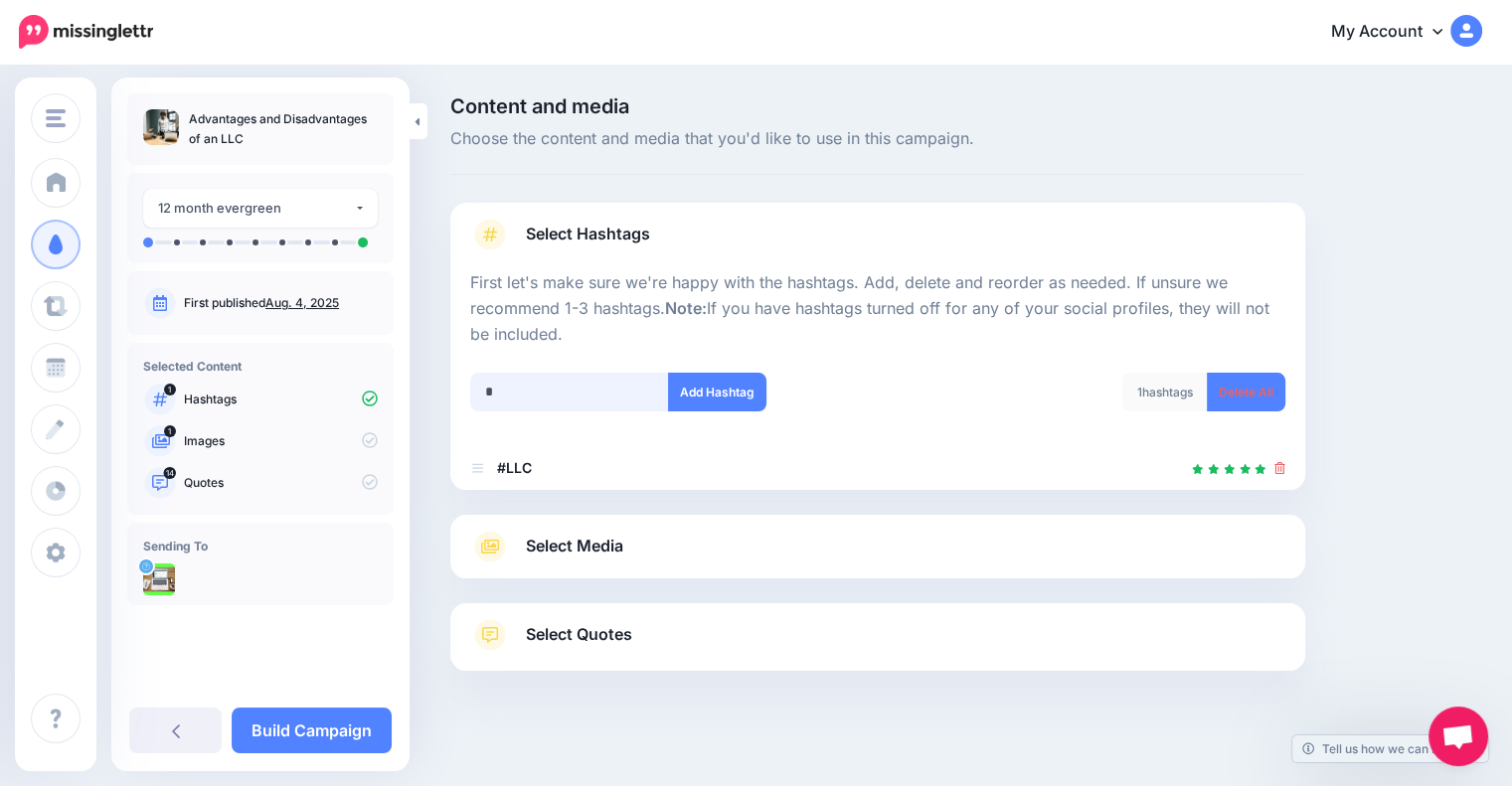 scroll, scrollTop: 13, scrollLeft: 0, axis: vertical 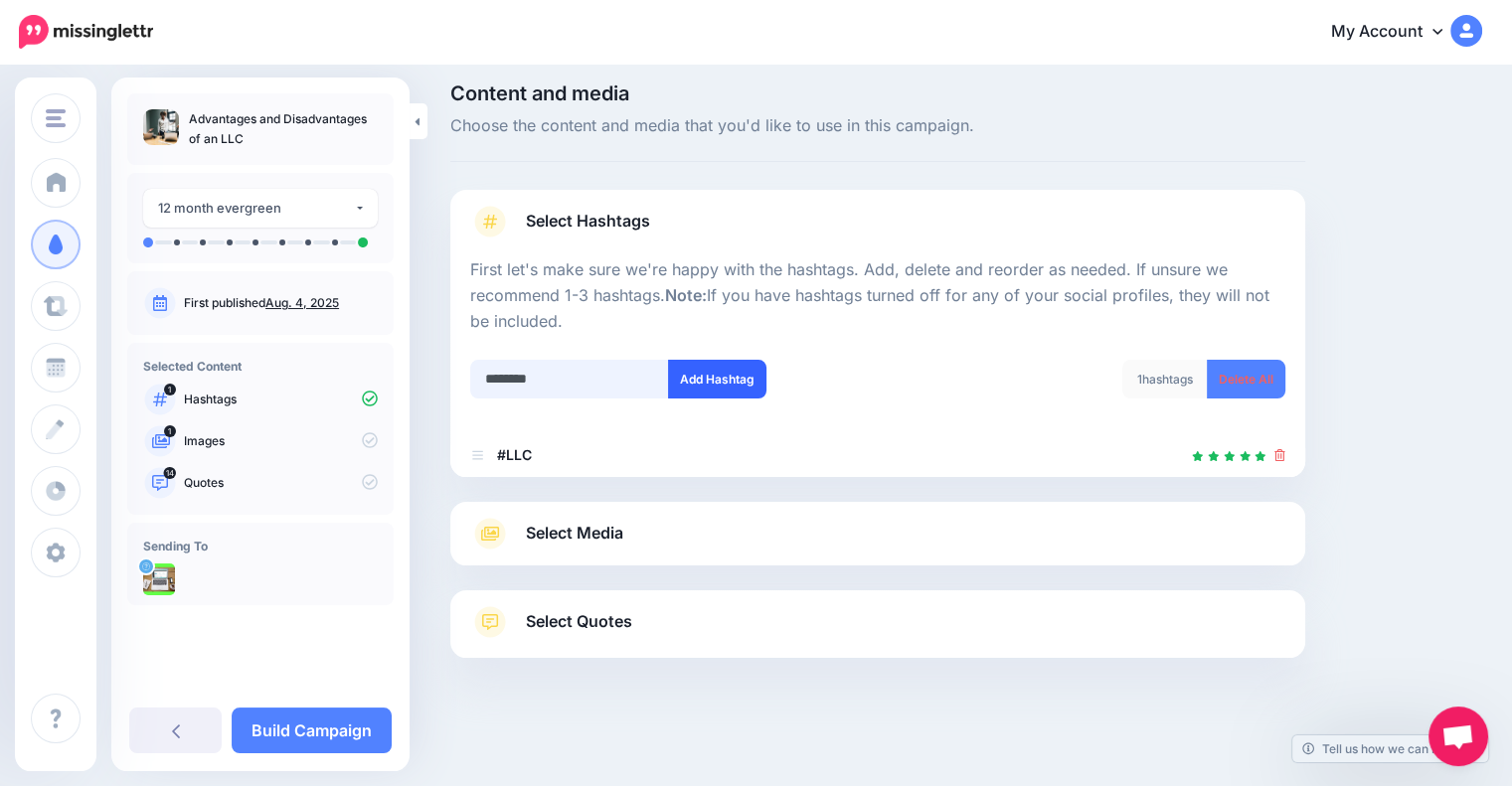 type on "********" 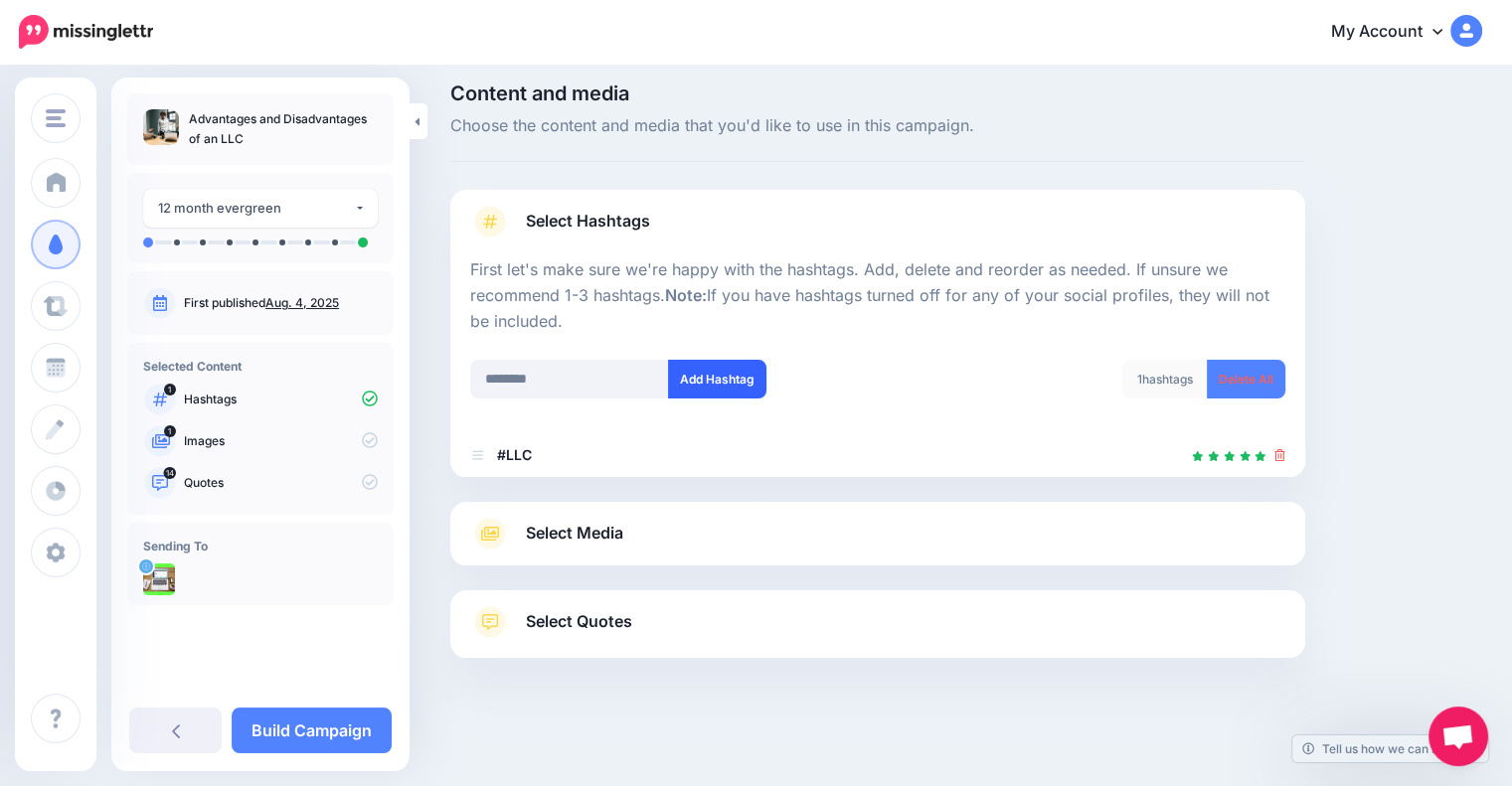 click on "Add Hashtag" at bounding box center [717, 379] 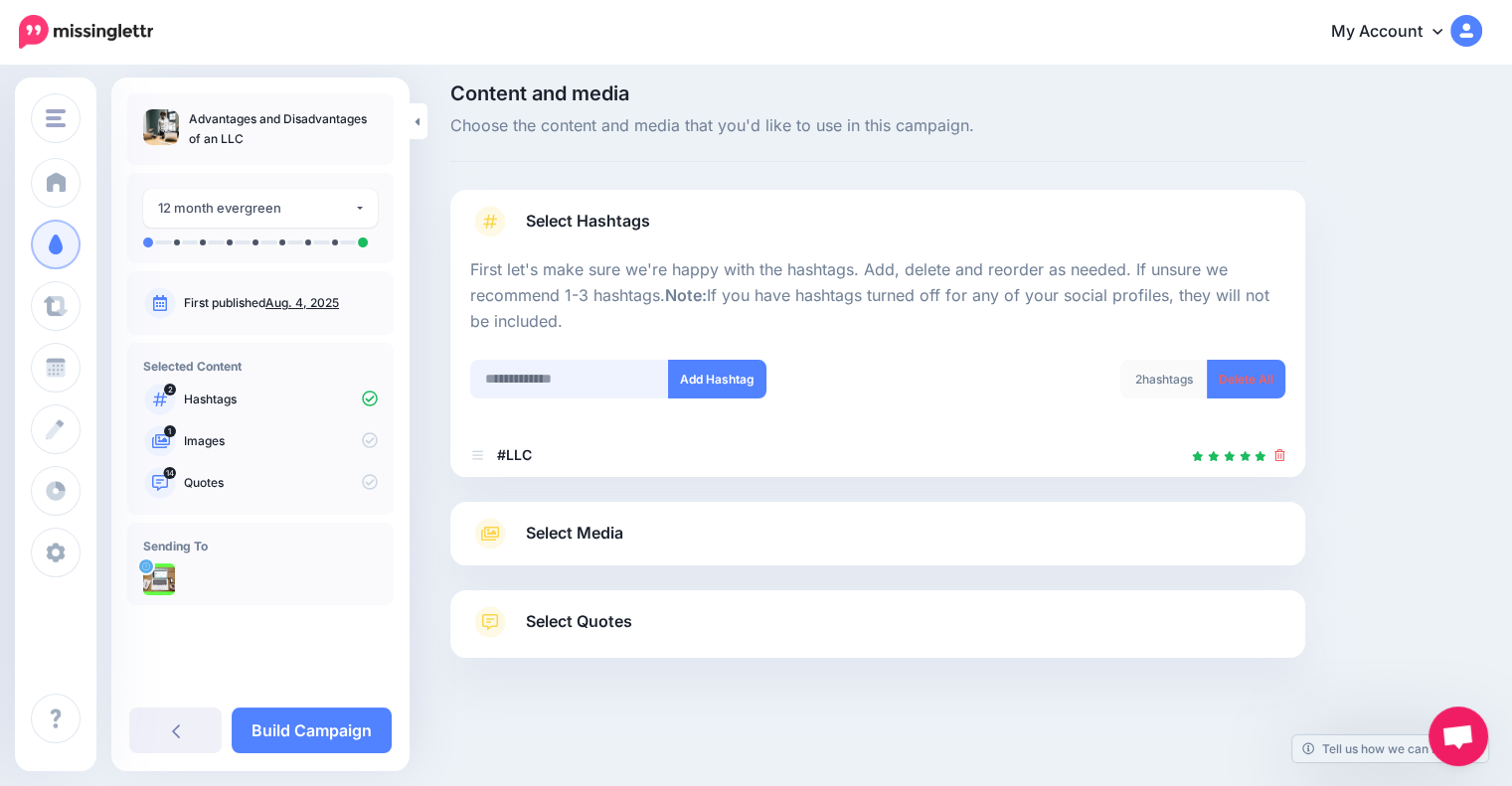 click at bounding box center [570, 379] 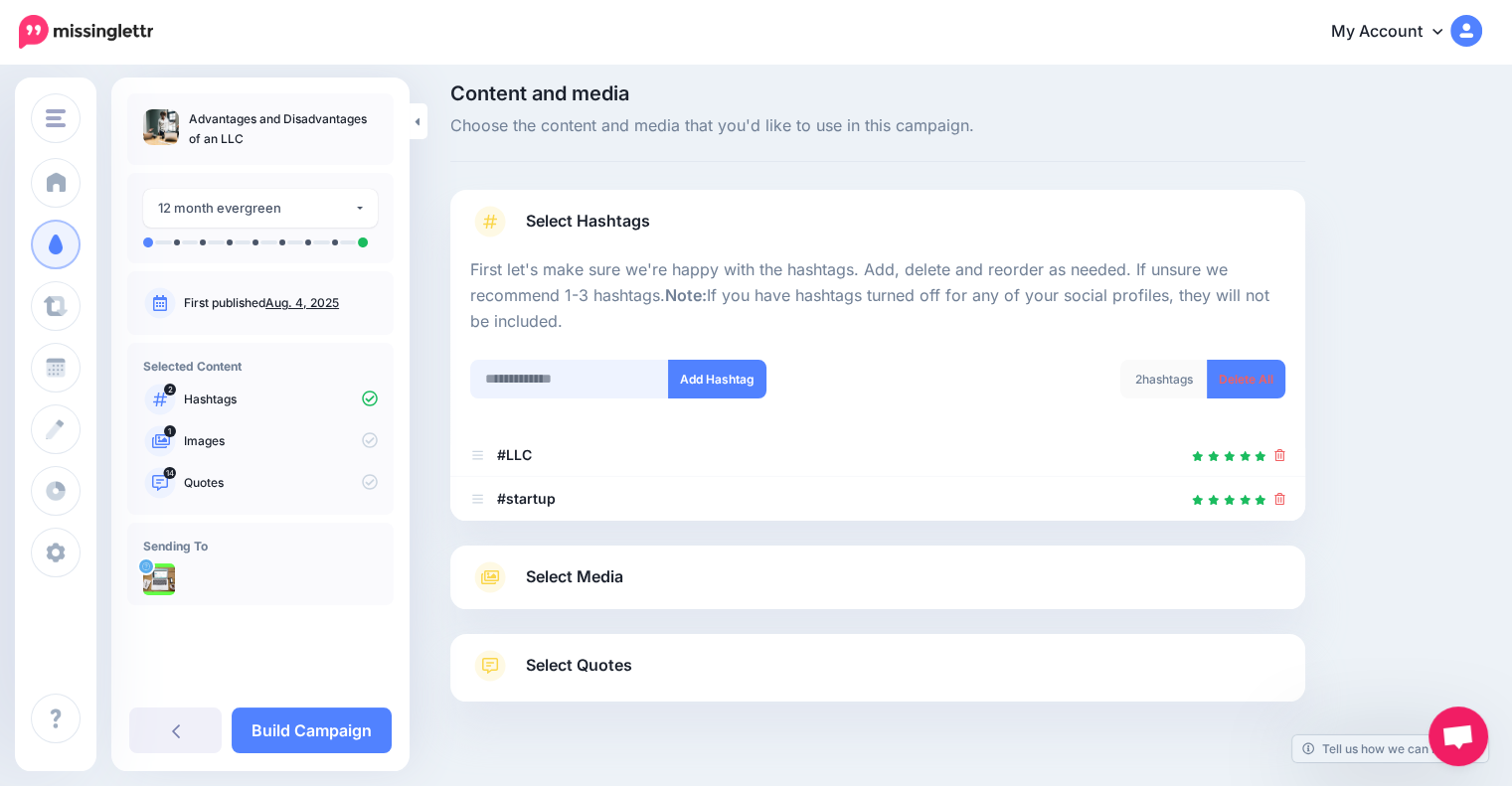 scroll, scrollTop: 57, scrollLeft: 0, axis: vertical 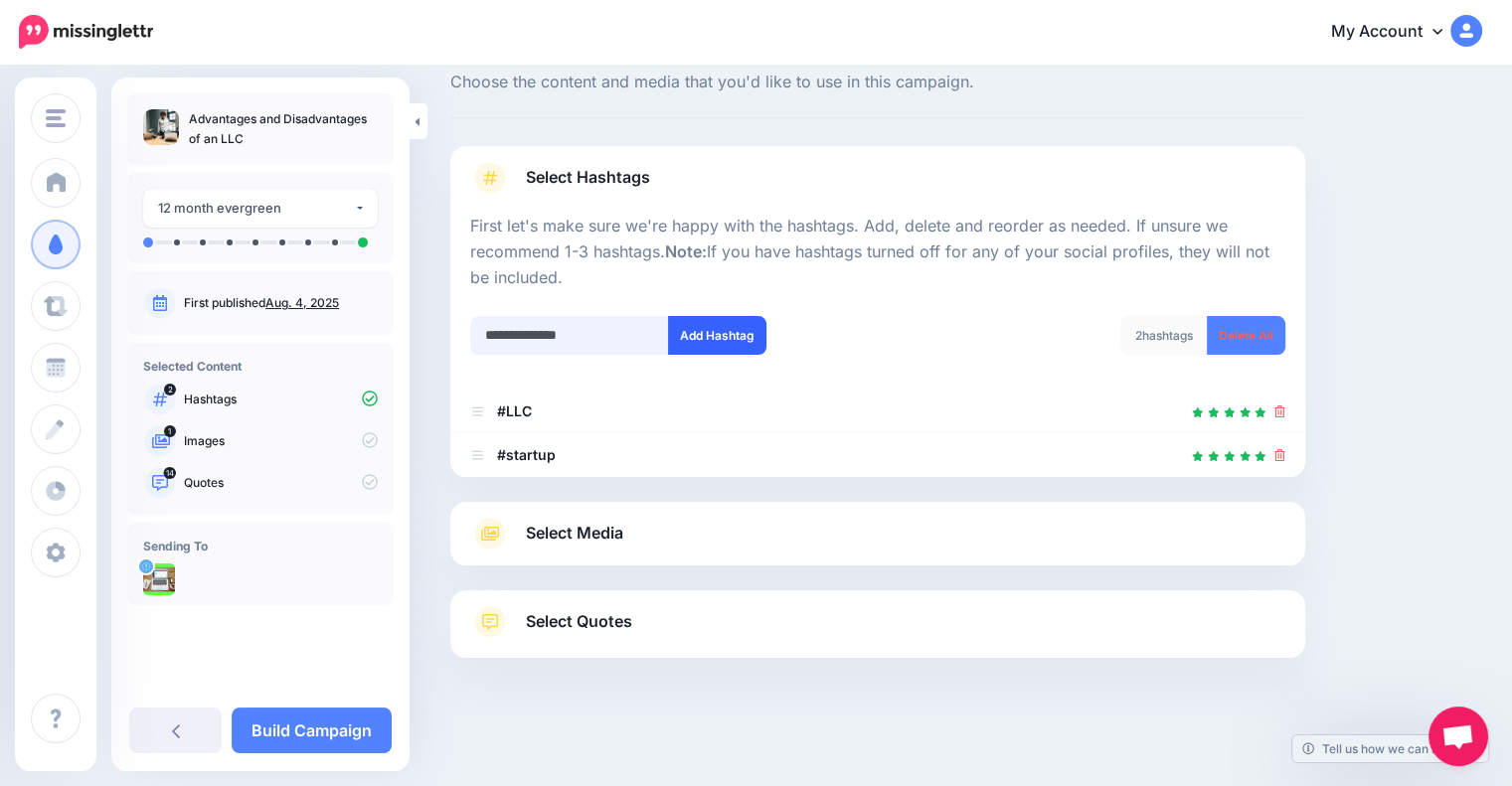 type on "**********" 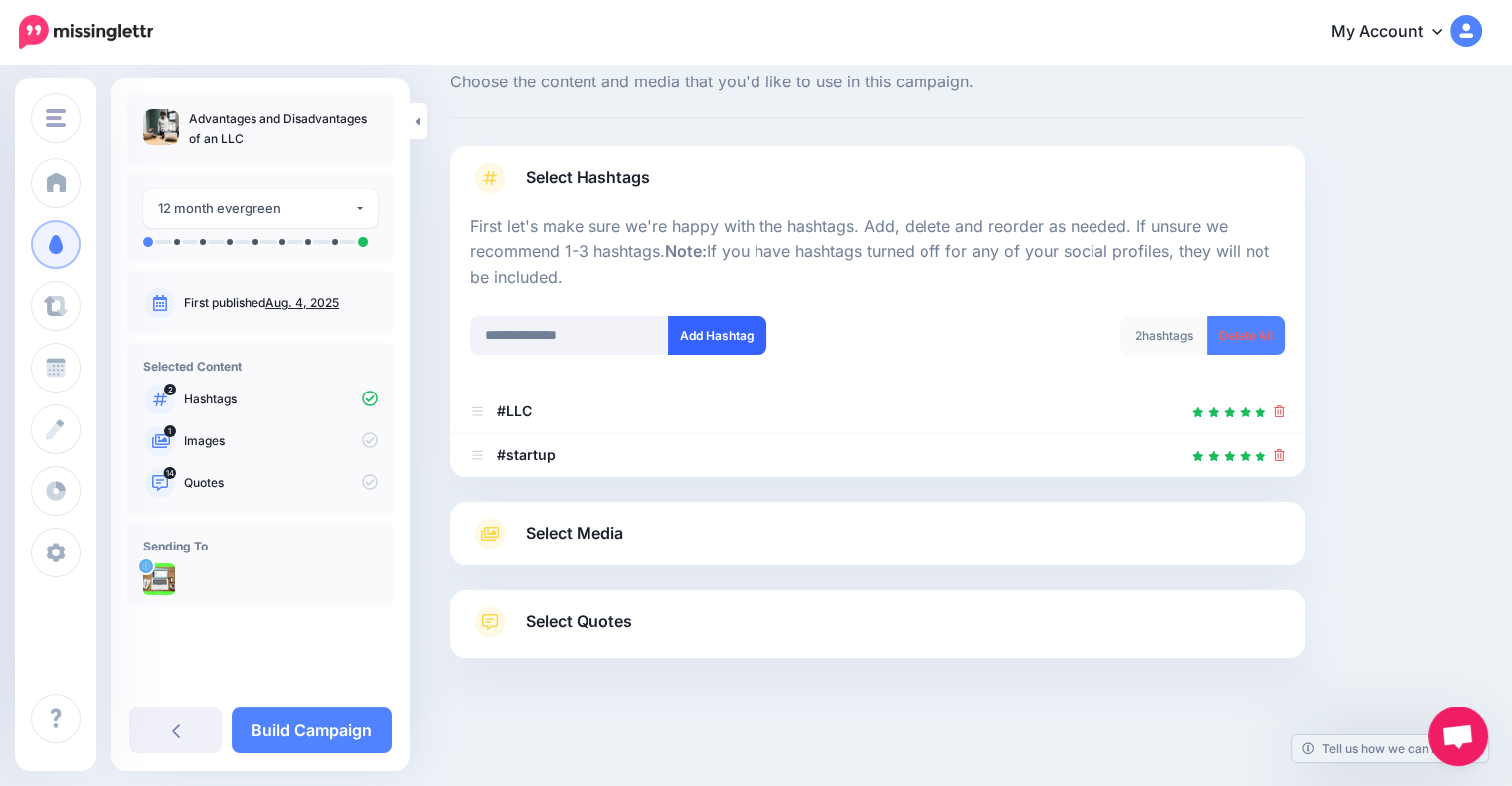 click on "Add Hashtag" at bounding box center (717, 335) 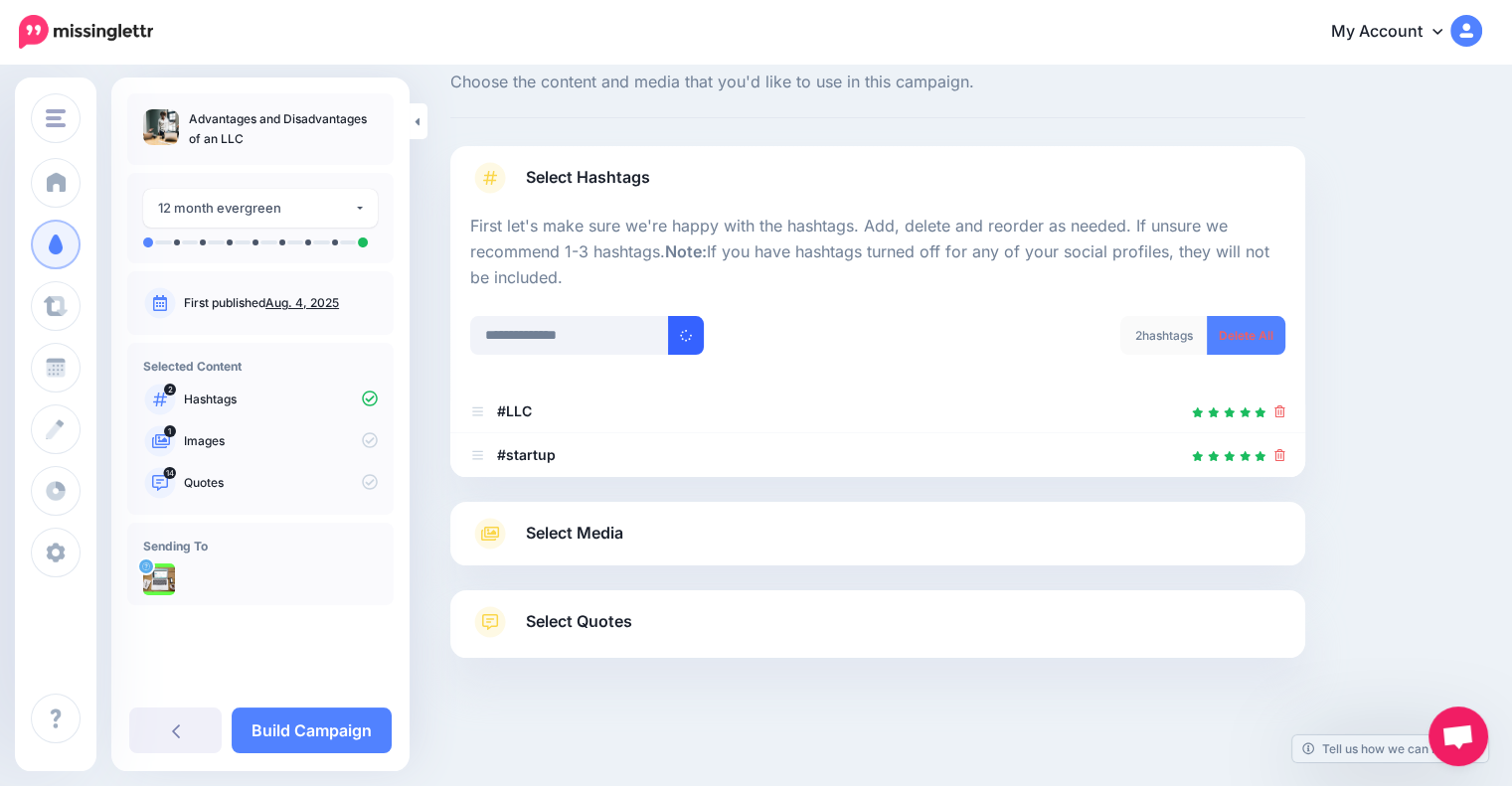 type 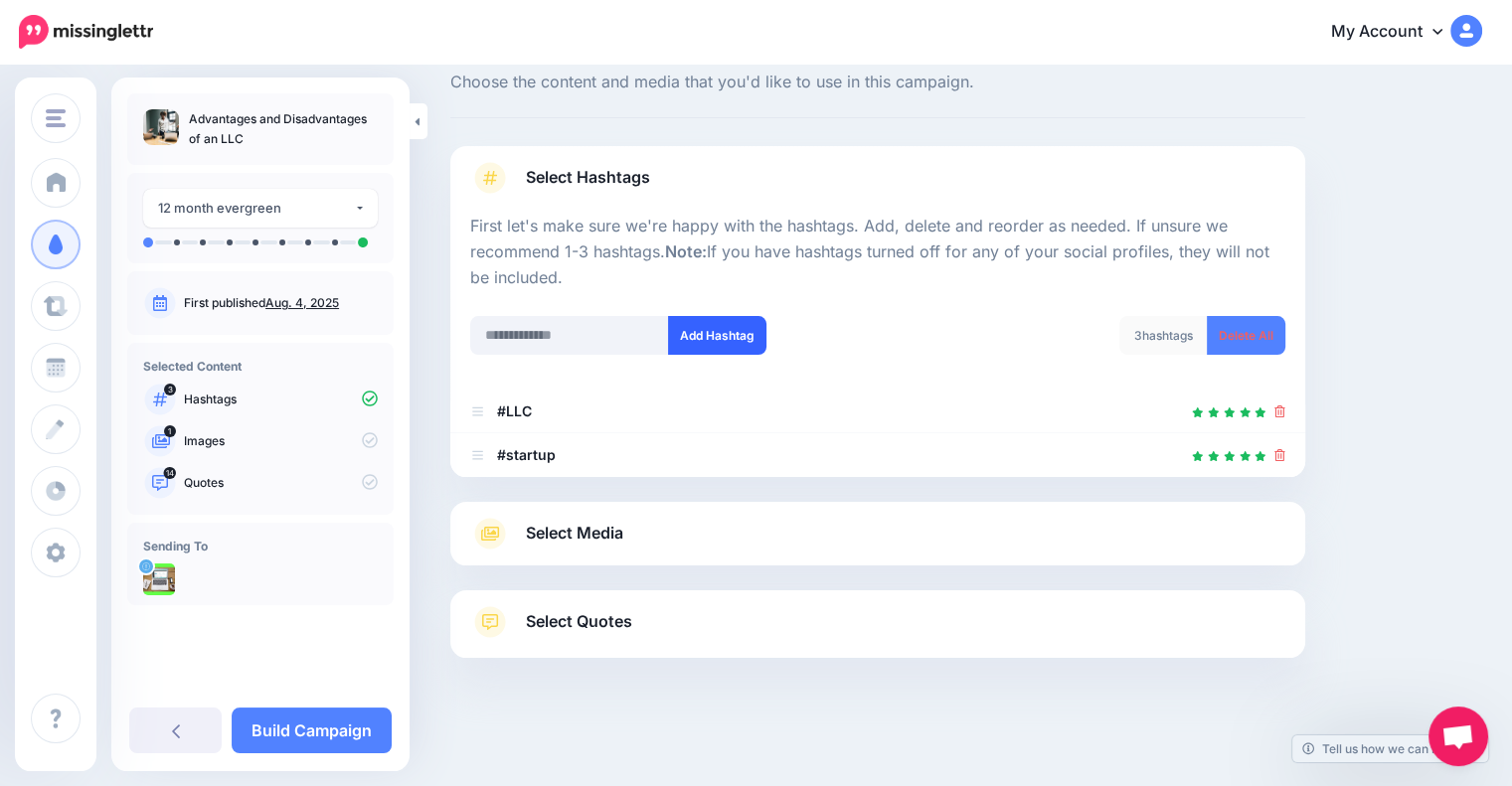 type 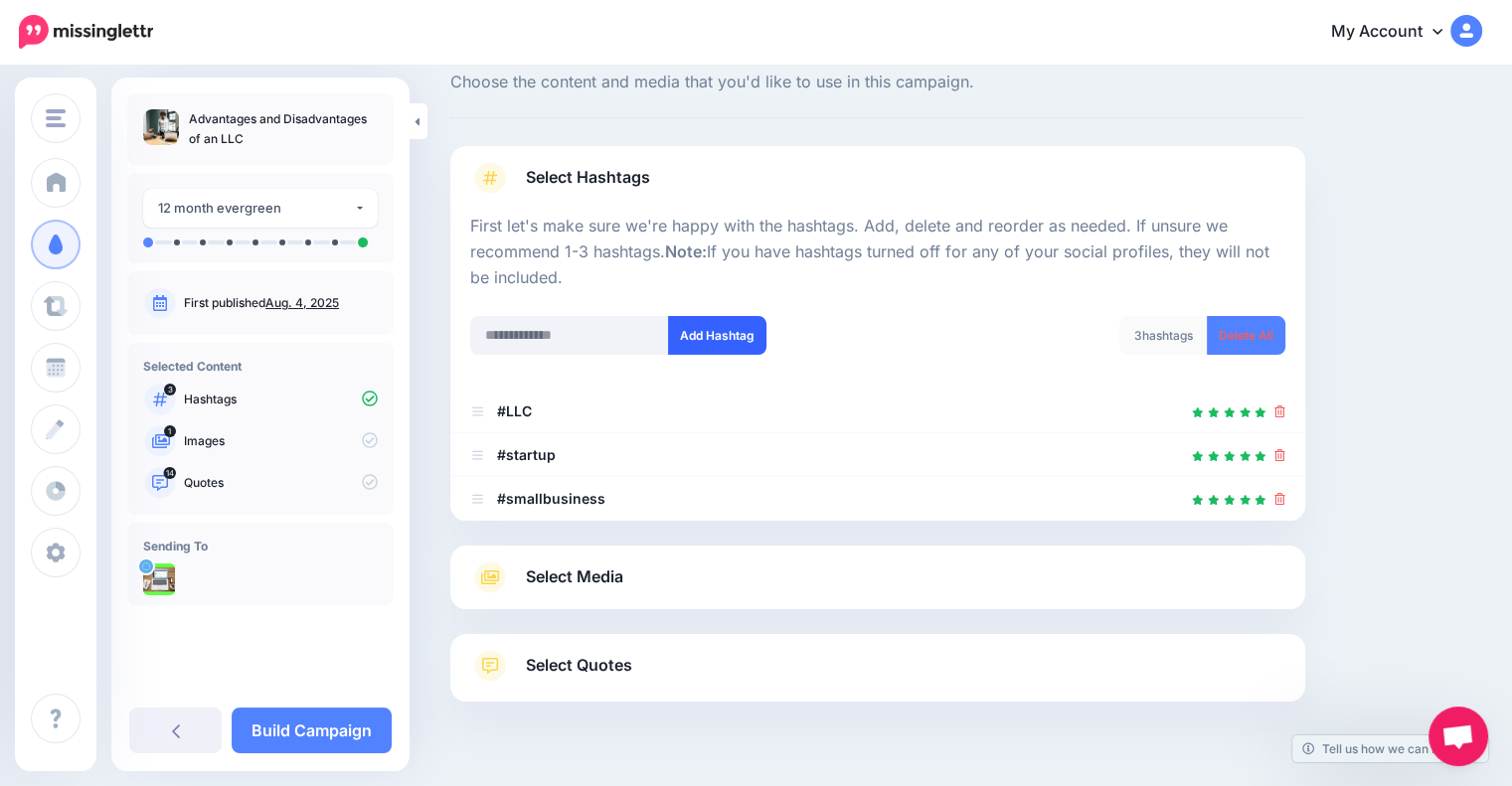 scroll, scrollTop: 100, scrollLeft: 0, axis: vertical 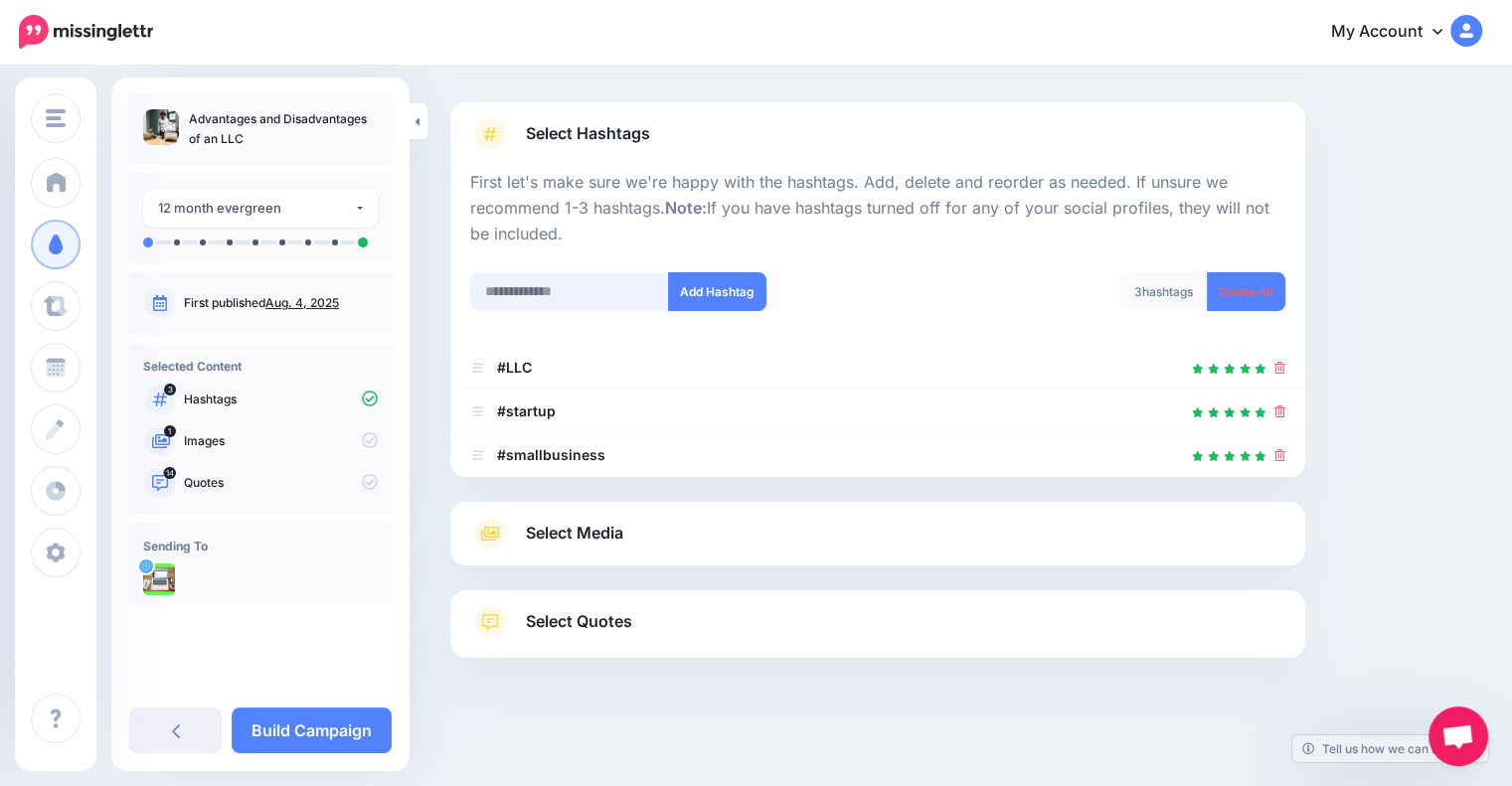 click at bounding box center (570, 291) 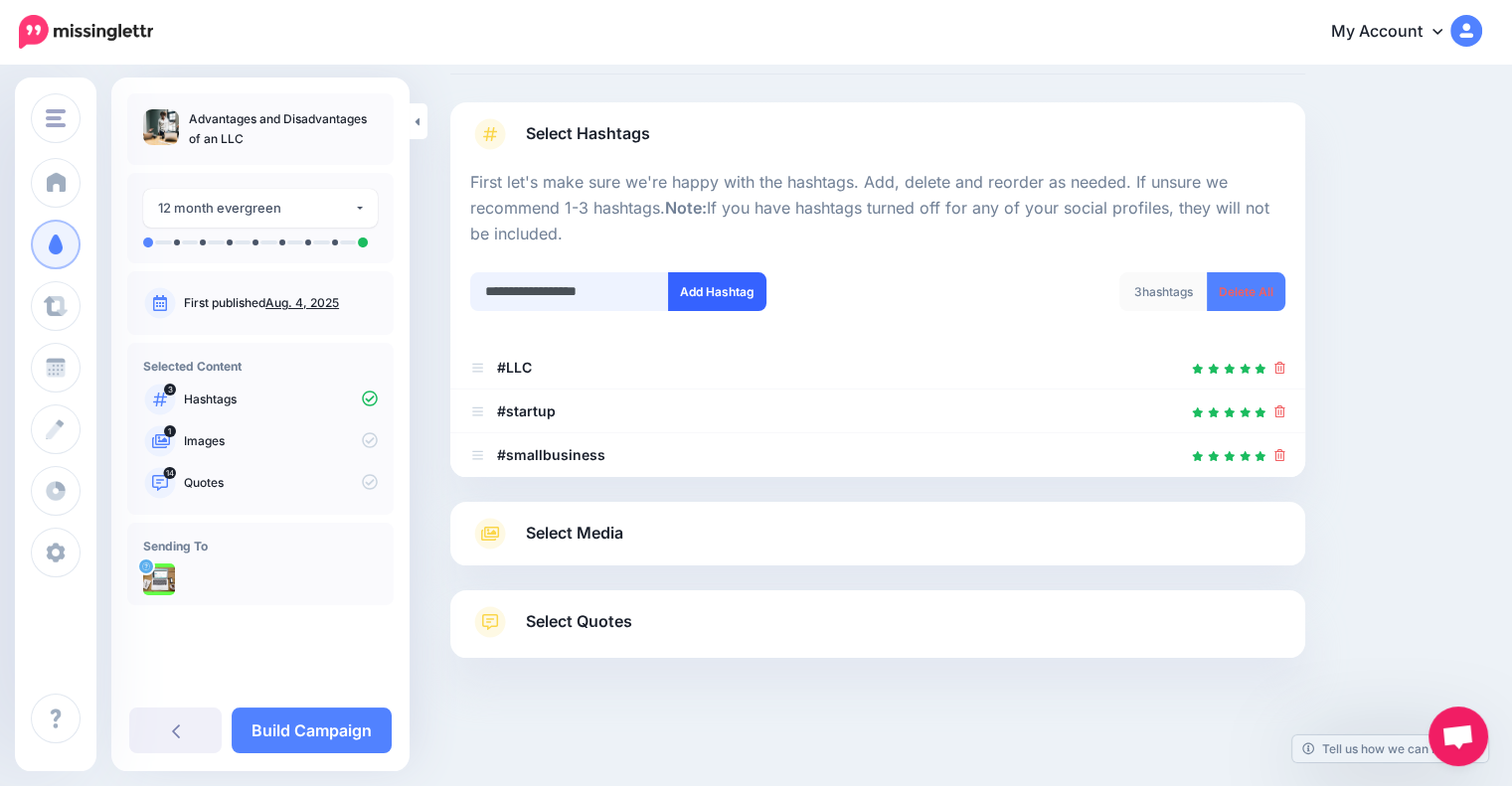 type on "**********" 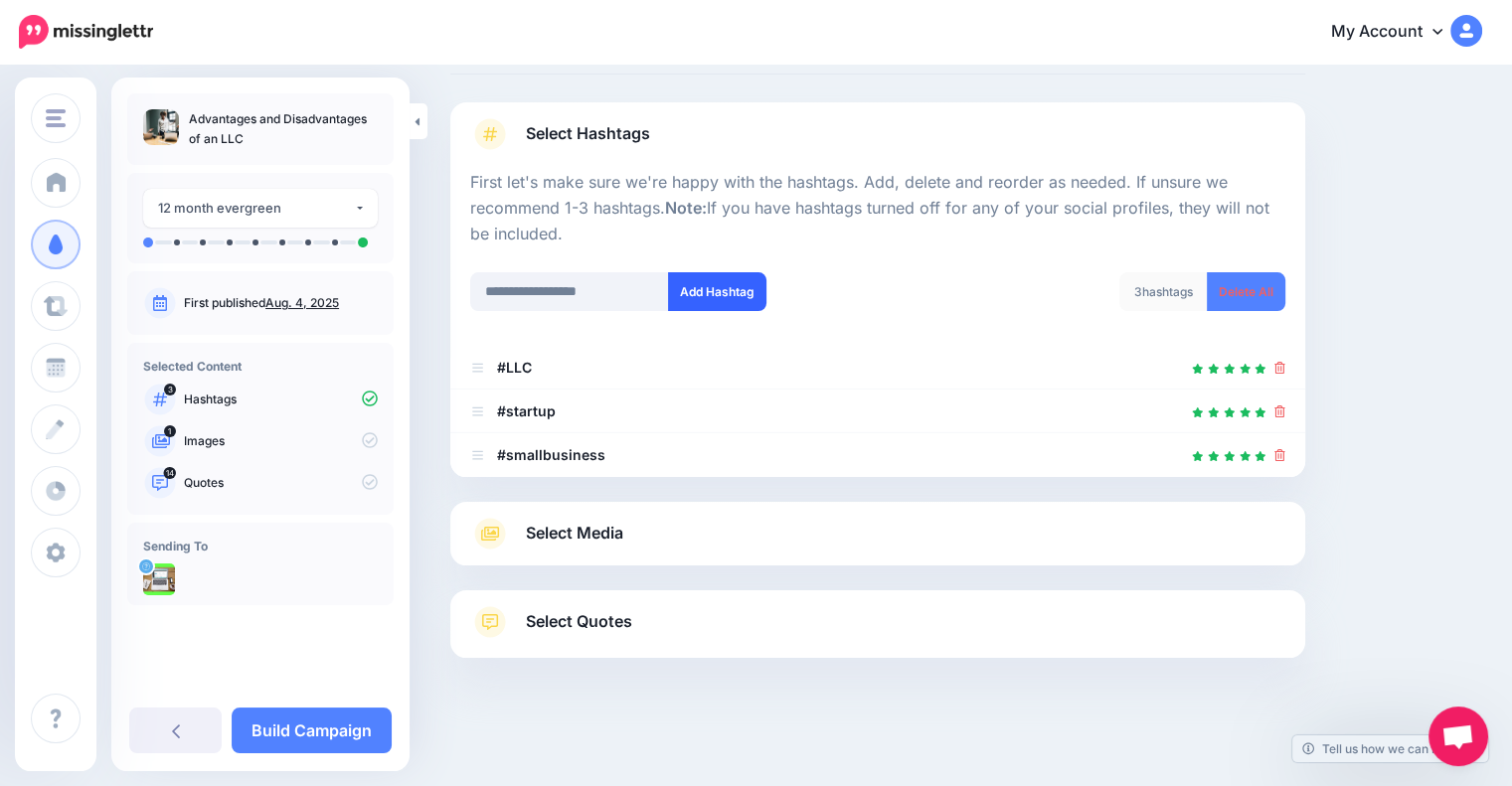 click on "Add Hashtag" at bounding box center (717, 291) 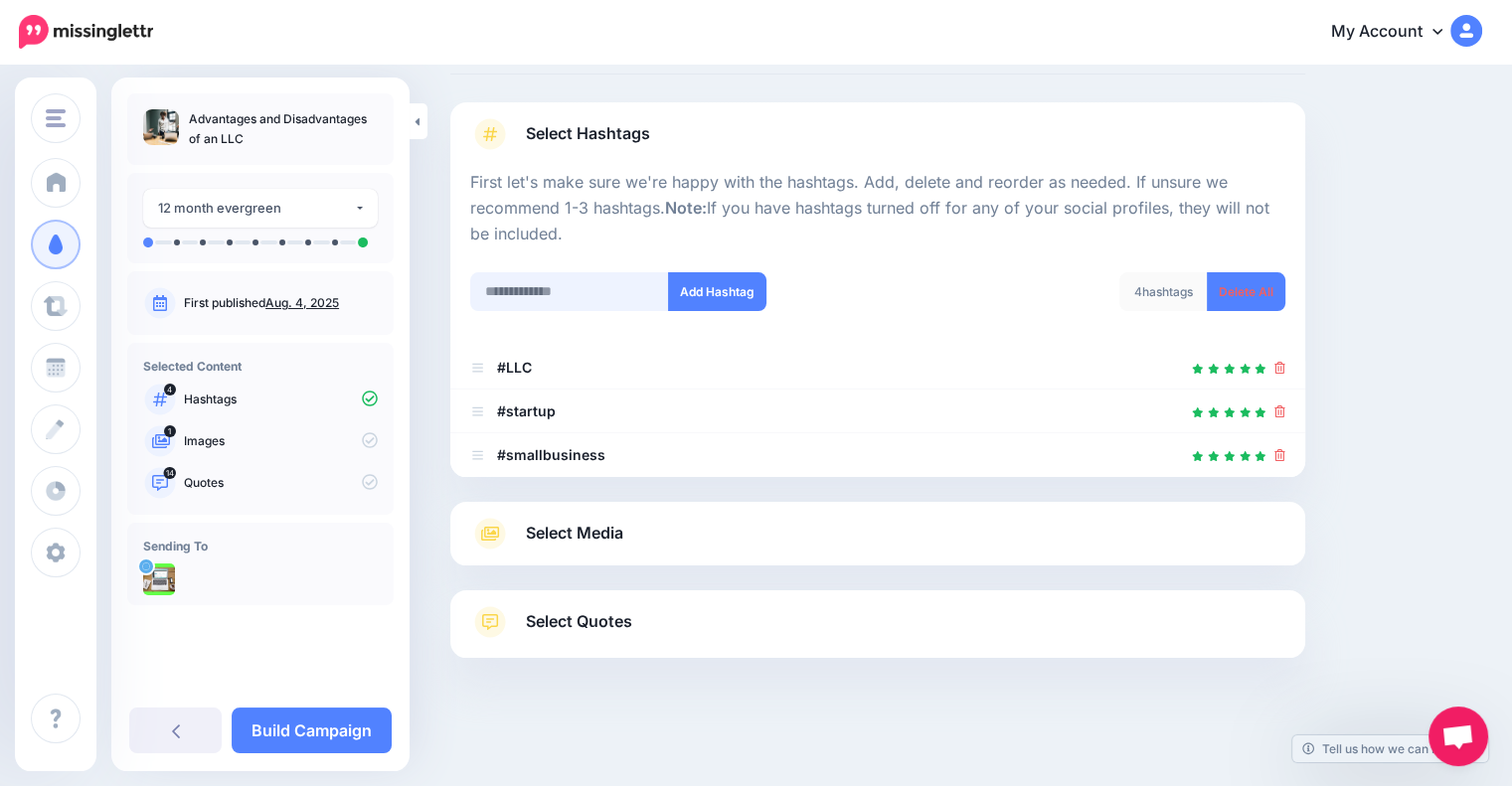 click at bounding box center (570, 291) 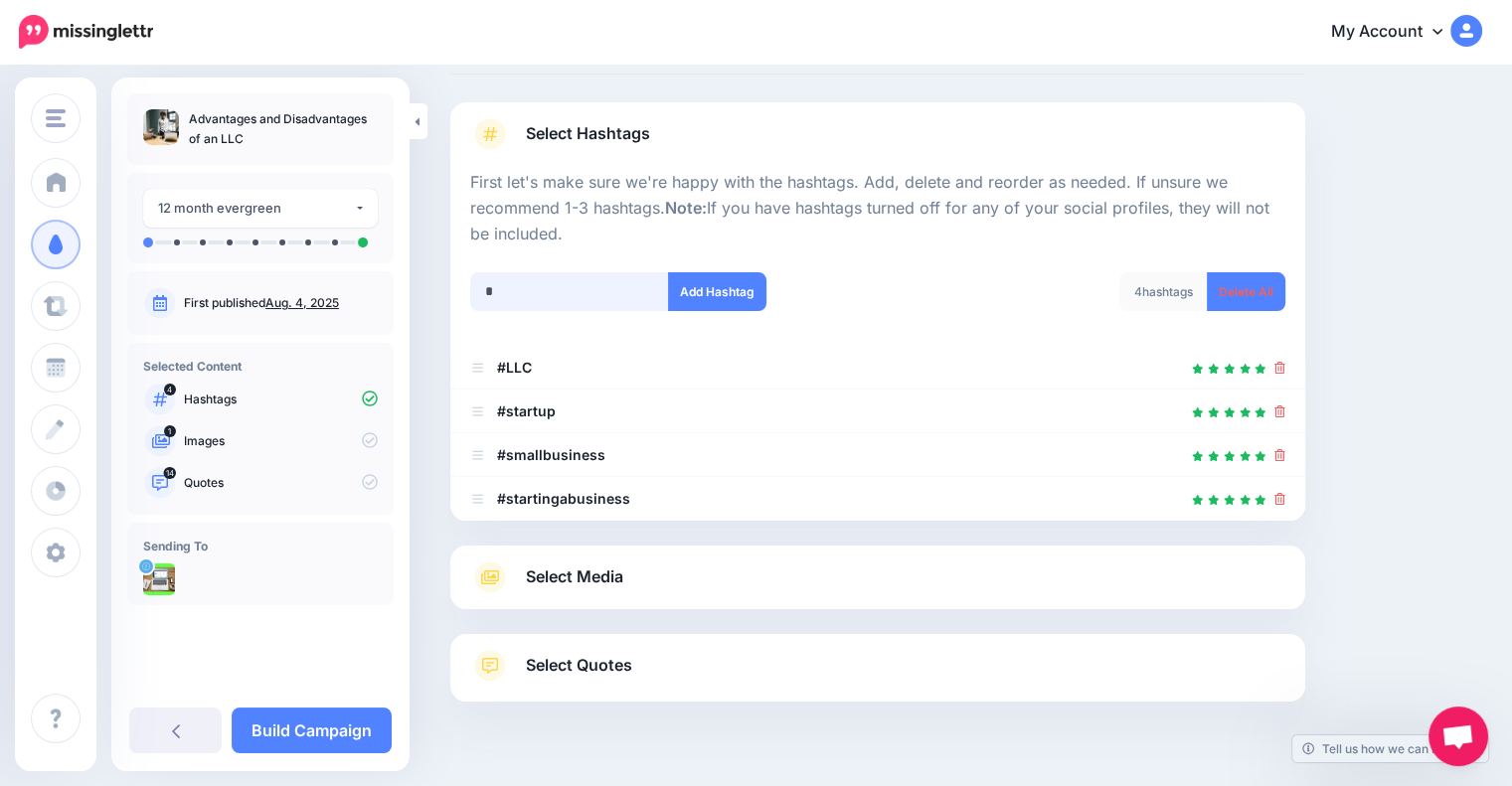 scroll, scrollTop: 144, scrollLeft: 0, axis: vertical 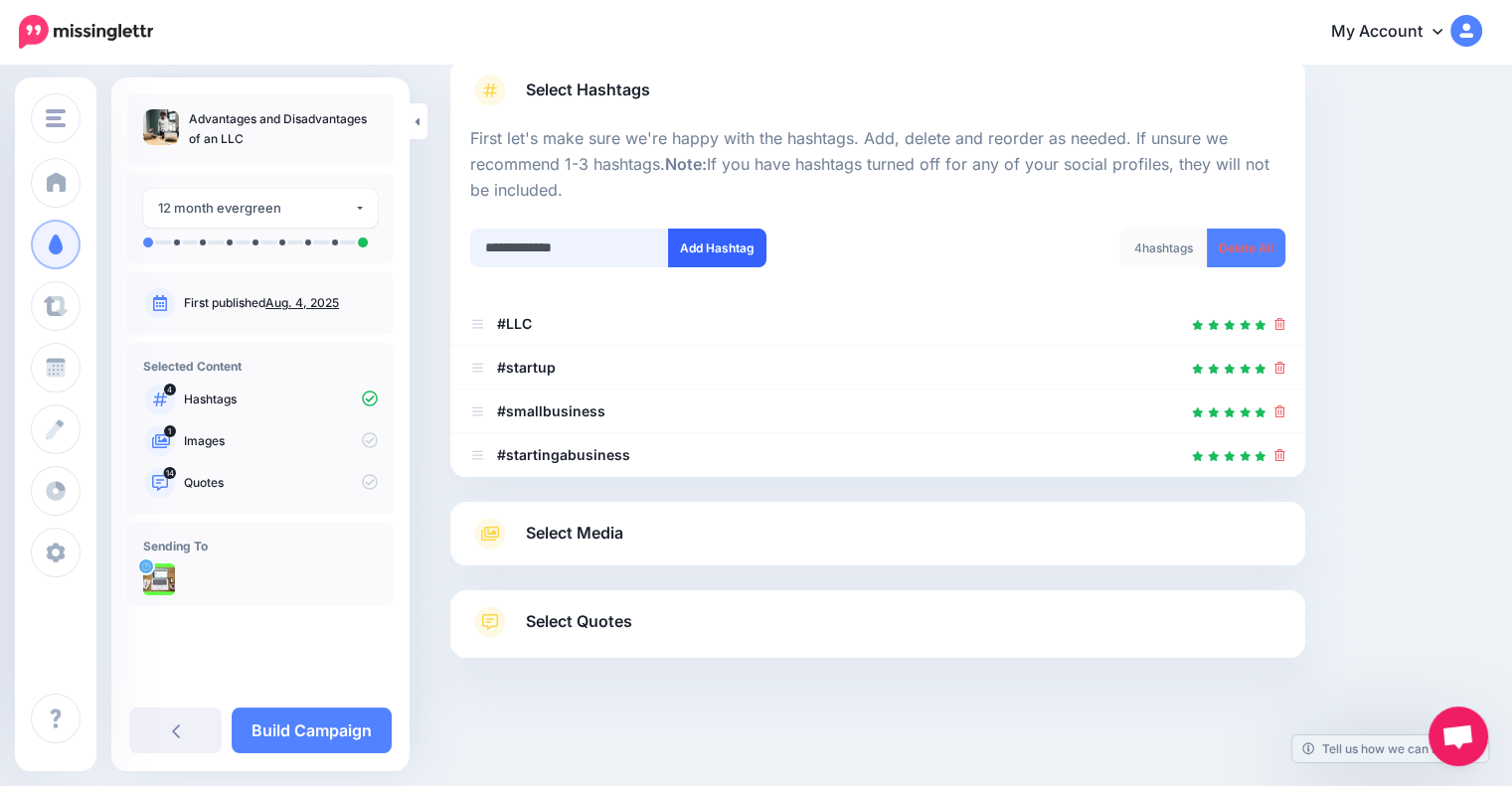 type on "**********" 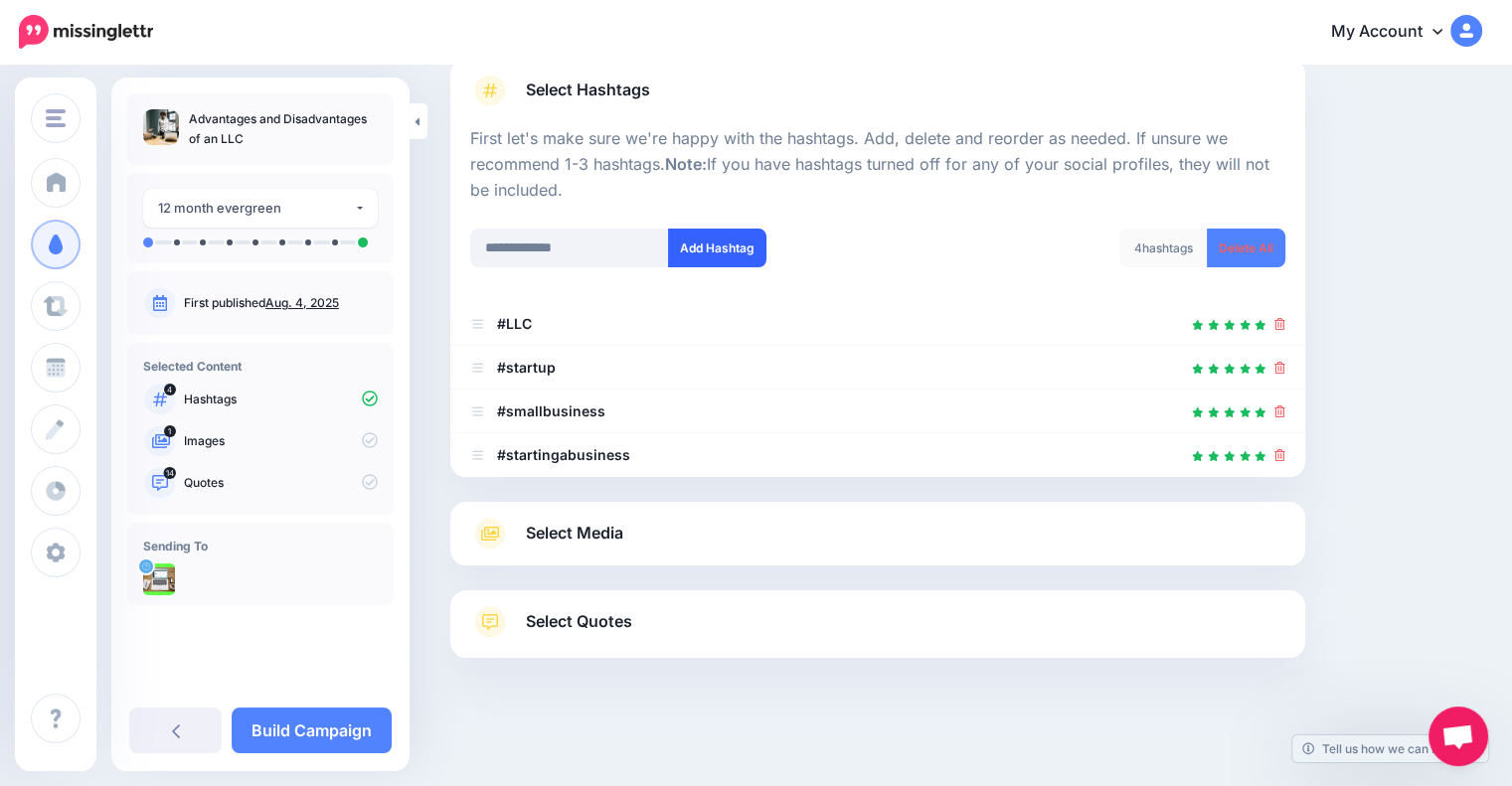 click on "Add Hashtag" at bounding box center [717, 247] 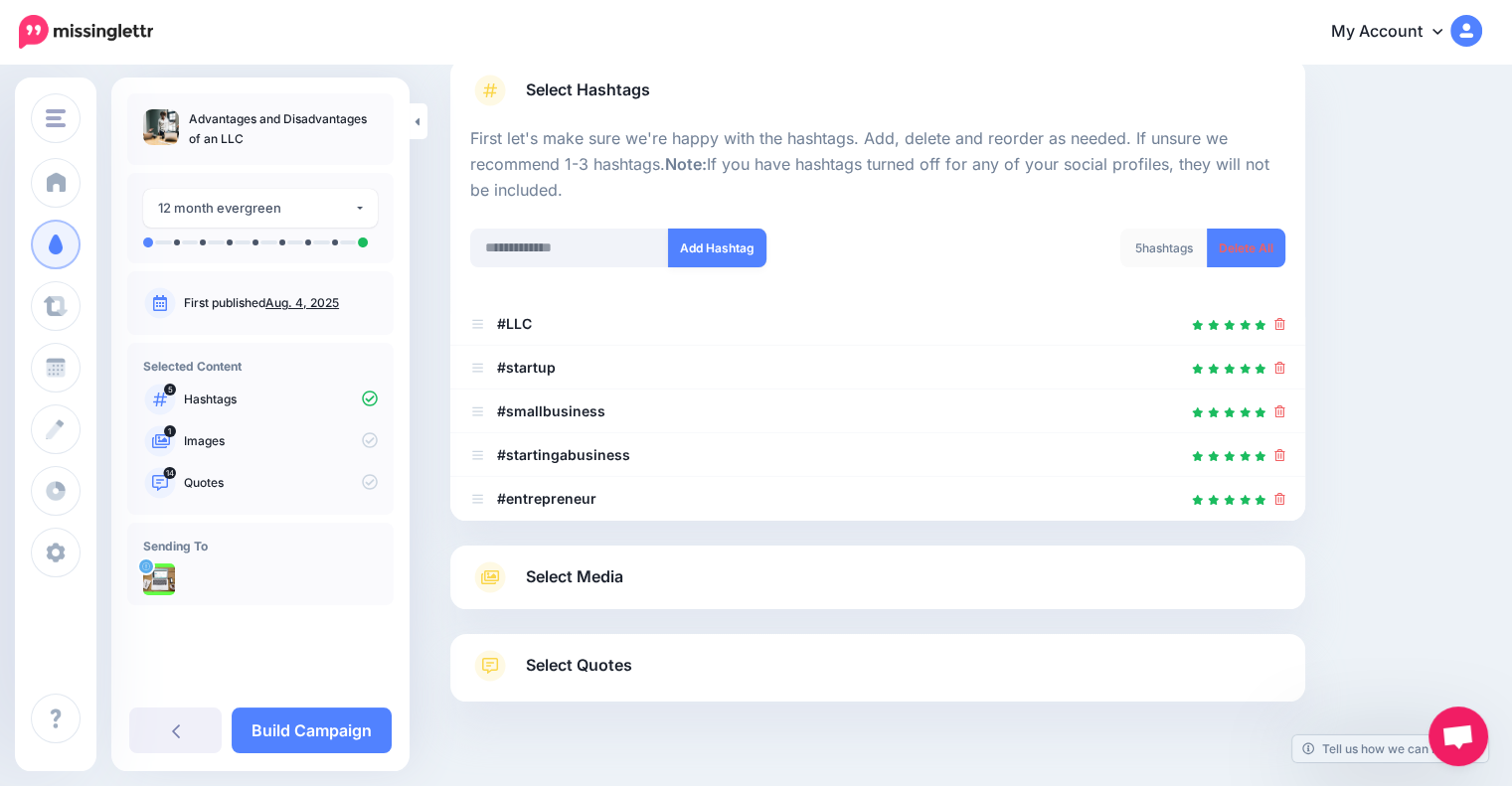 scroll, scrollTop: 188, scrollLeft: 0, axis: vertical 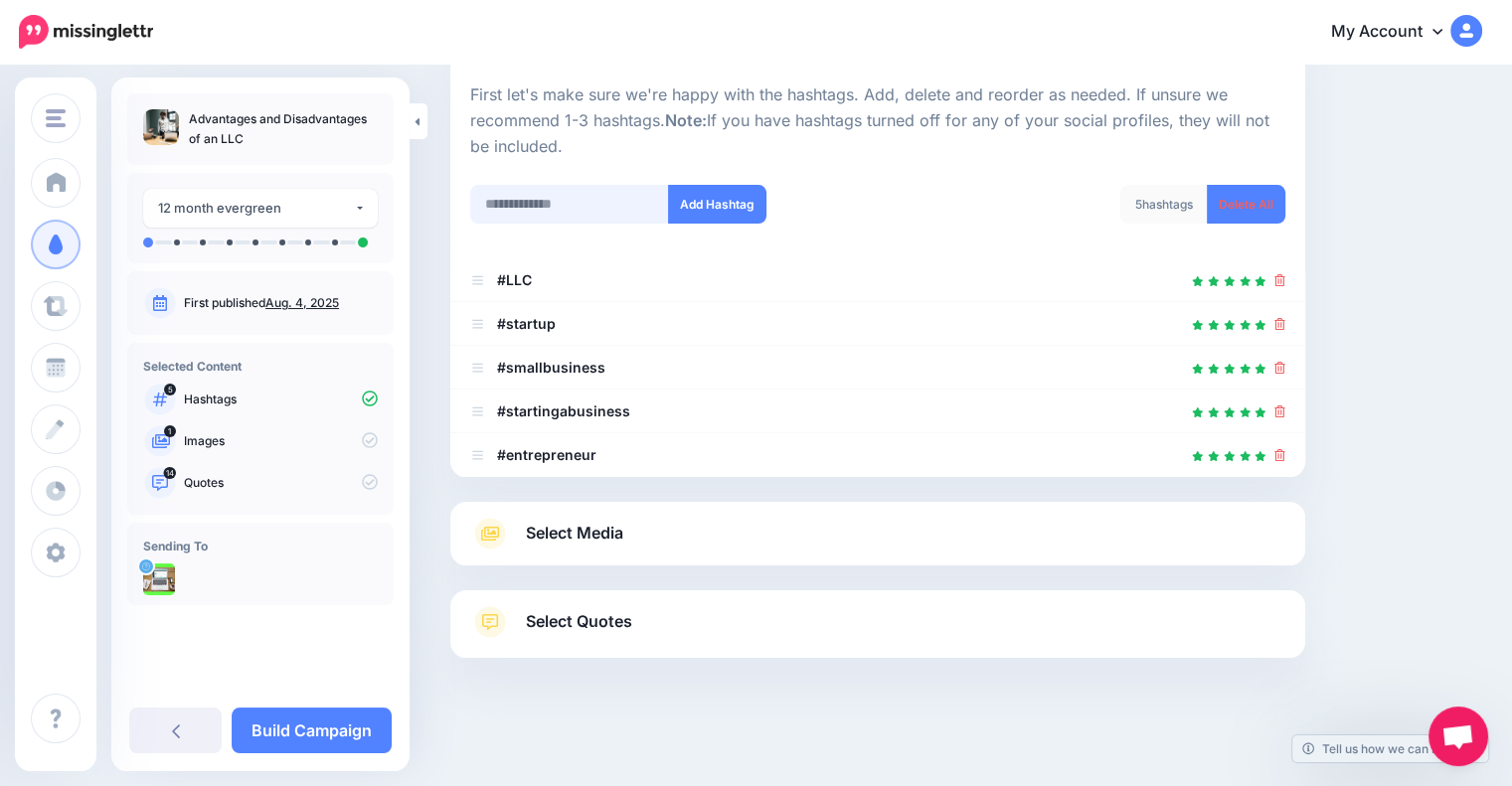 click at bounding box center (570, 204) 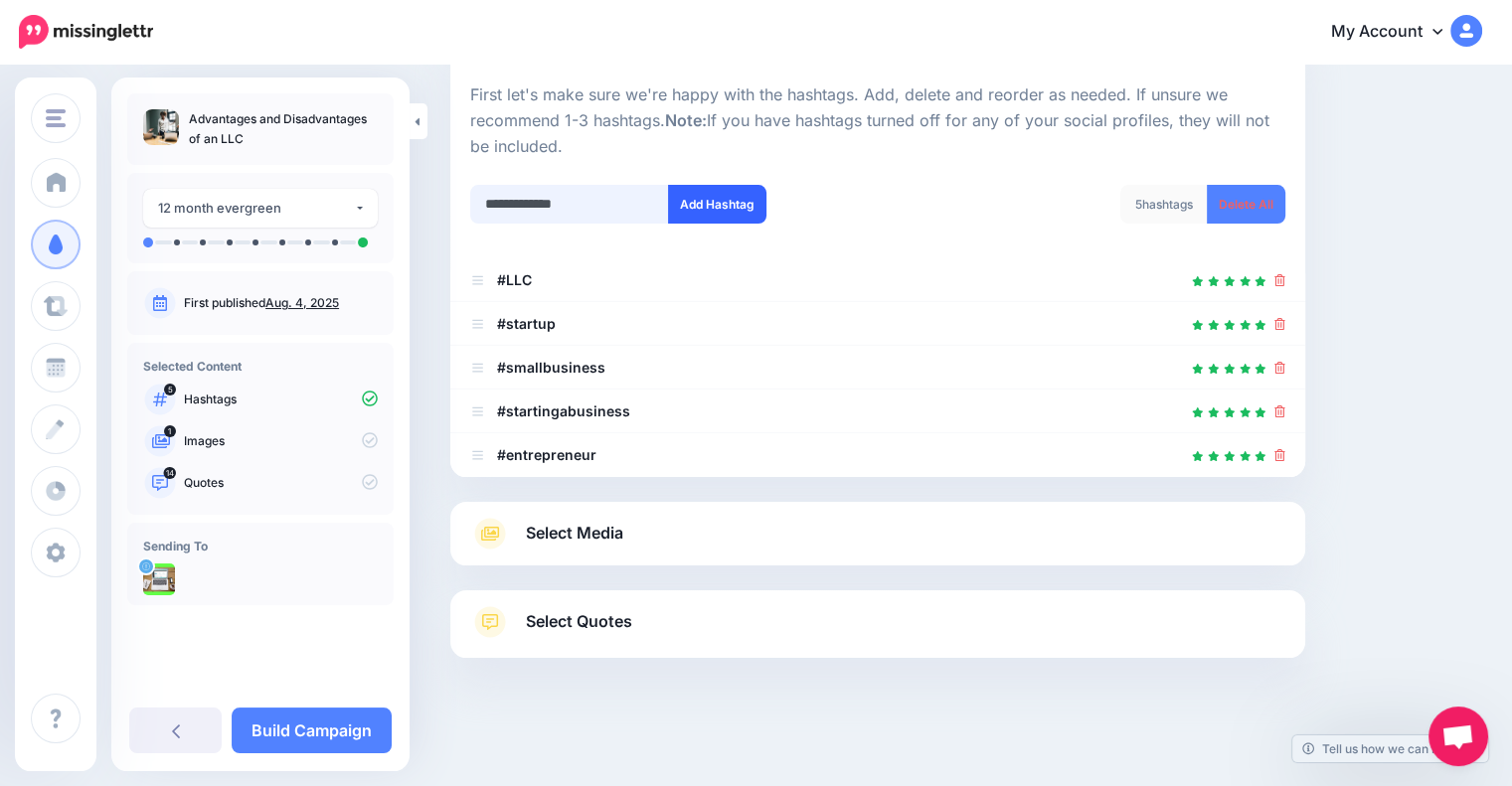 type on "**********" 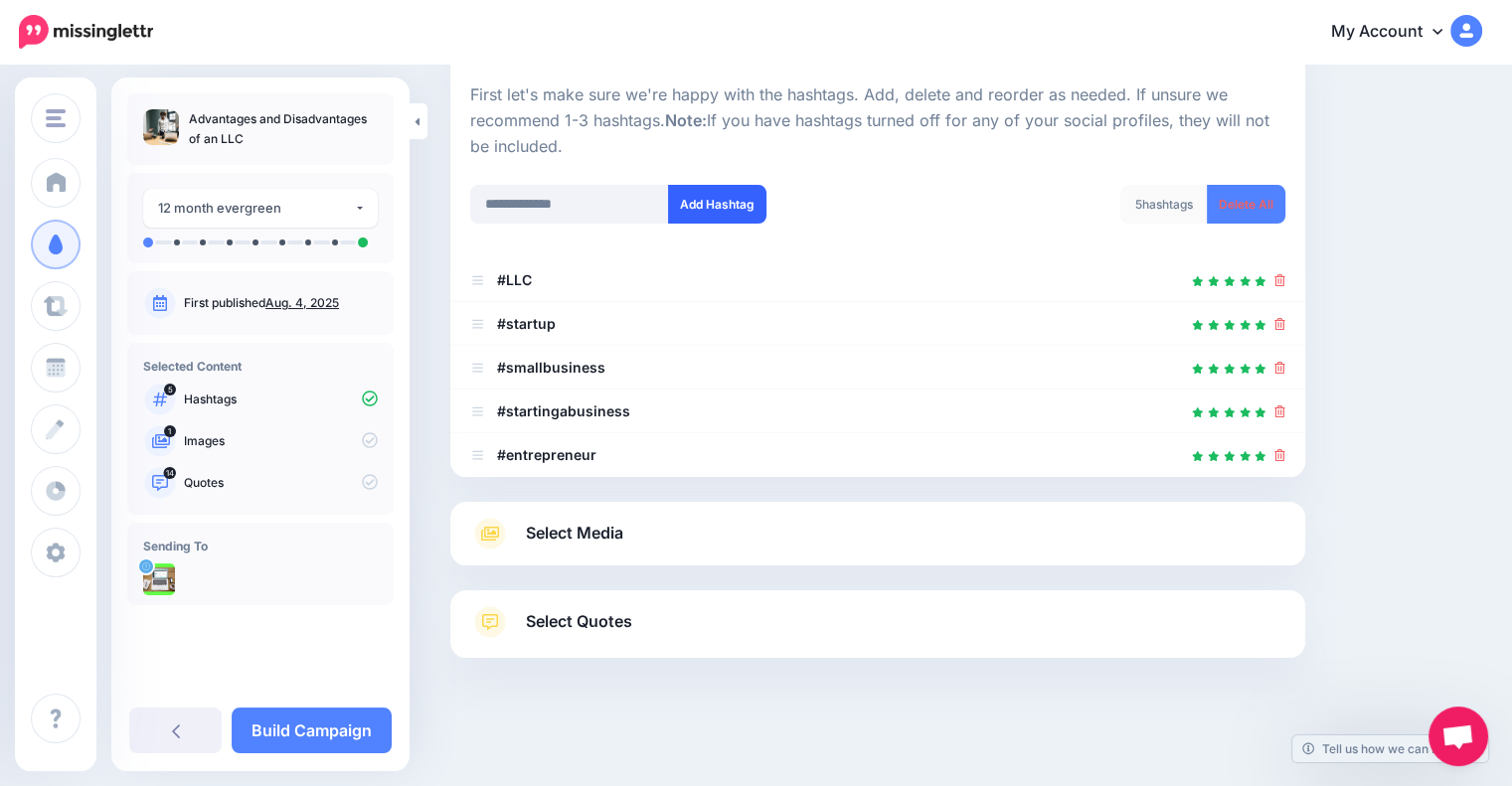 click on "Add Hashtag" at bounding box center (717, 204) 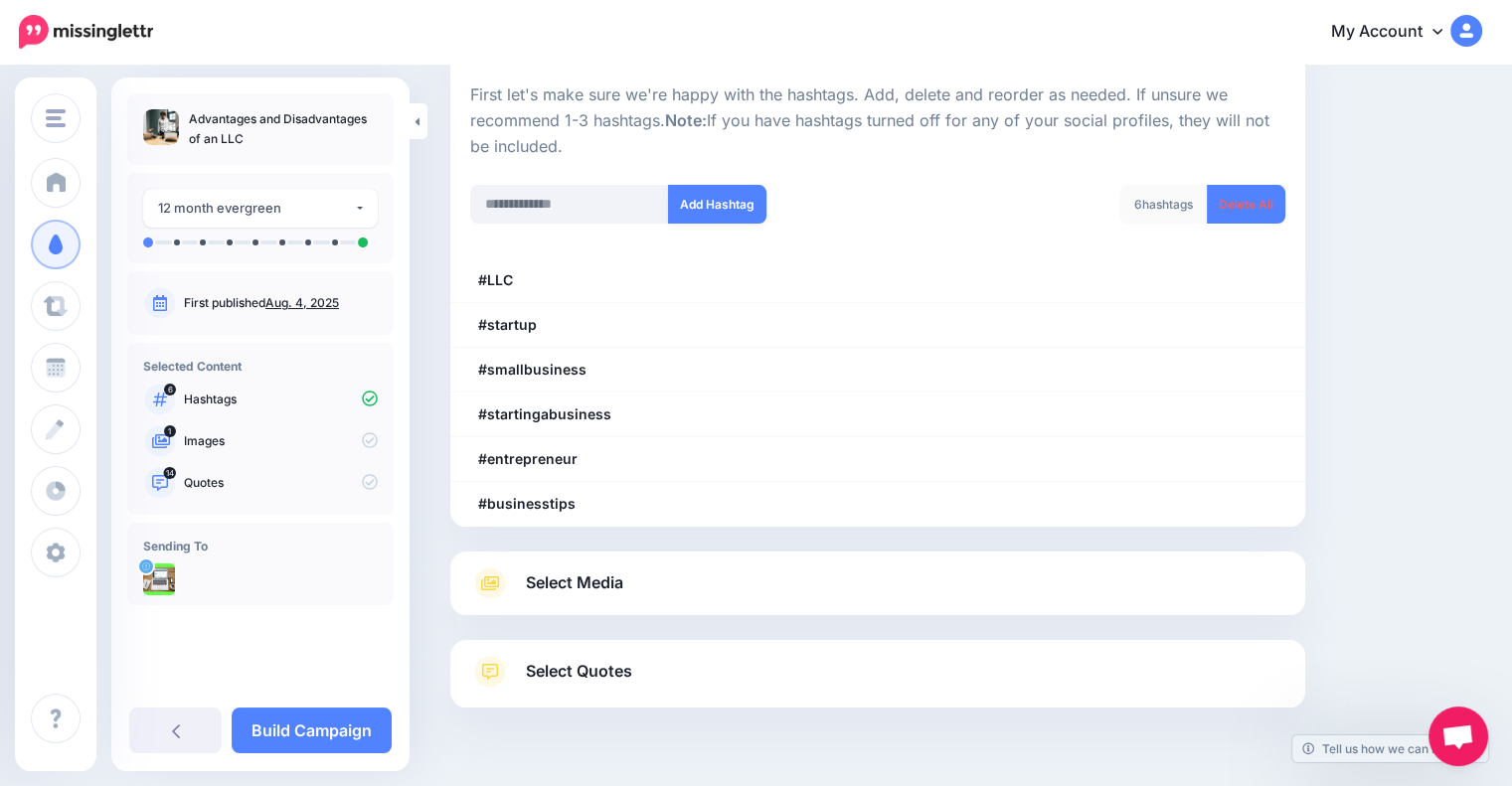 scroll, scrollTop: 232, scrollLeft: 0, axis: vertical 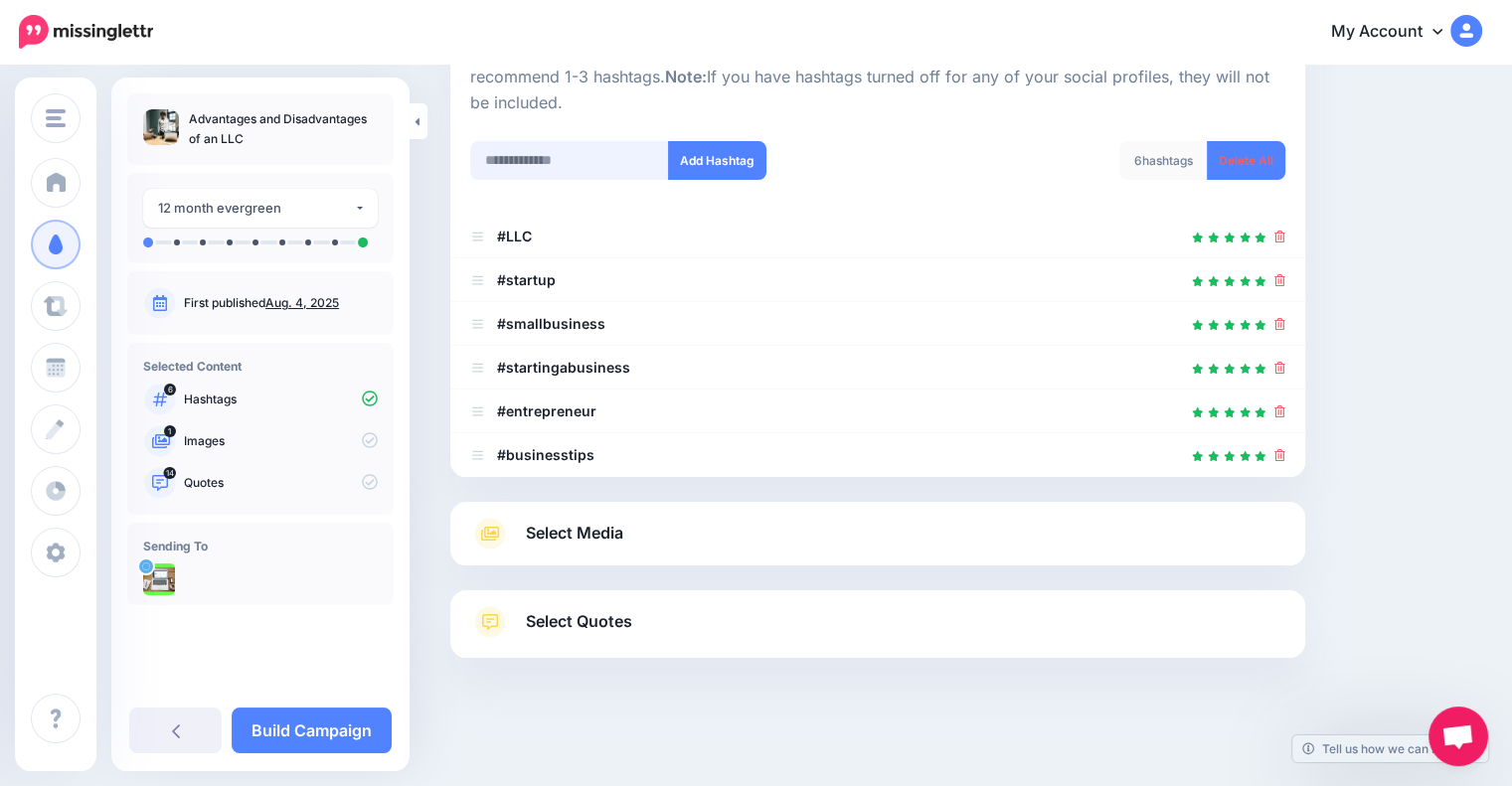click at bounding box center (570, 160) 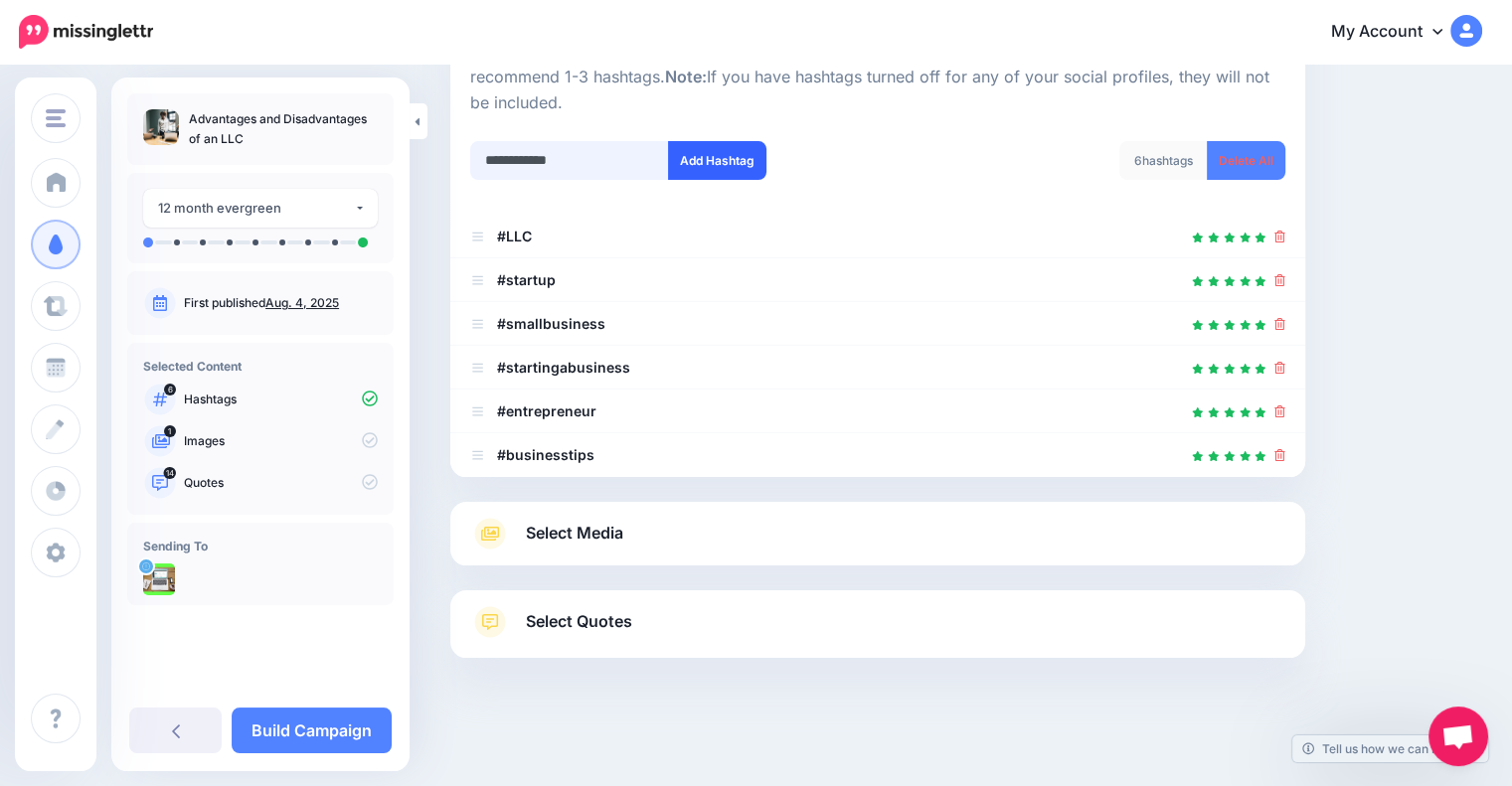 type on "**********" 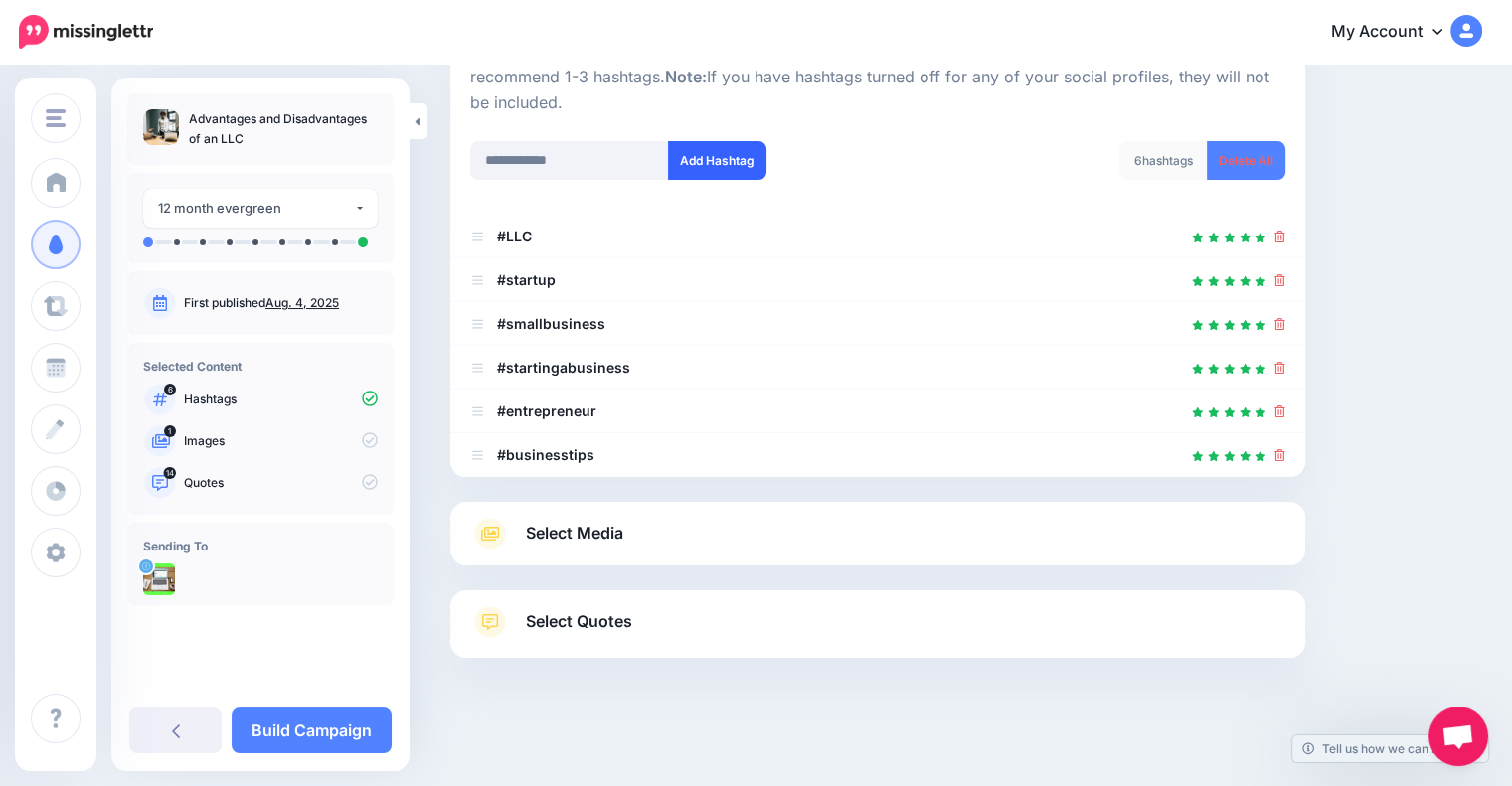 click on "Add Hashtag" at bounding box center [717, 160] 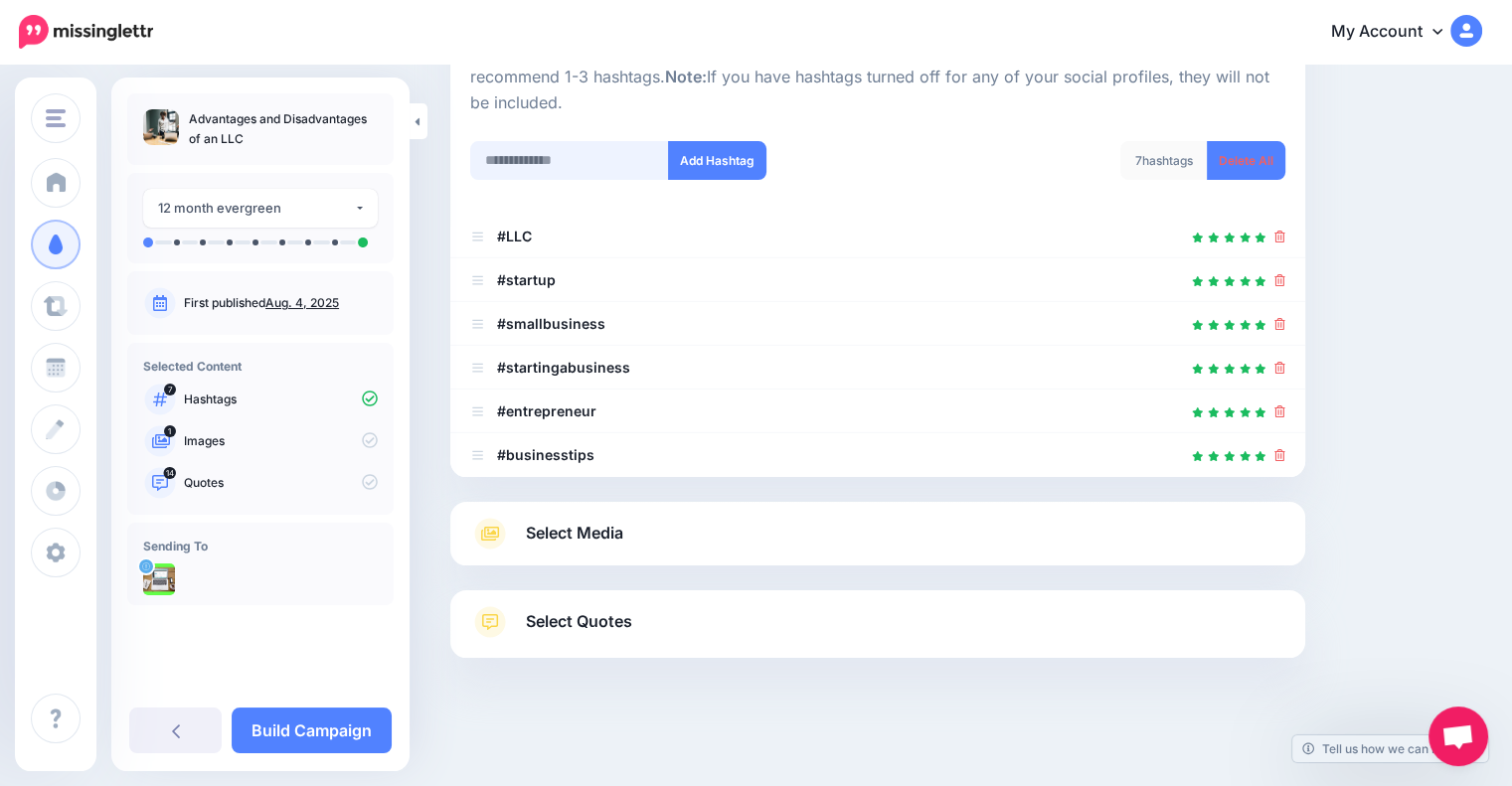 click at bounding box center [570, 160] 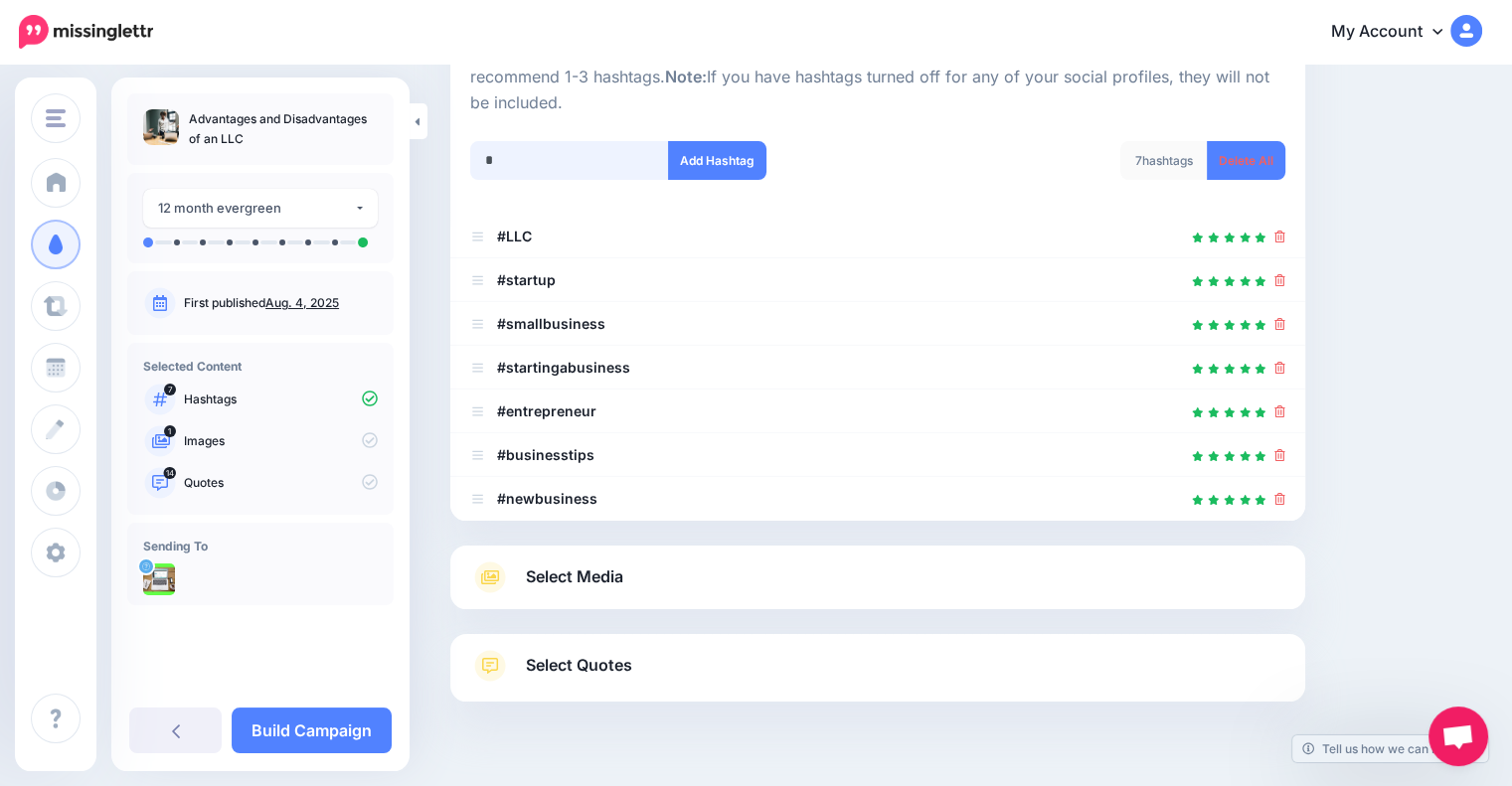 scroll, scrollTop: 275, scrollLeft: 0, axis: vertical 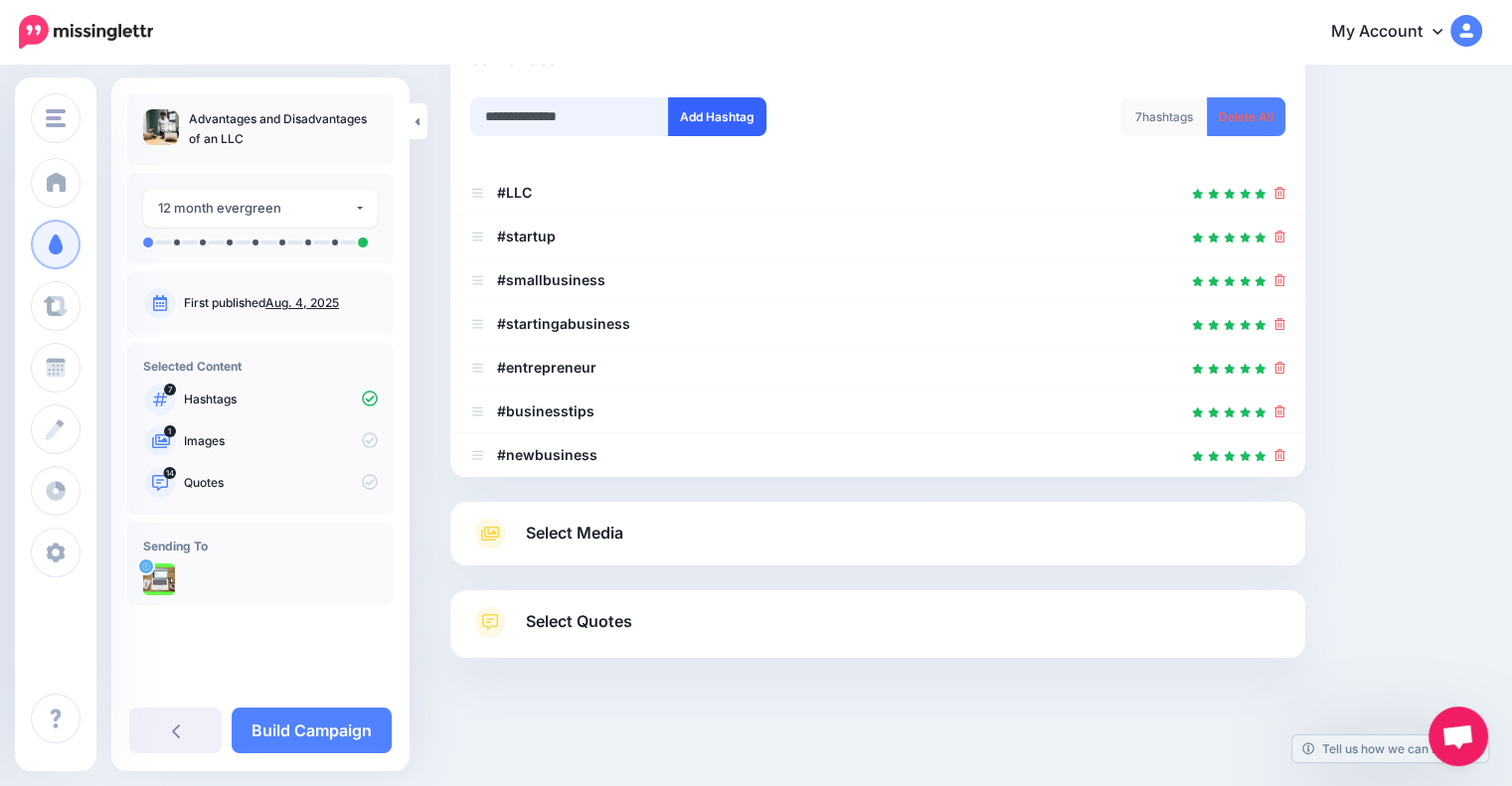 type on "**********" 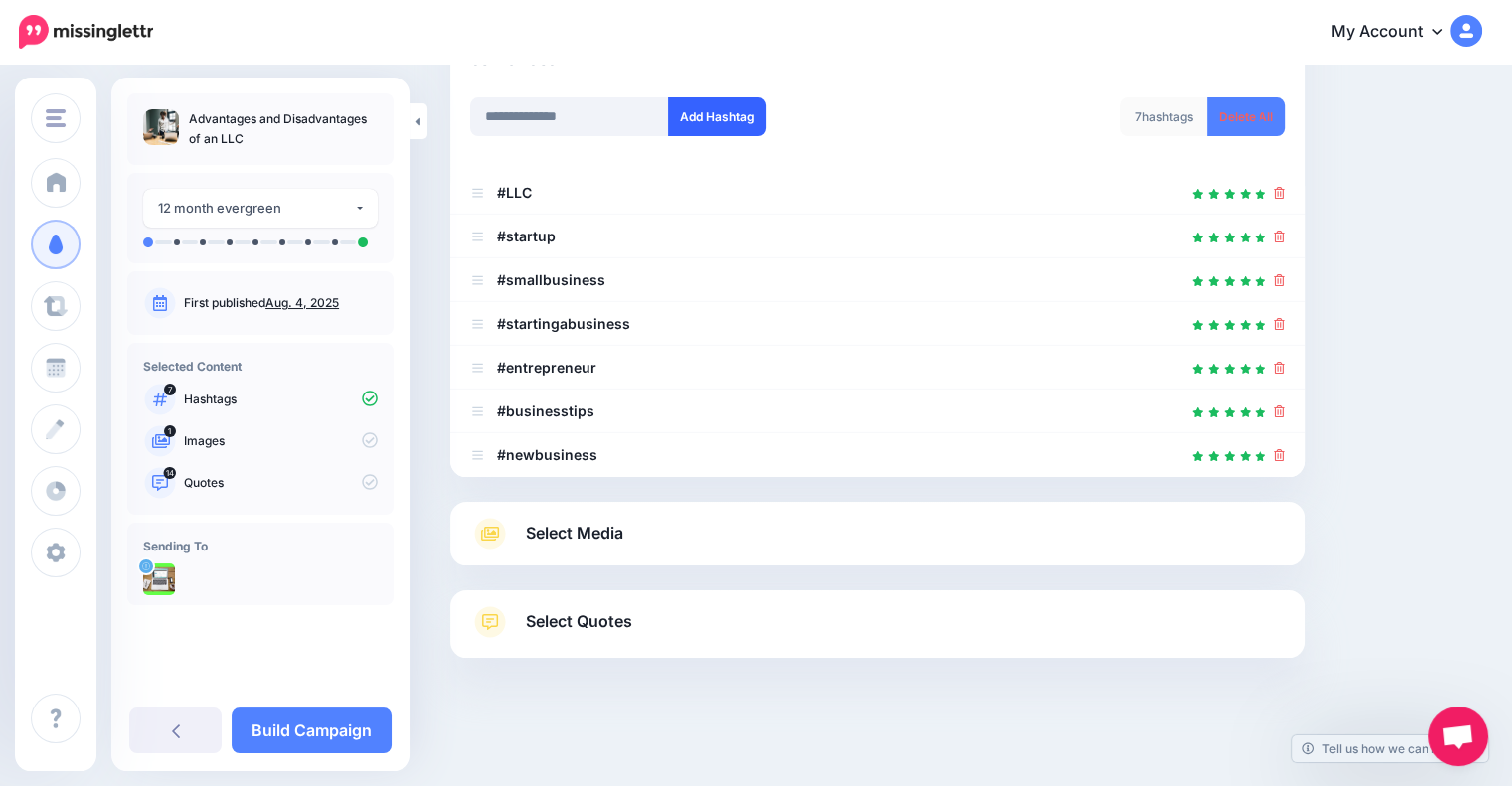 click on "Add Hashtag" at bounding box center (717, 116) 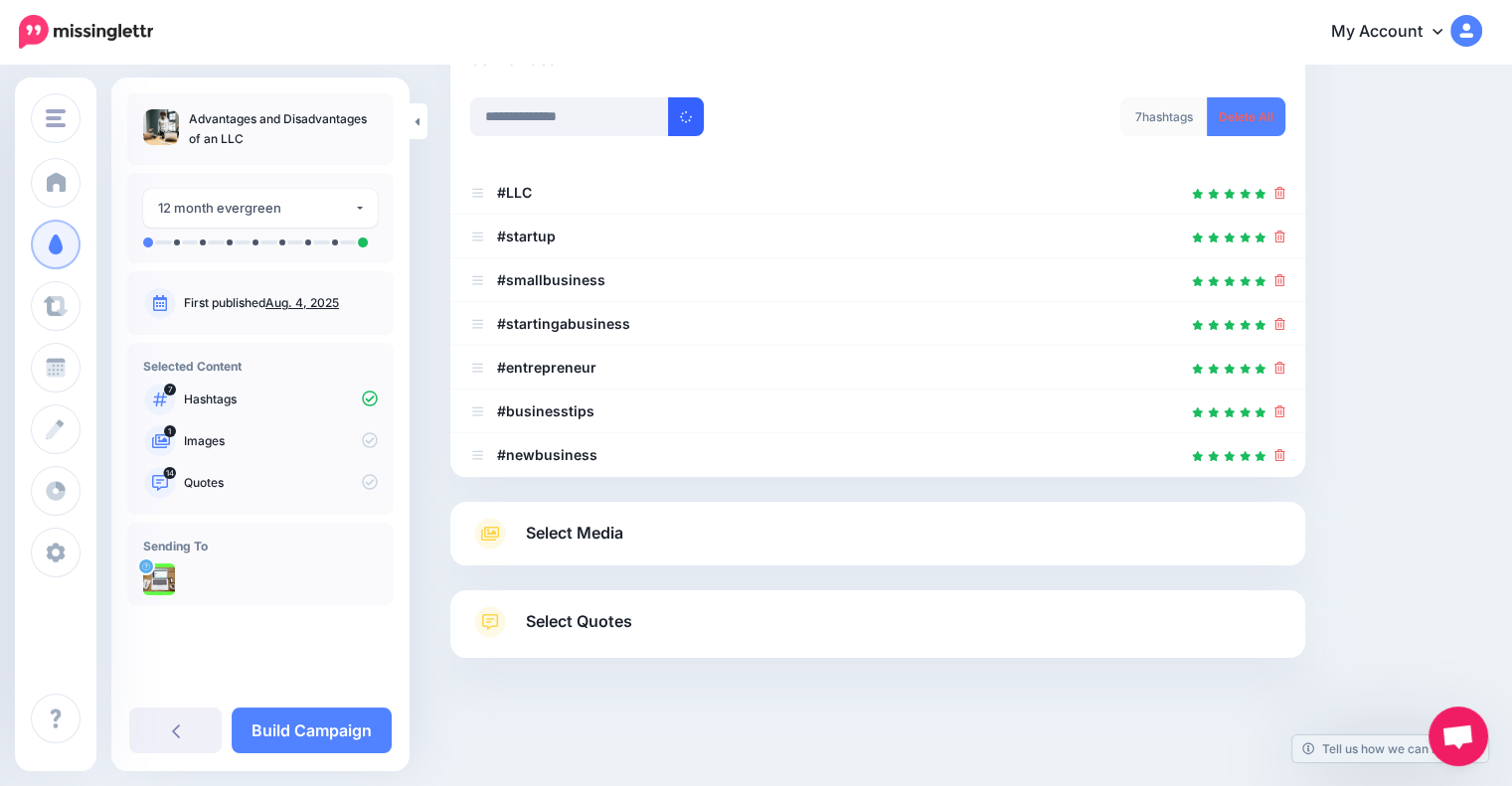 type 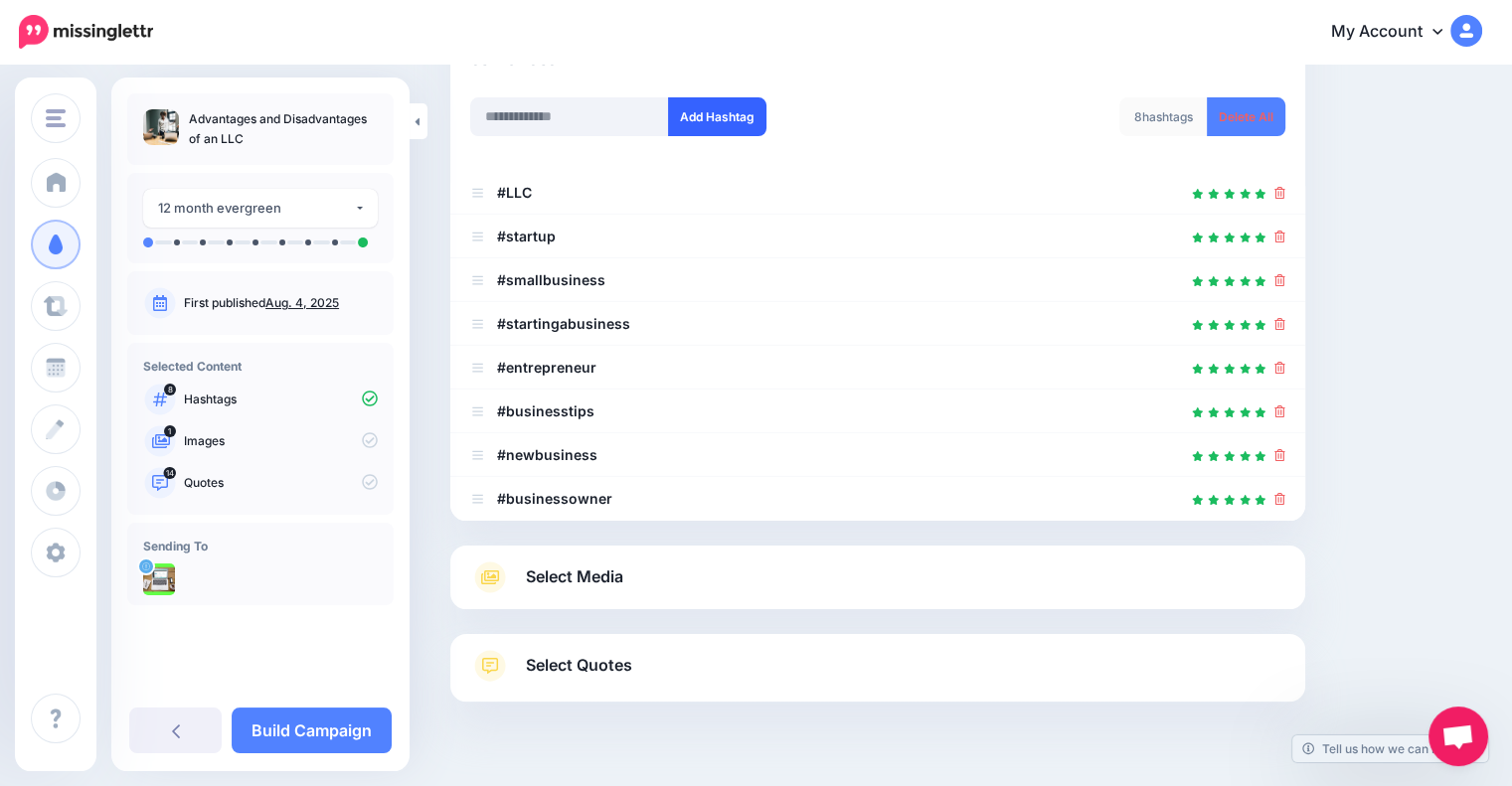 scroll, scrollTop: 319, scrollLeft: 0, axis: vertical 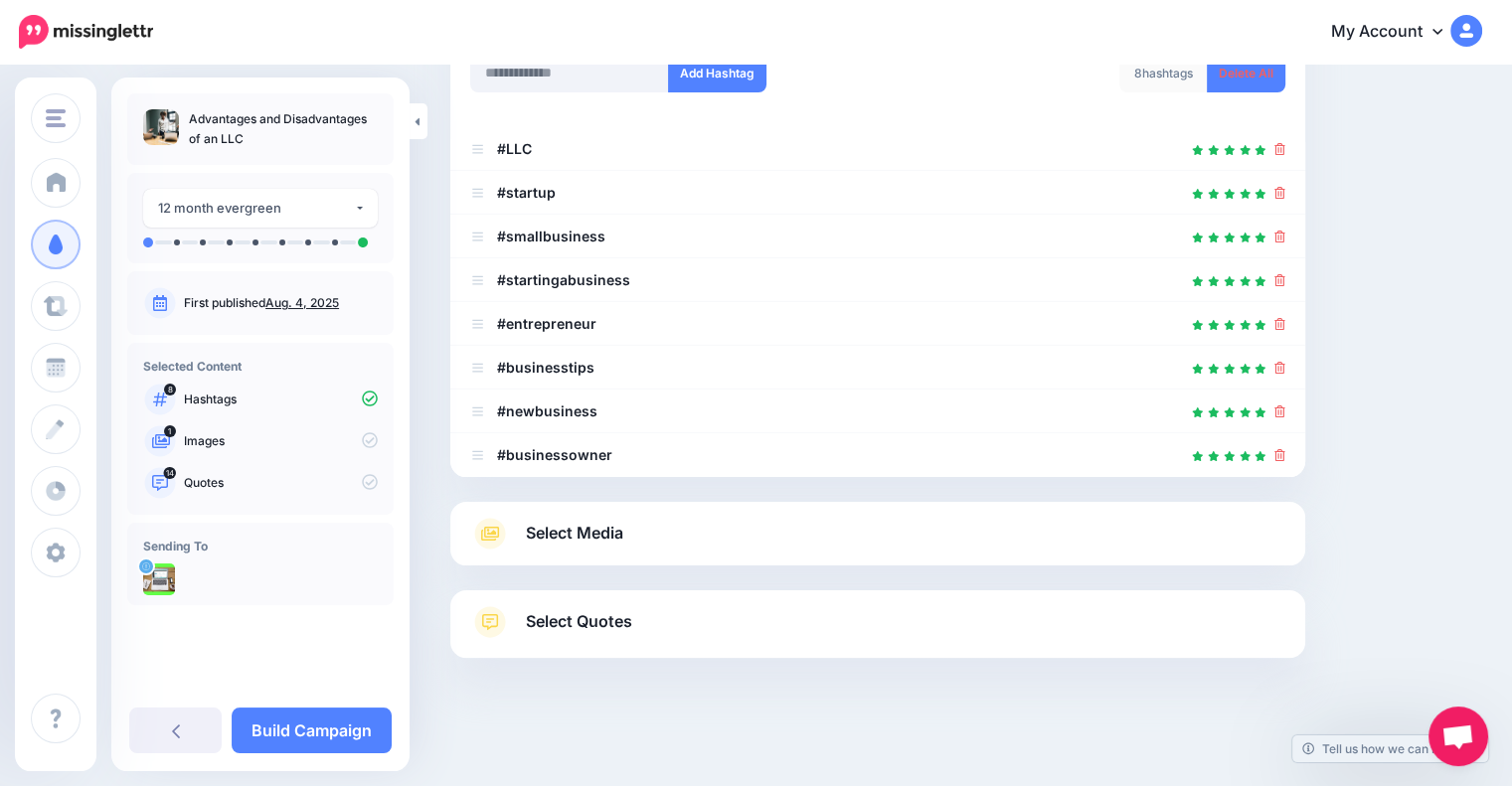 click on "Select Media" at bounding box center (878, 534) 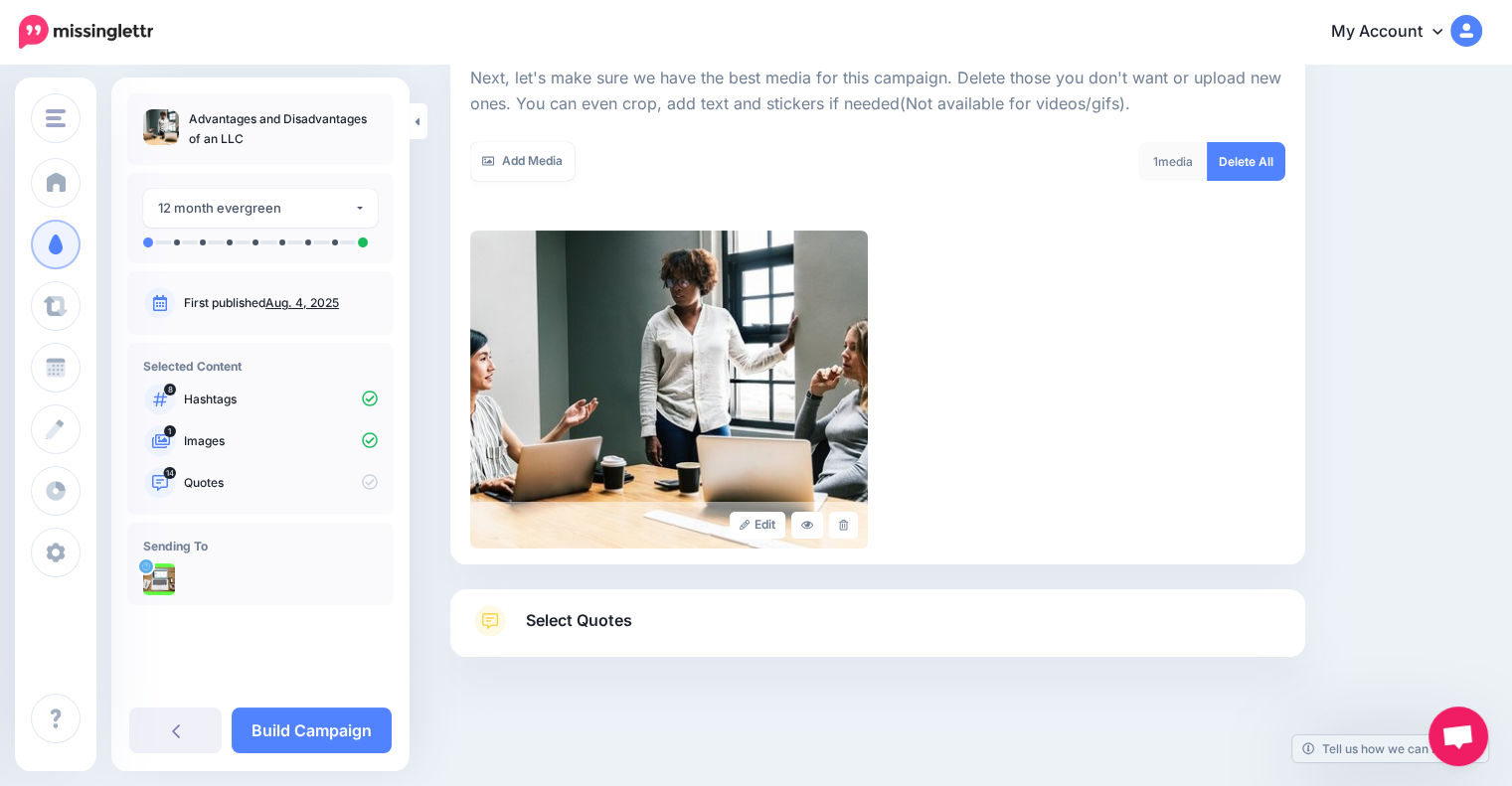 scroll, scrollTop: 275, scrollLeft: 0, axis: vertical 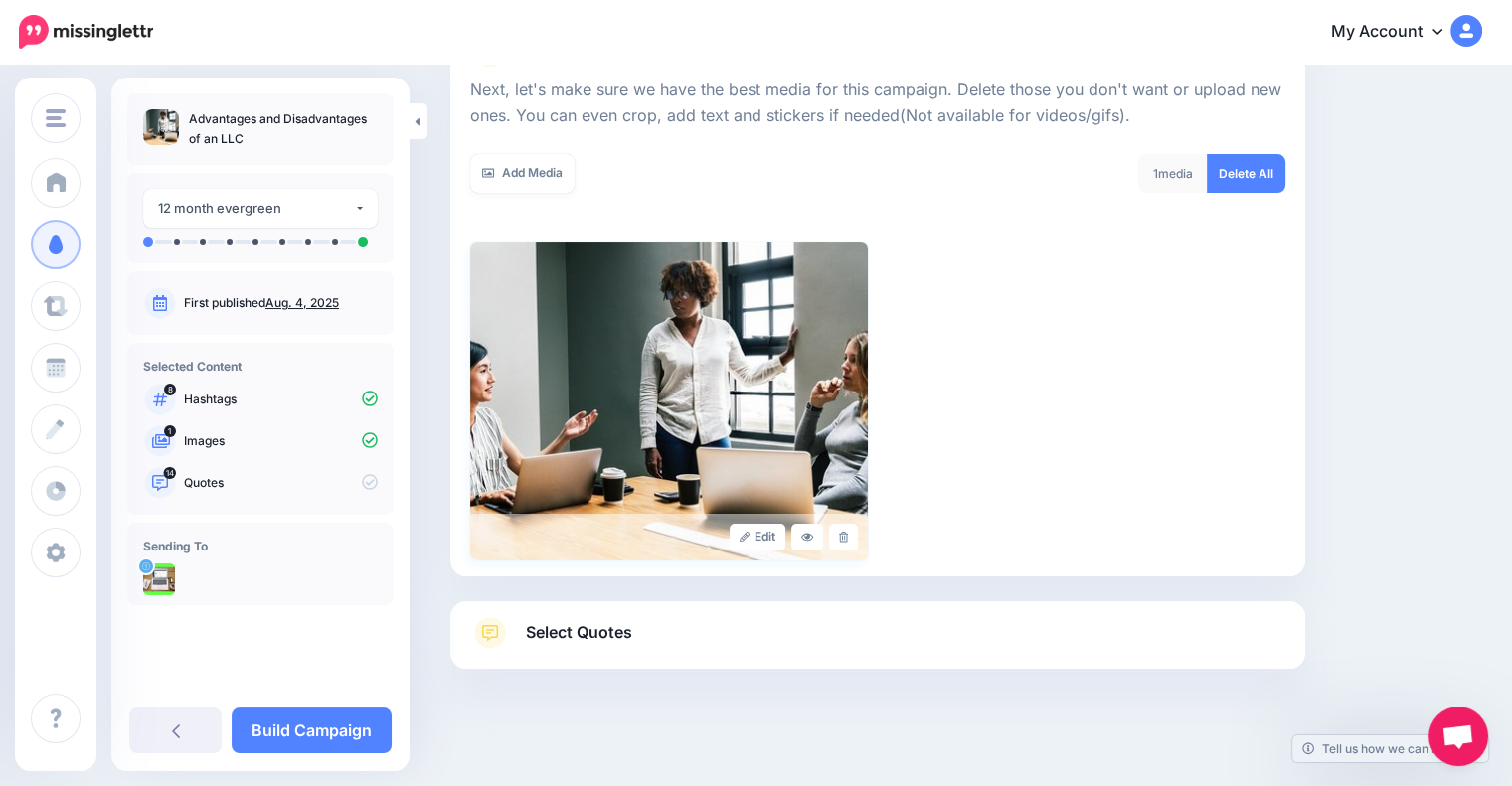 click at bounding box center (669, 401) 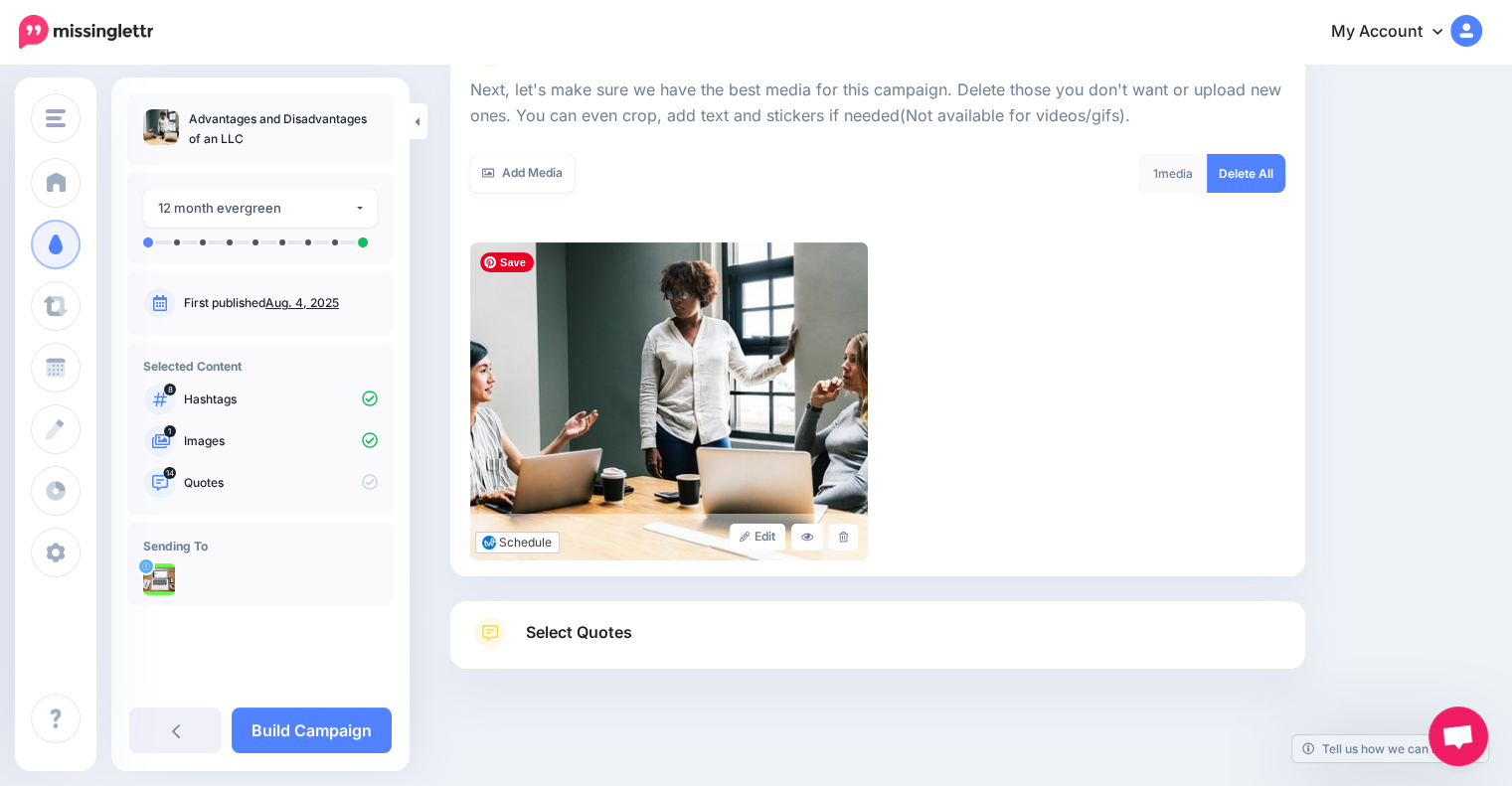 click on "Select Quotes" at bounding box center [878, 643] 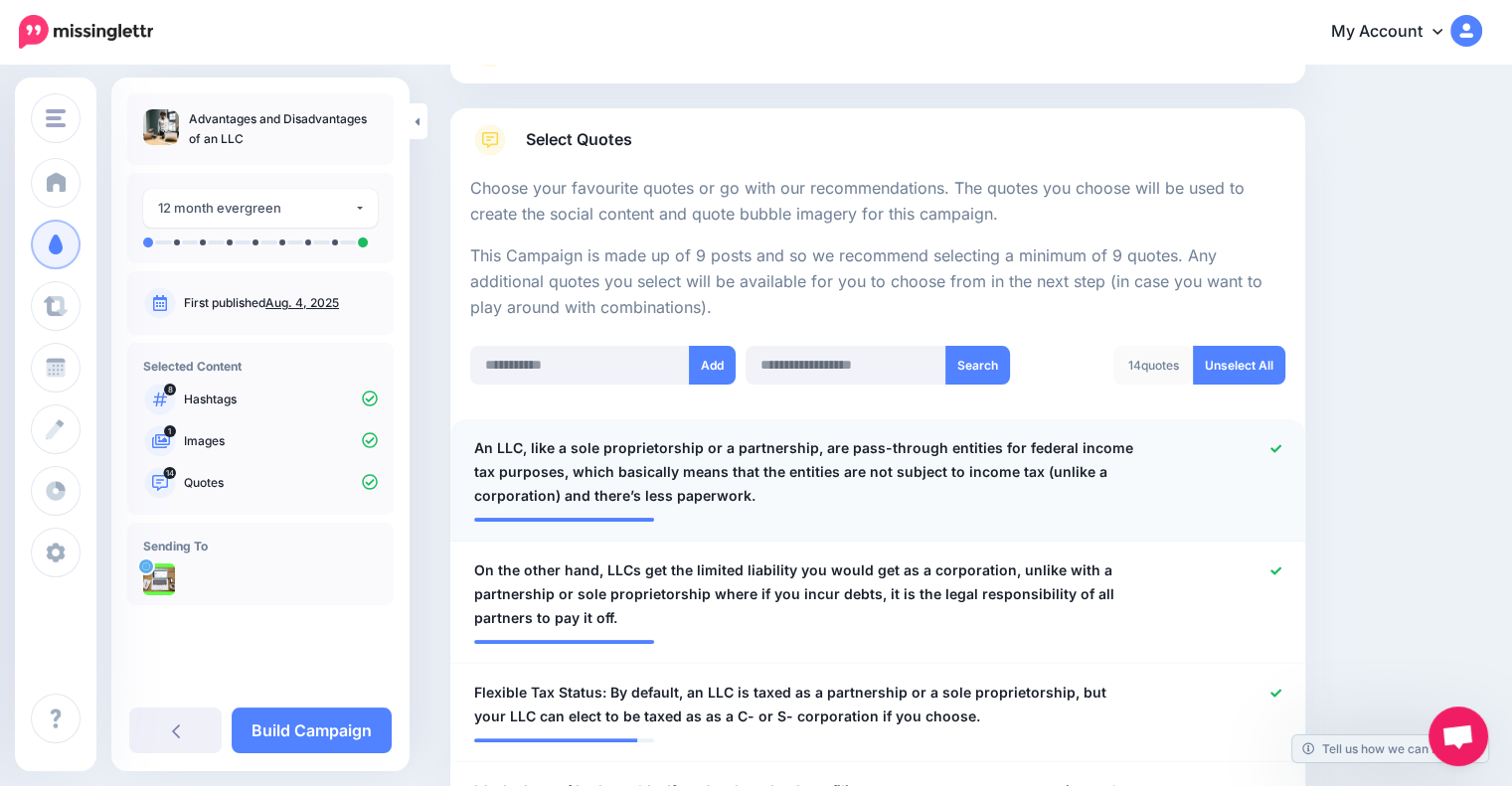 click 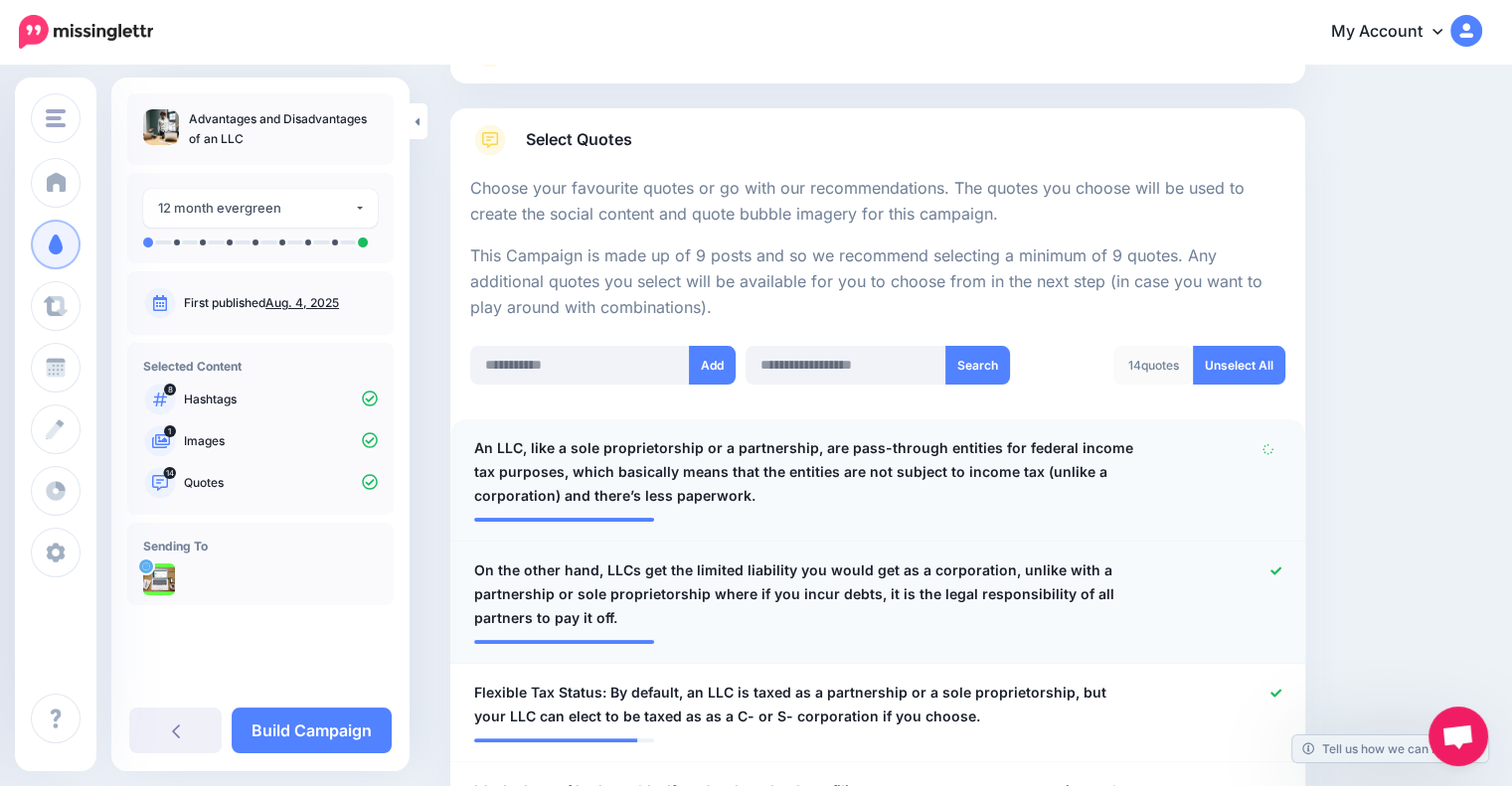 click 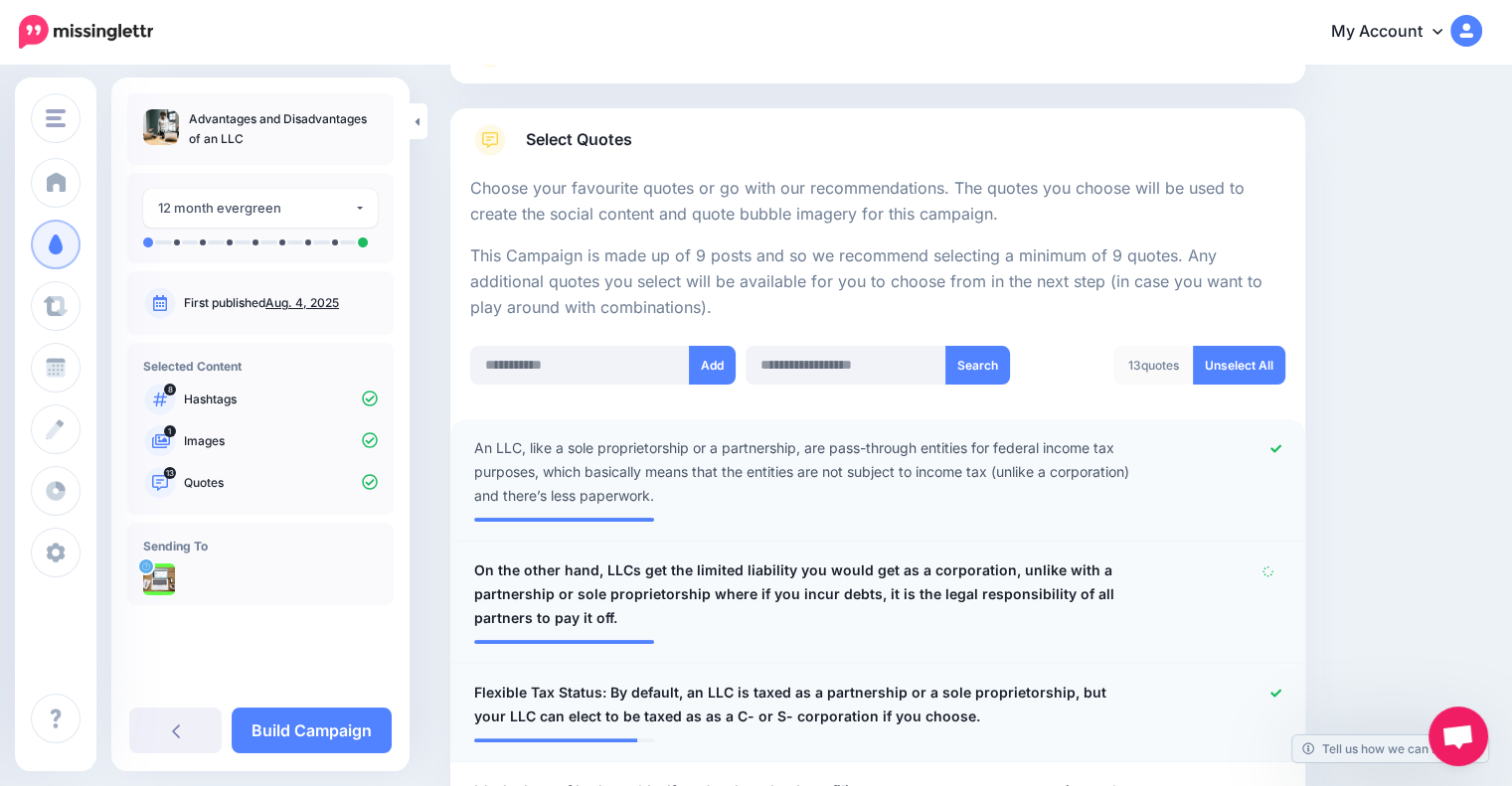 click 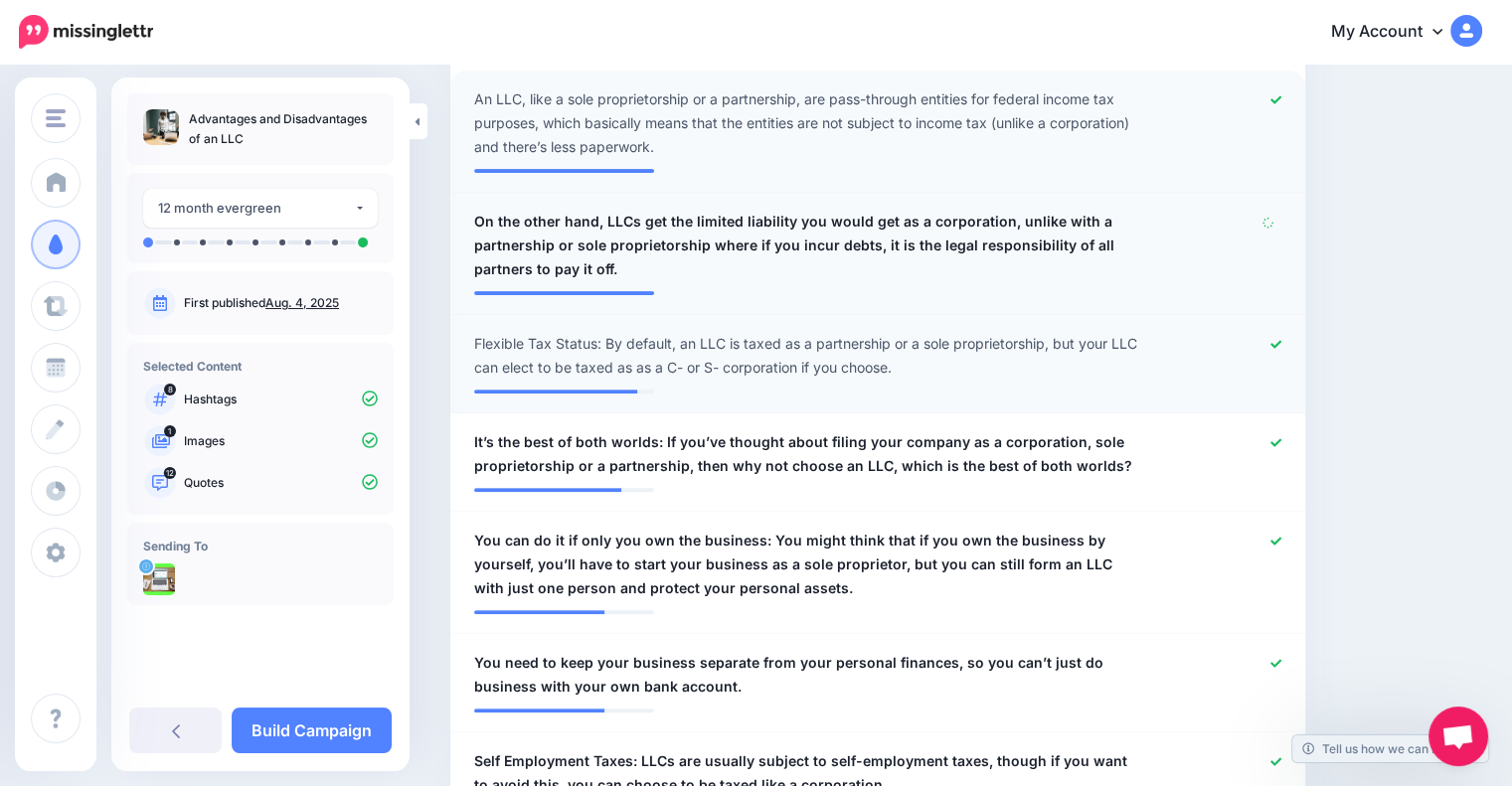 scroll, scrollTop: 624, scrollLeft: 0, axis: vertical 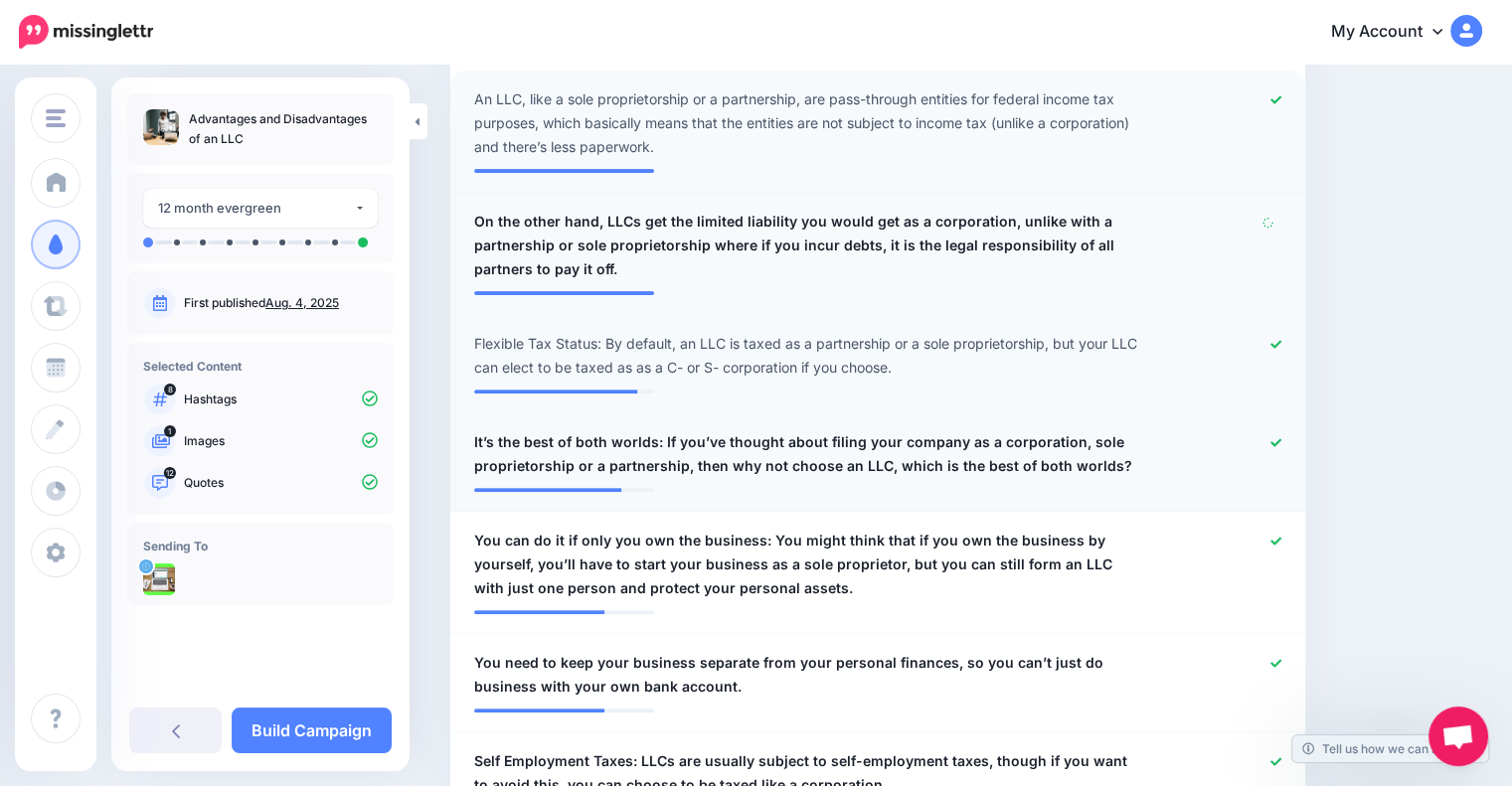 click 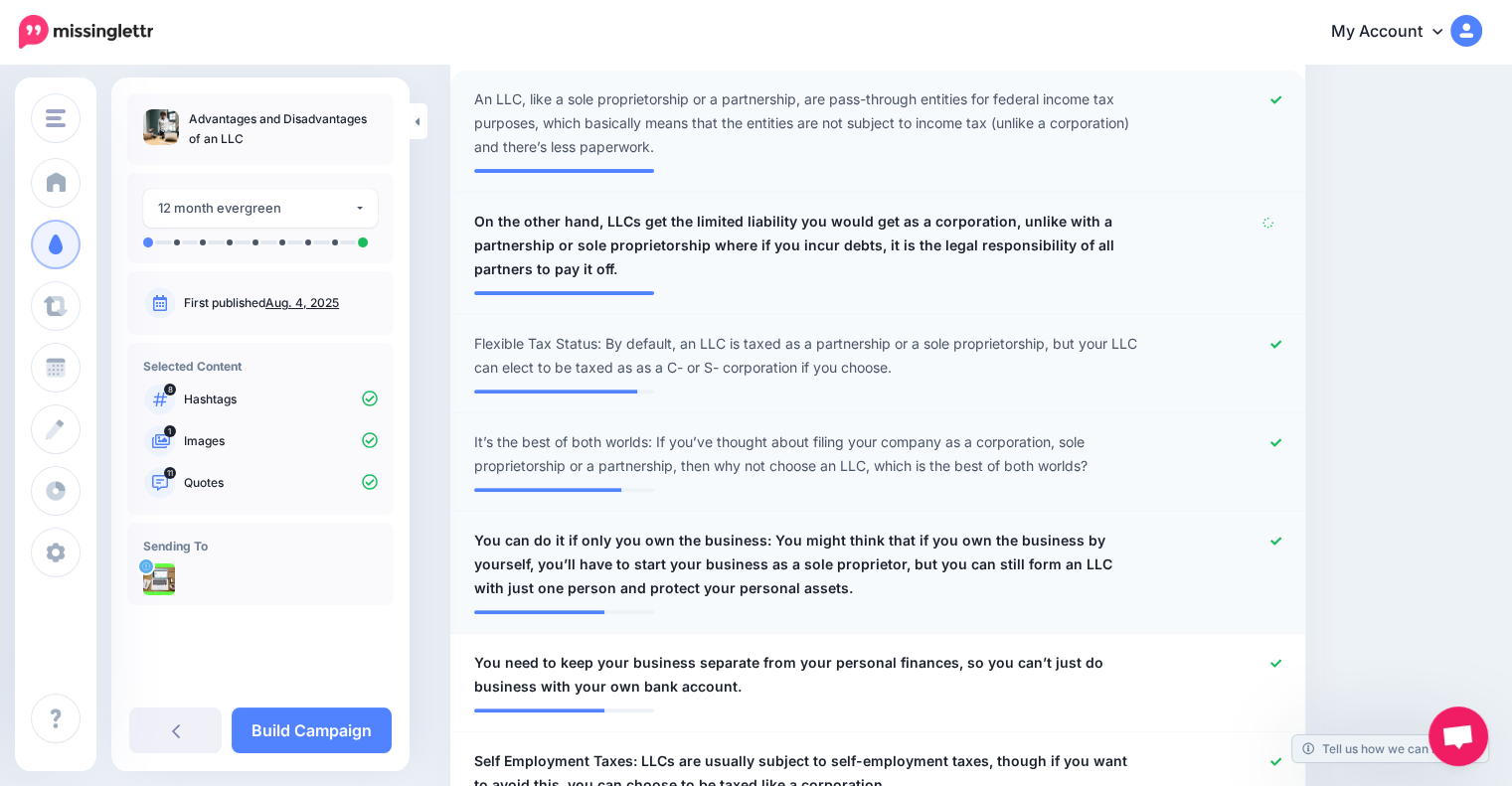 click 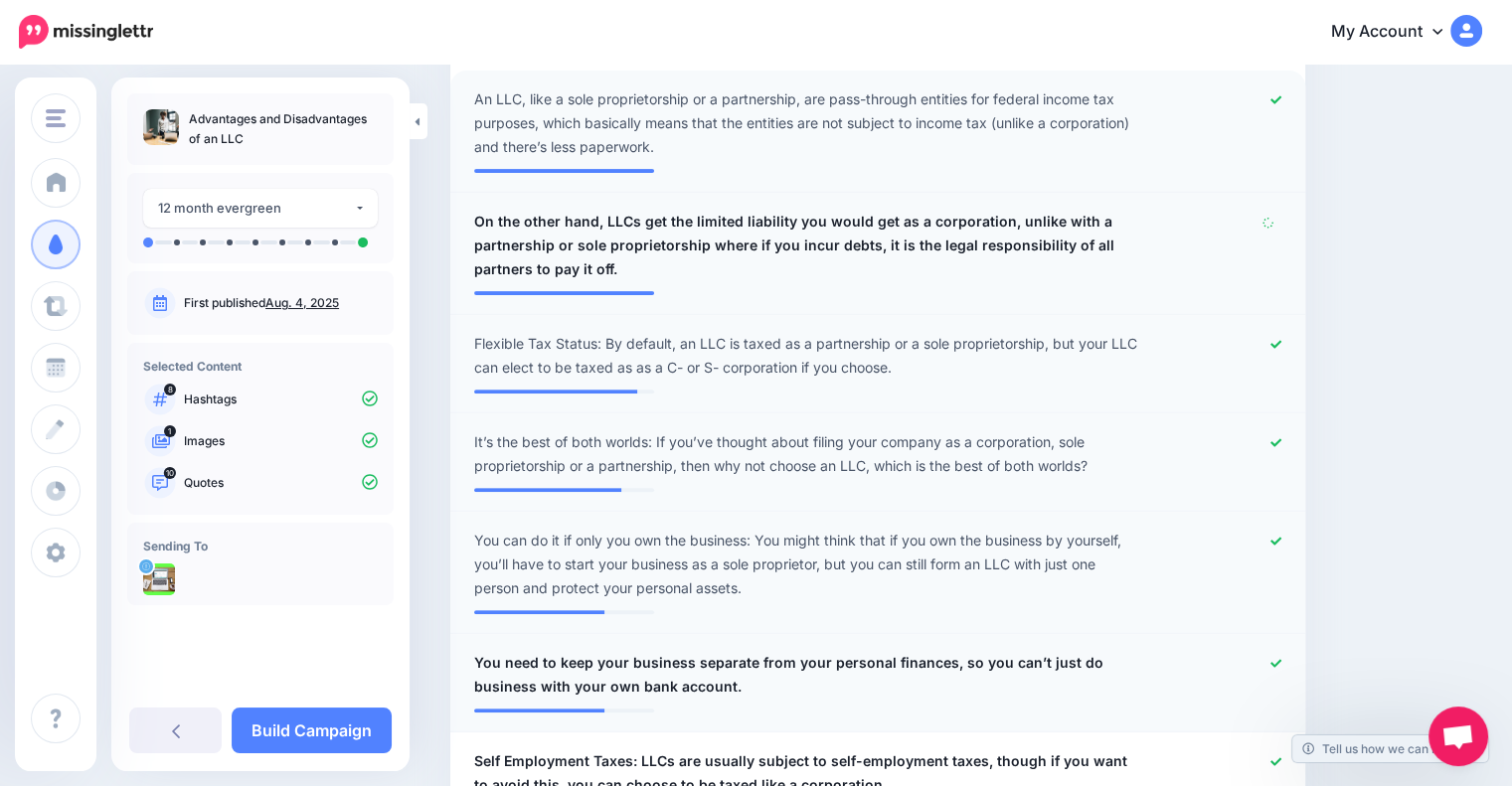 click 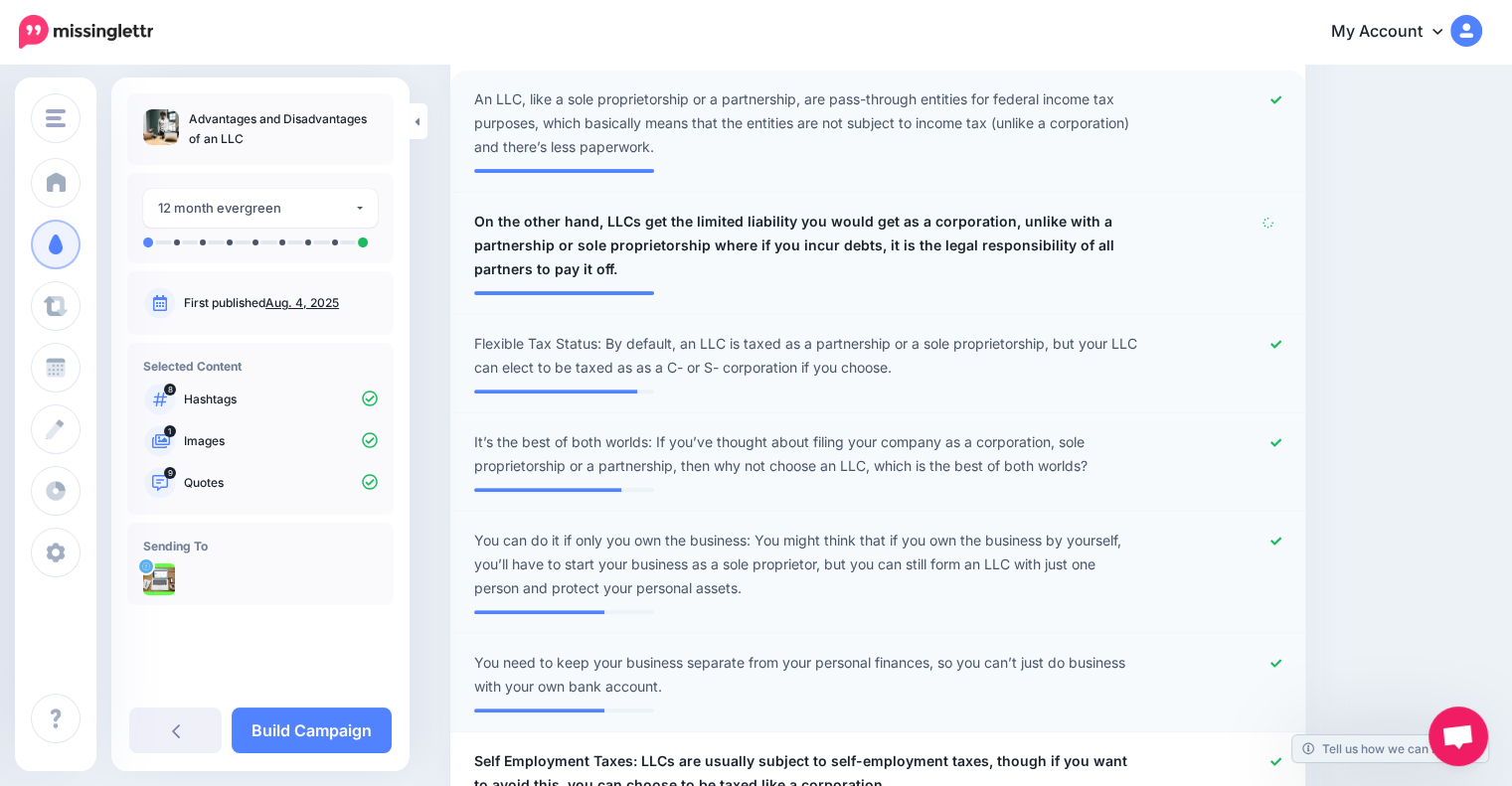 click 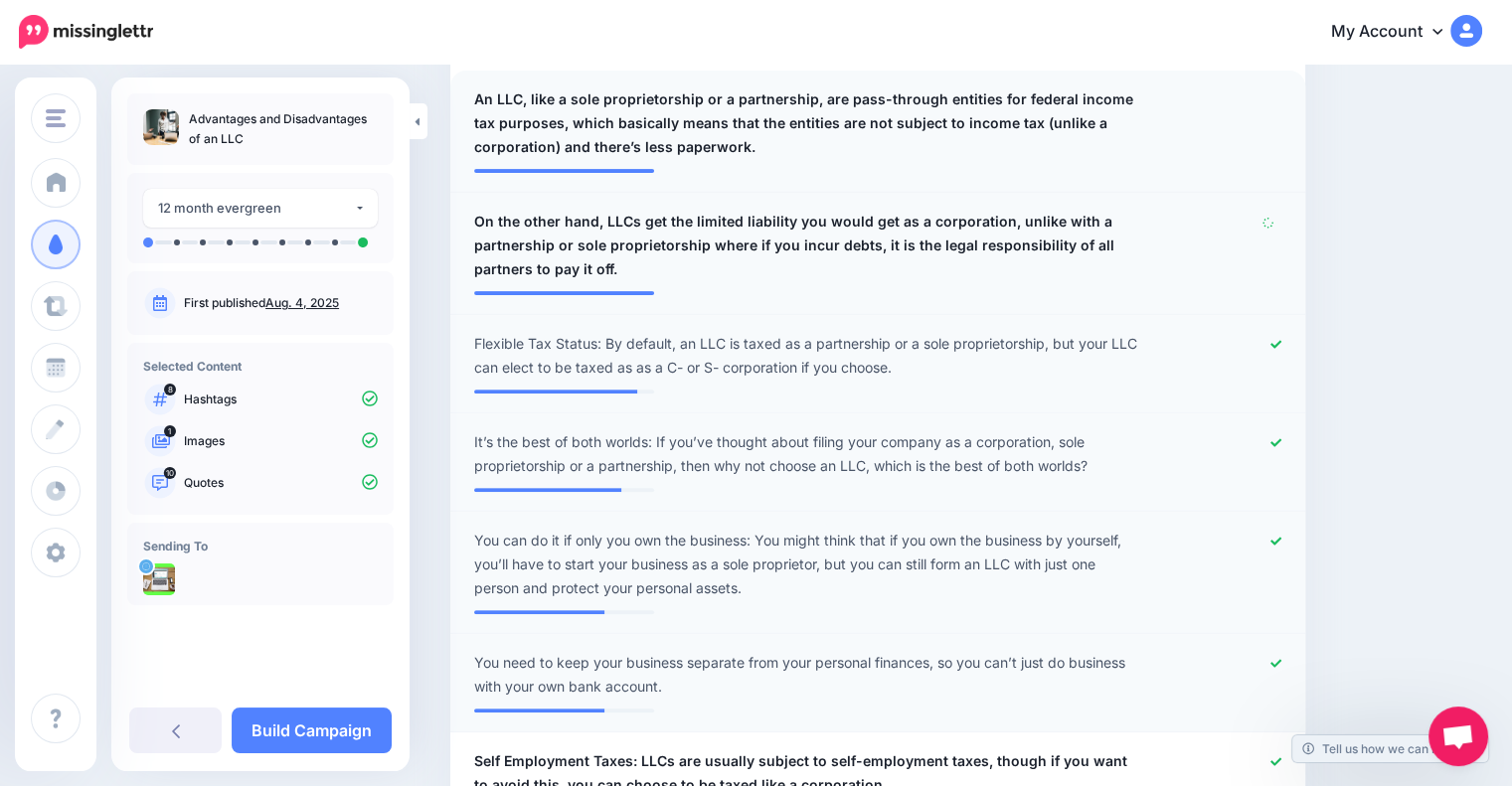 click at bounding box center [1227, 123] 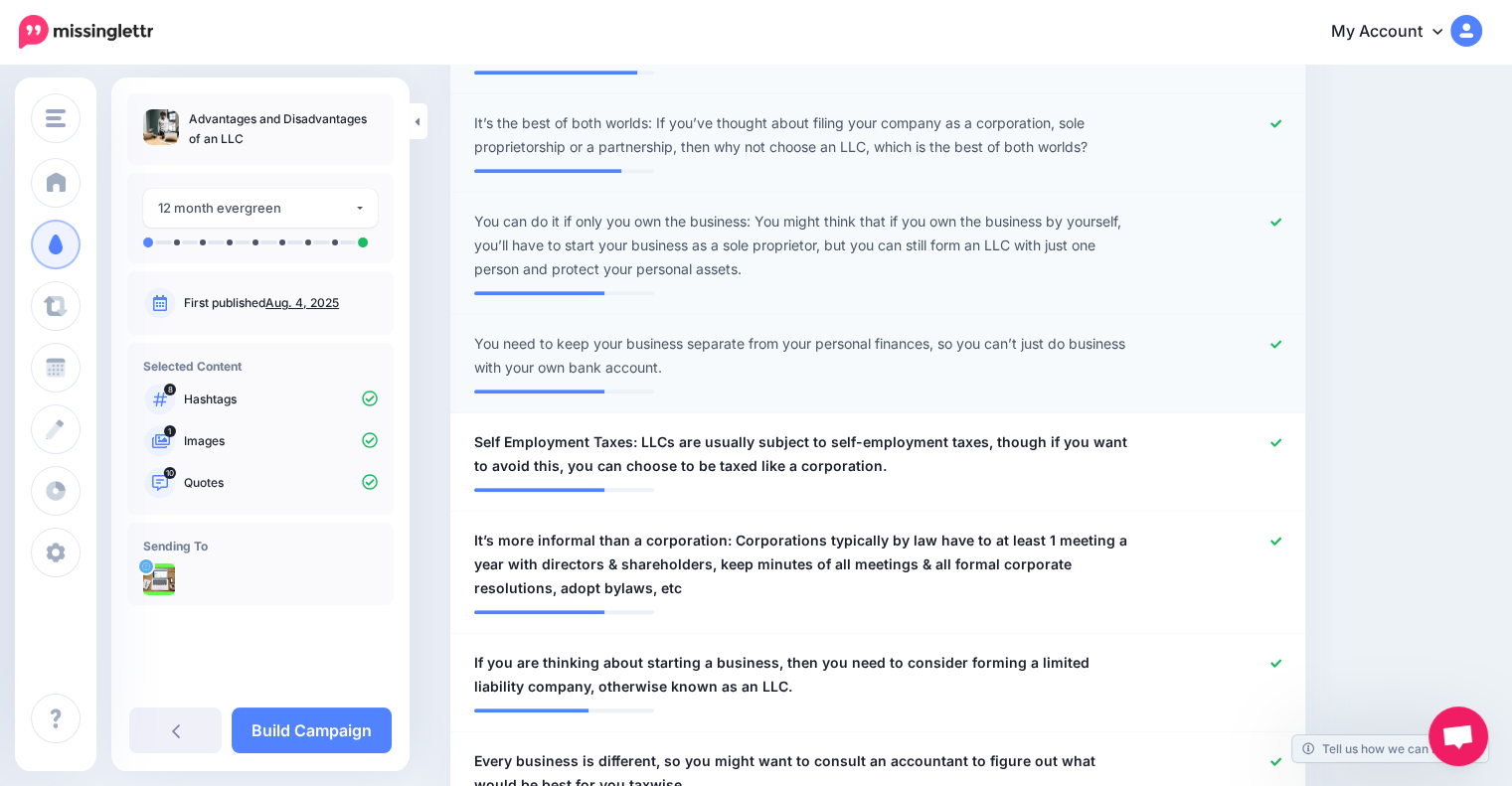 scroll, scrollTop: 958, scrollLeft: 0, axis: vertical 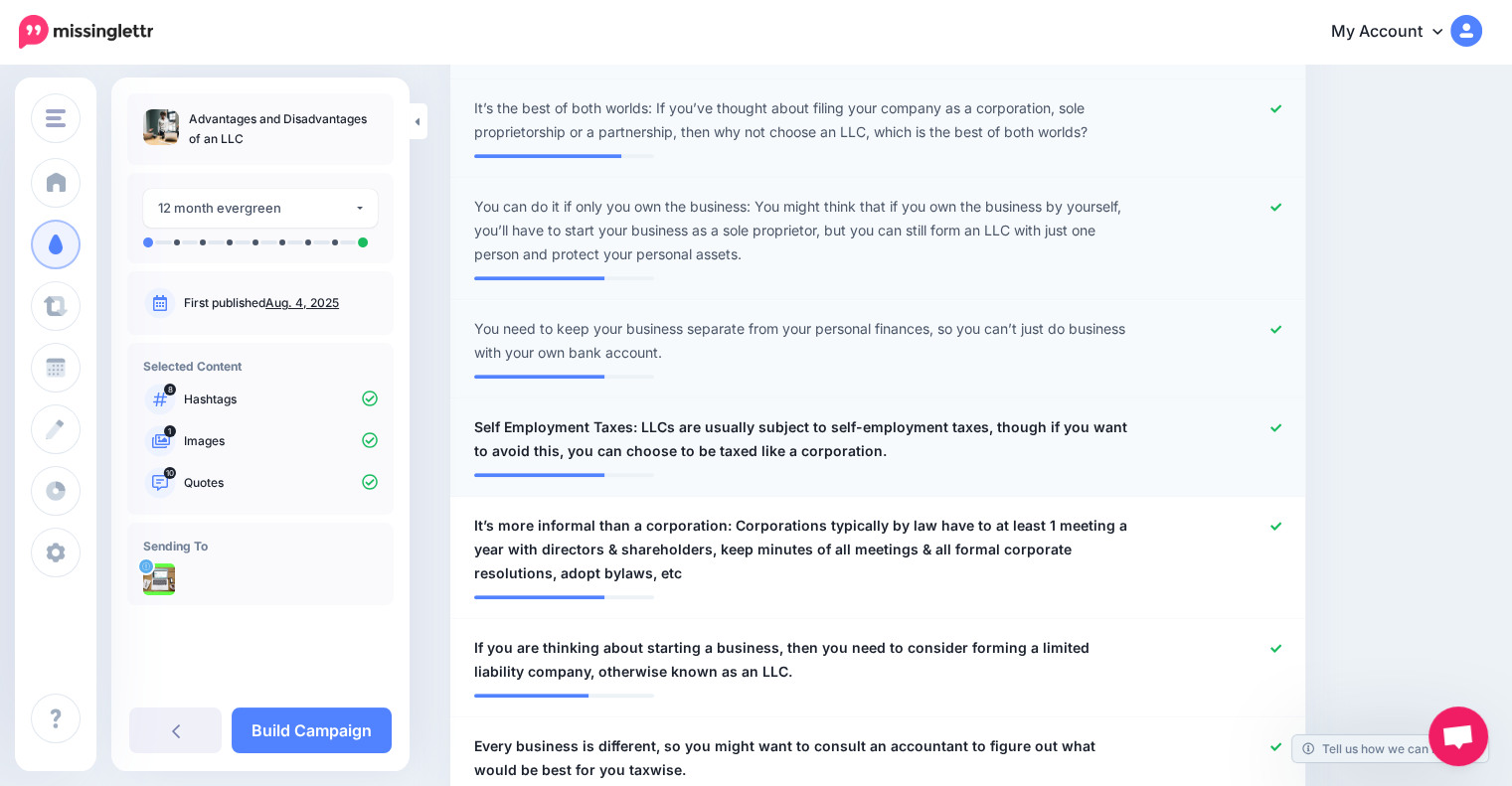 click 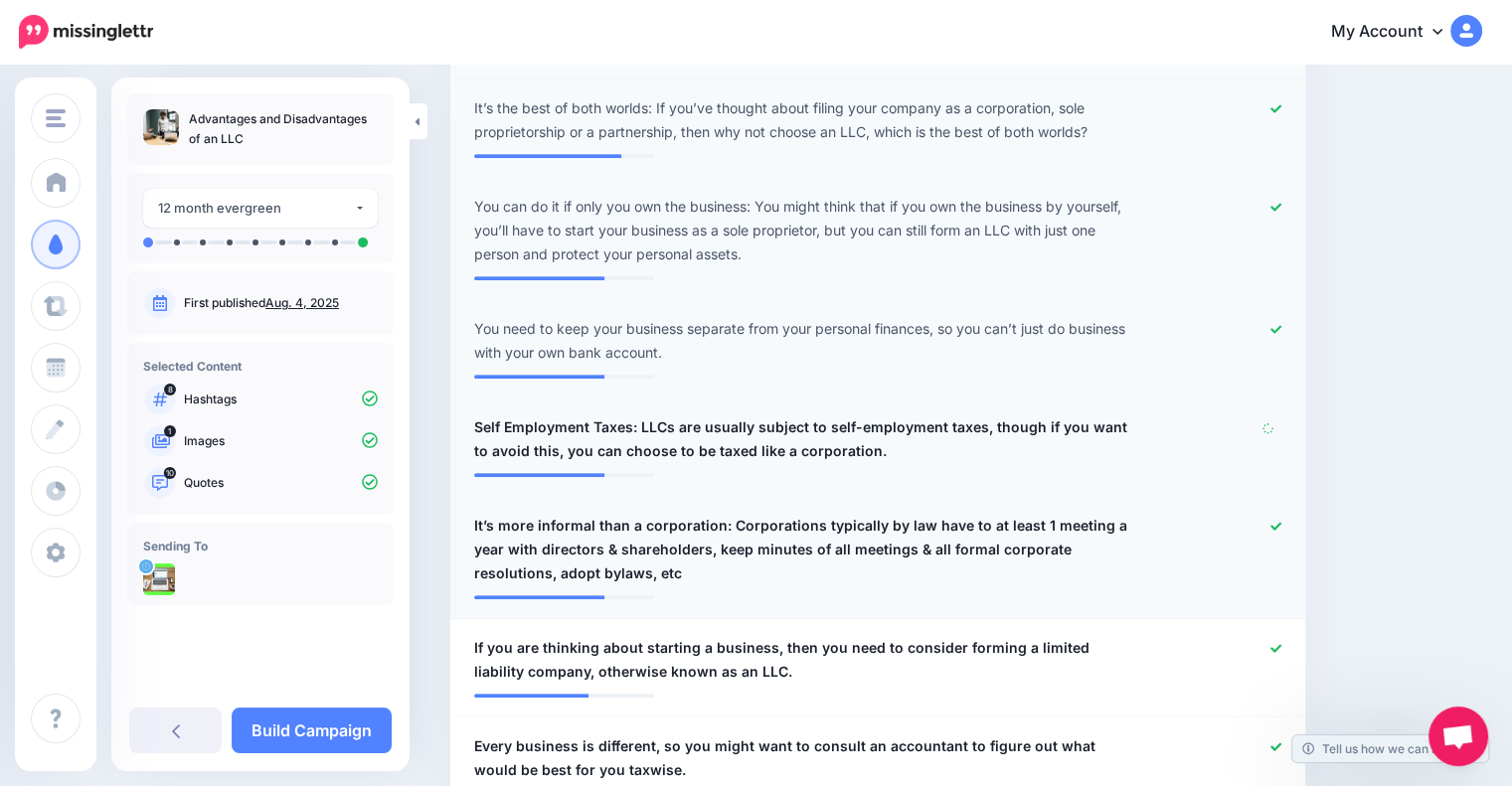 click 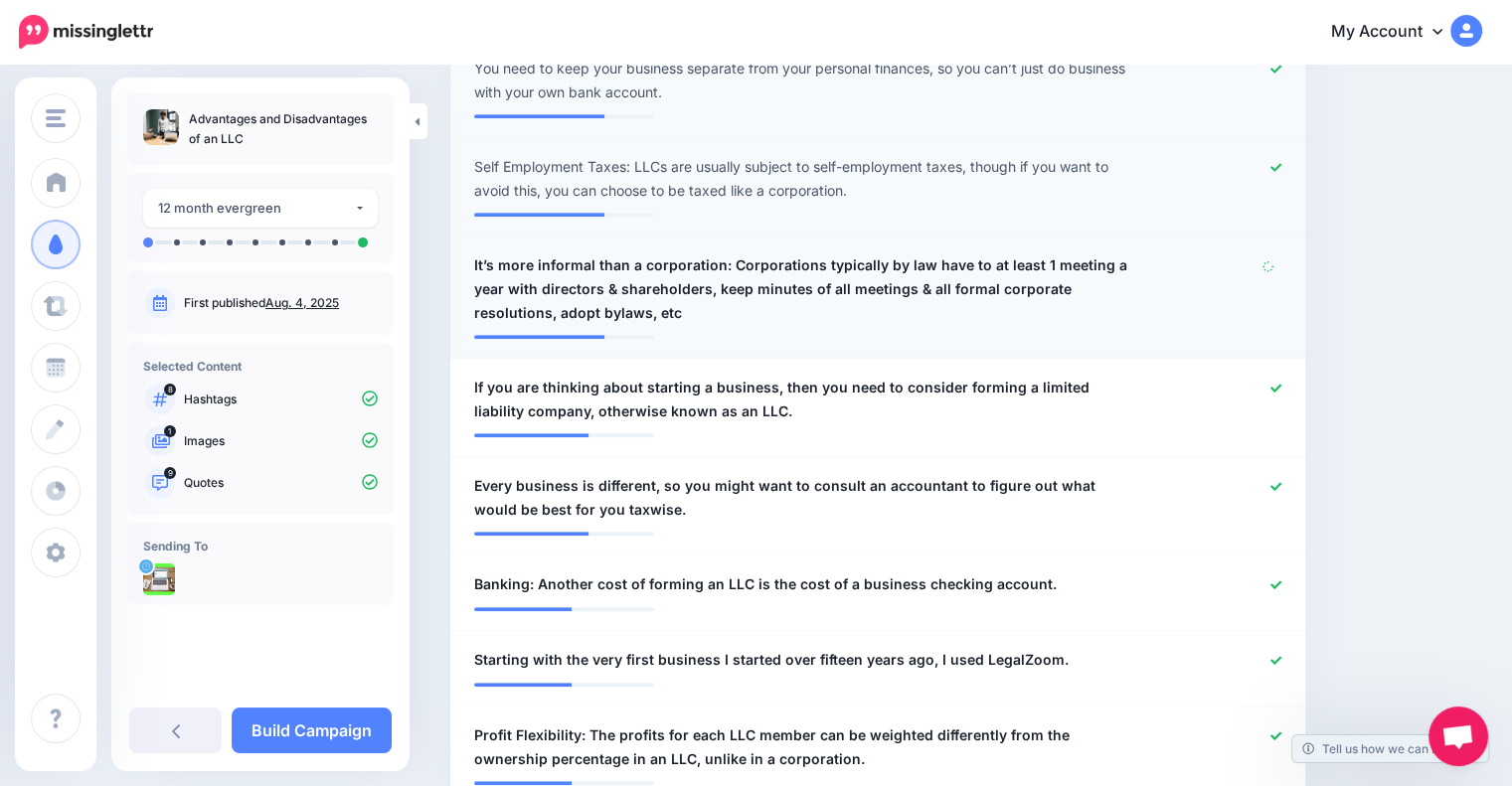 scroll, scrollTop: 1244, scrollLeft: 0, axis: vertical 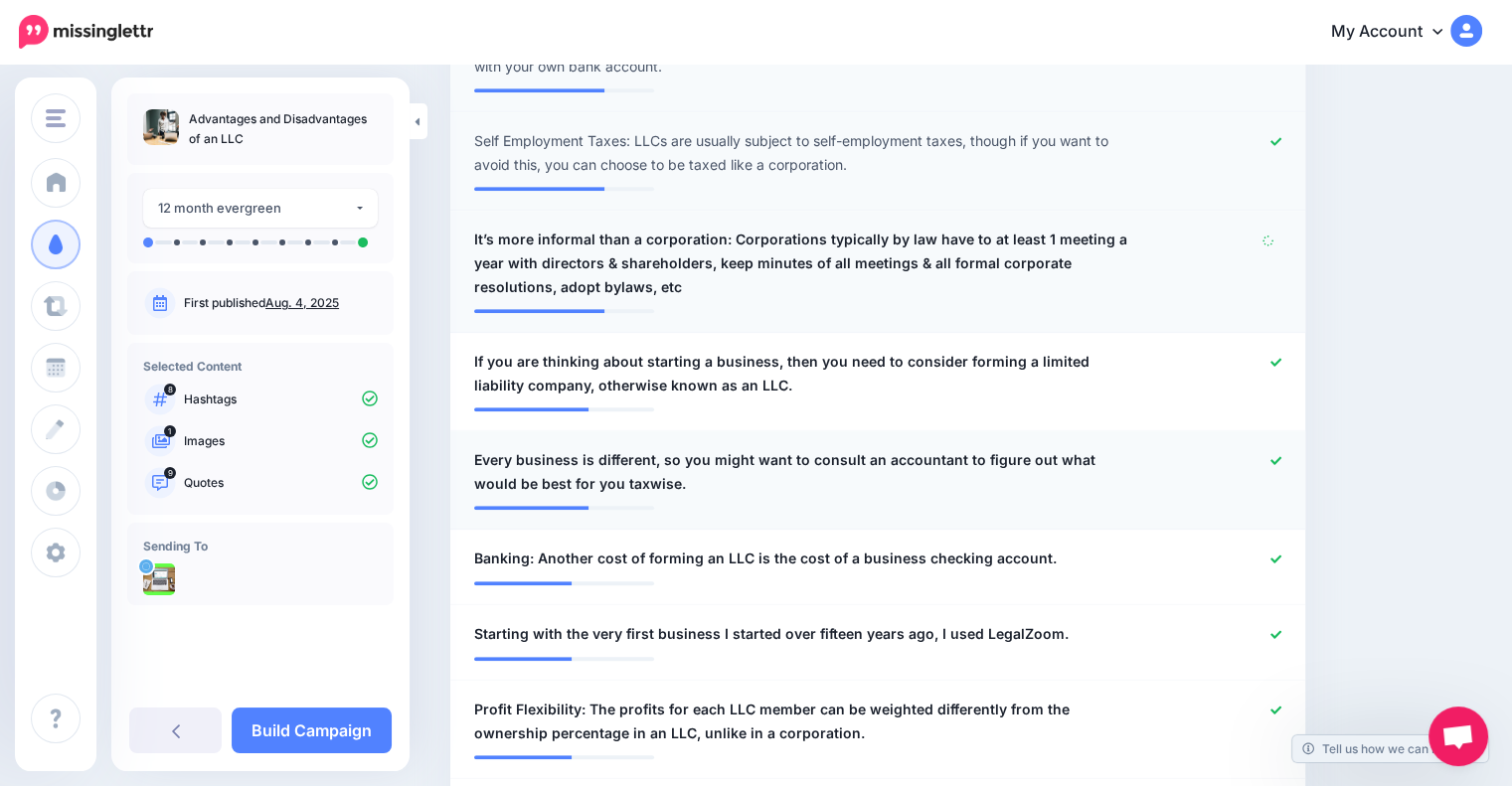 click 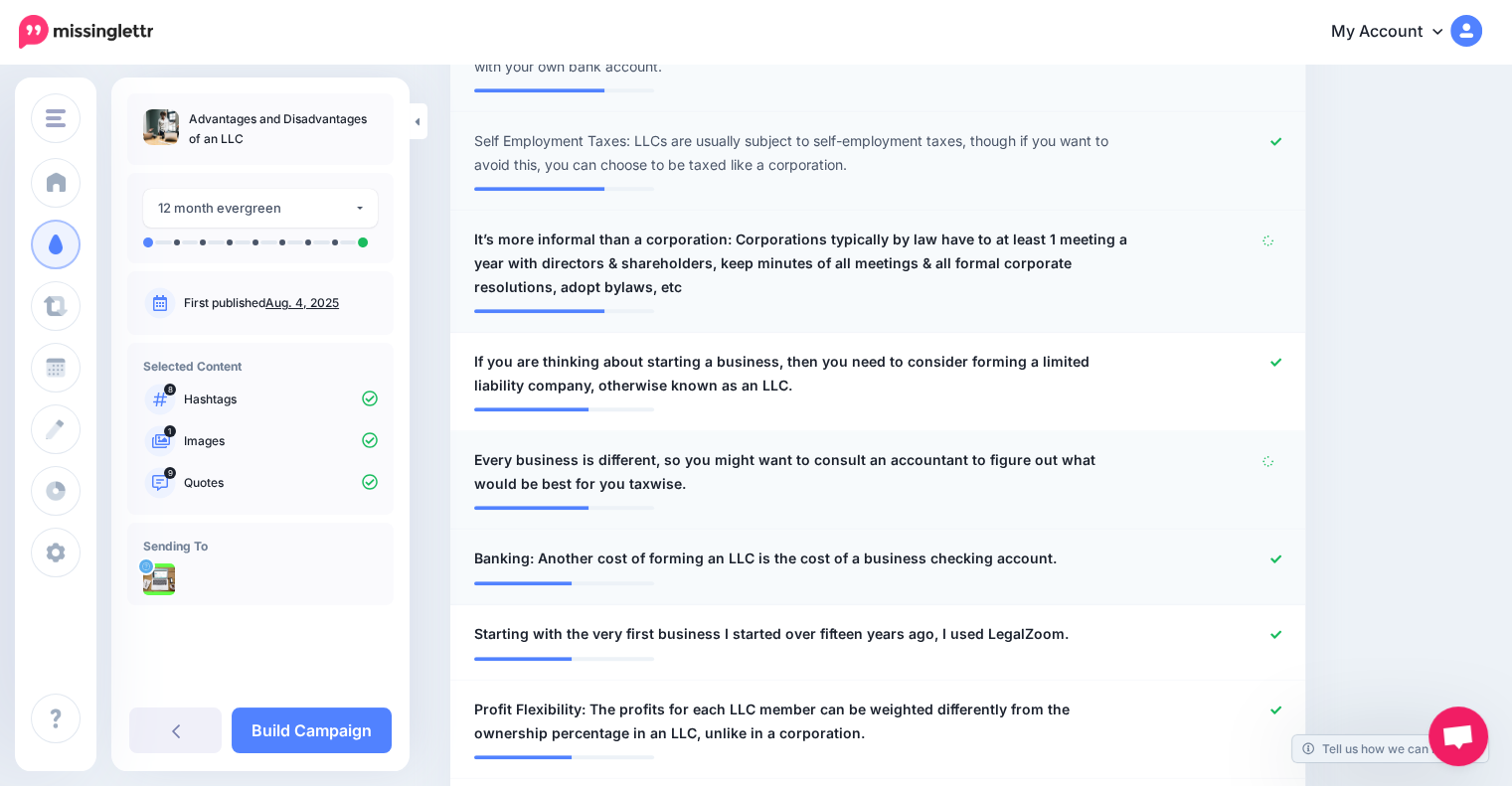 click 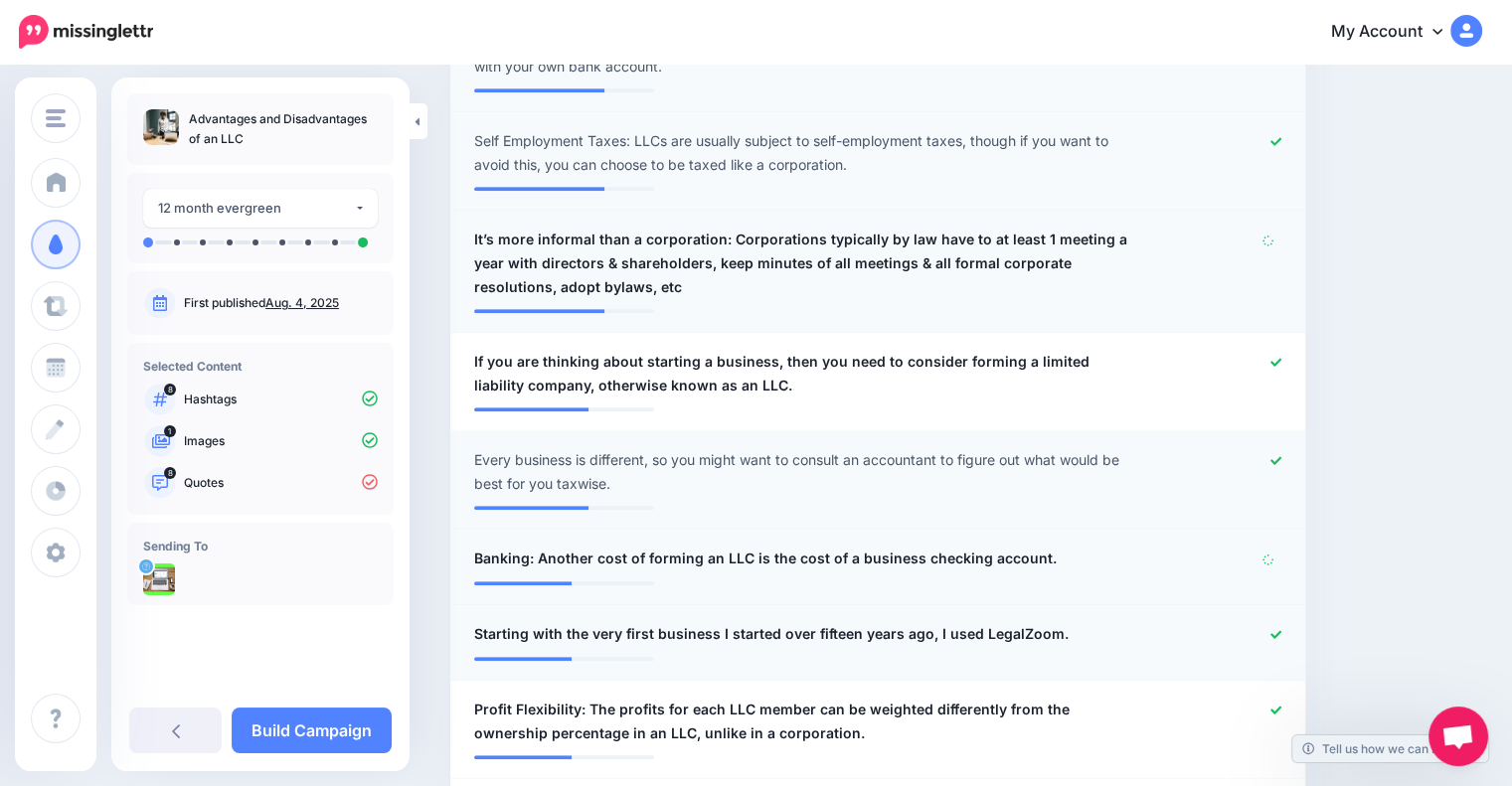 click 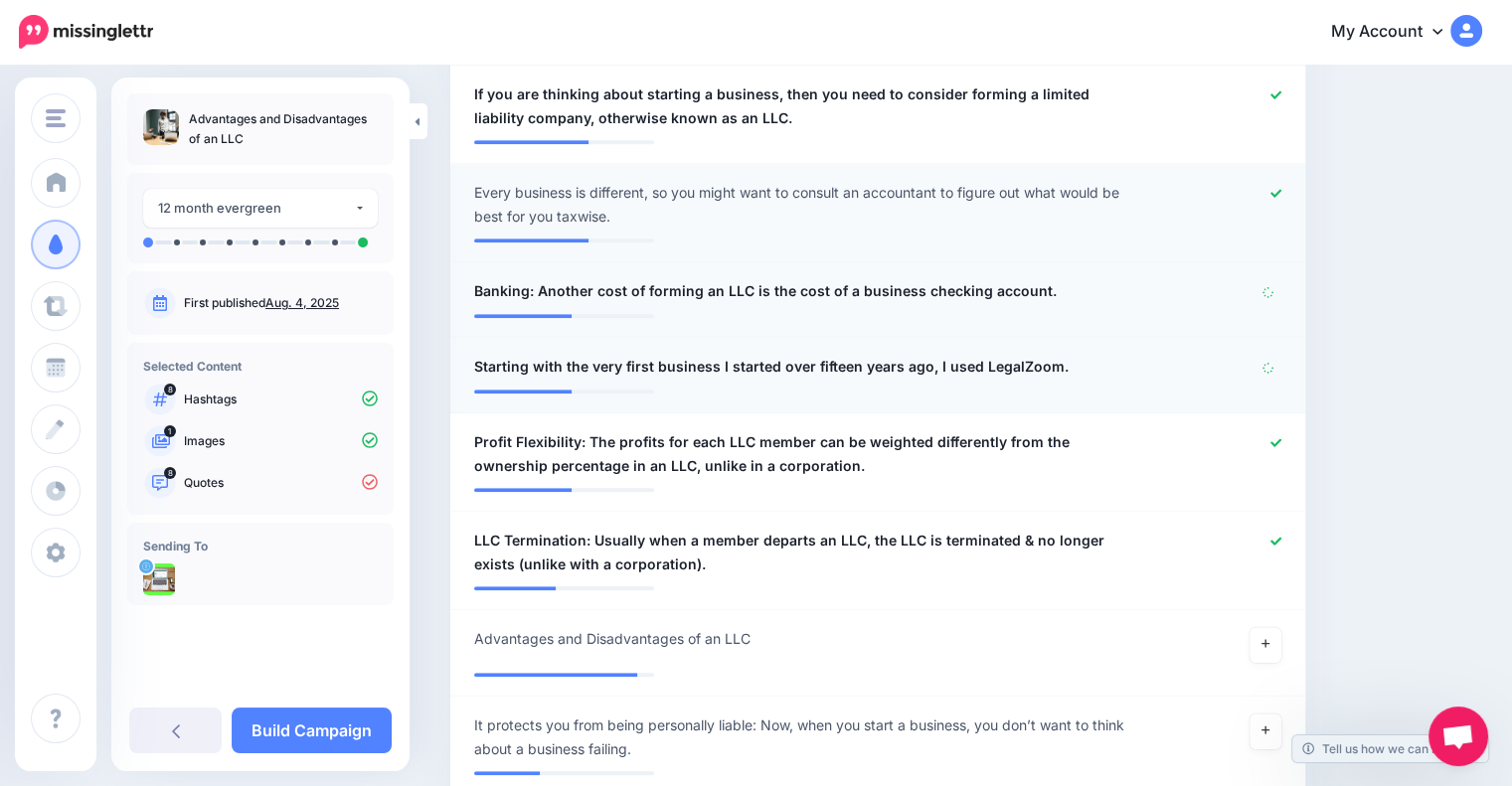 scroll, scrollTop: 1516, scrollLeft: 0, axis: vertical 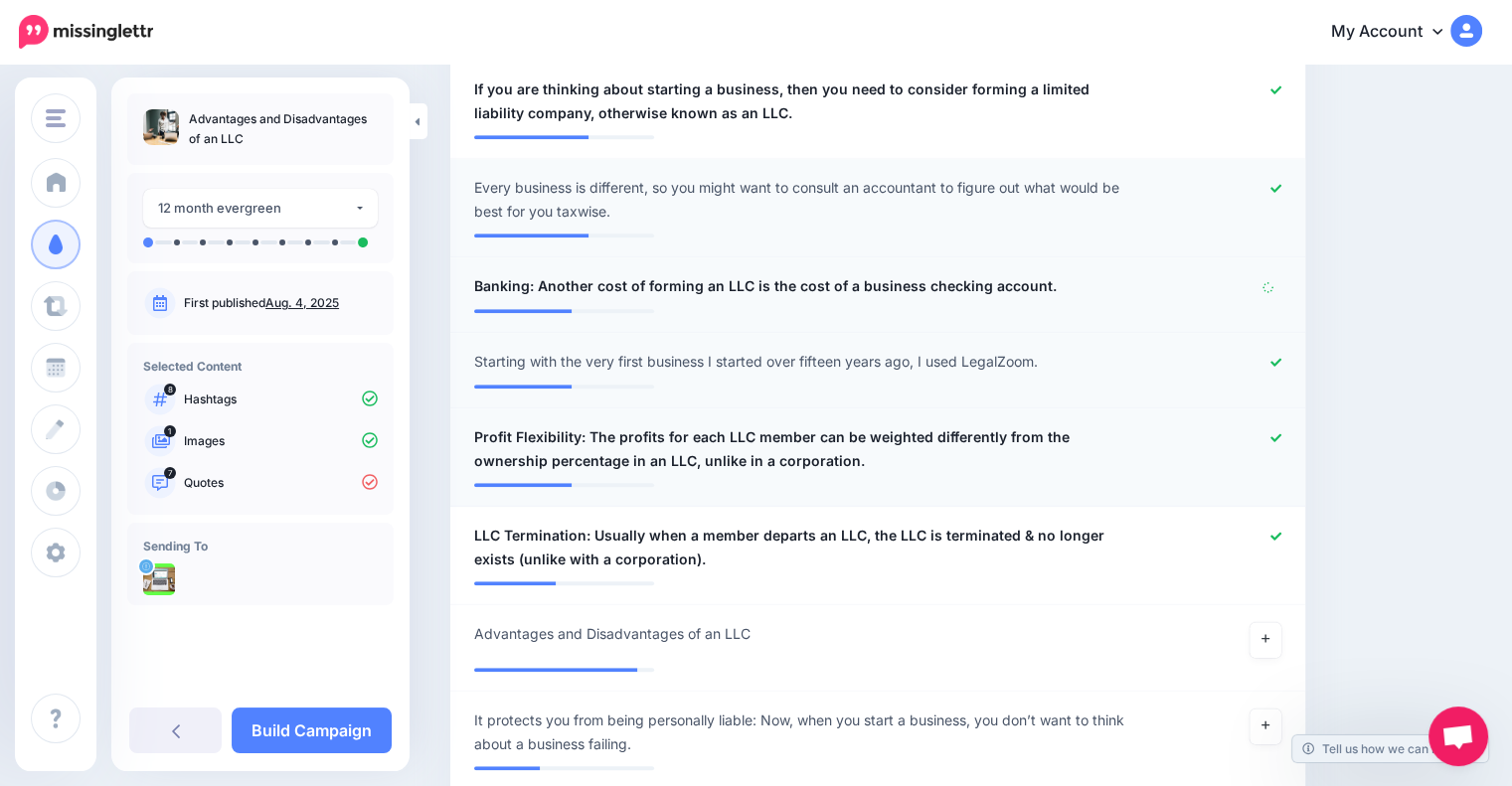 click 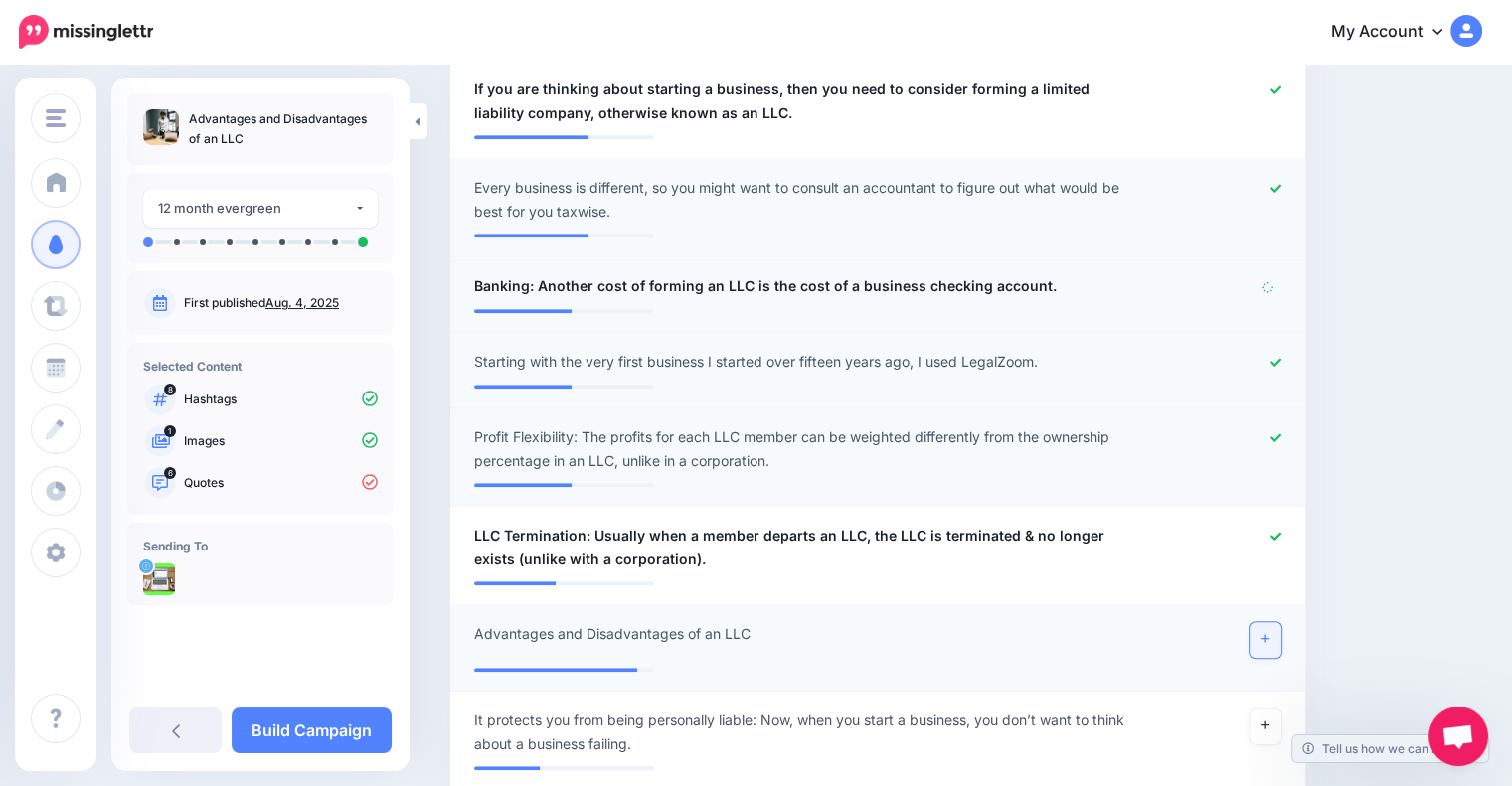 click at bounding box center (1265, 640) 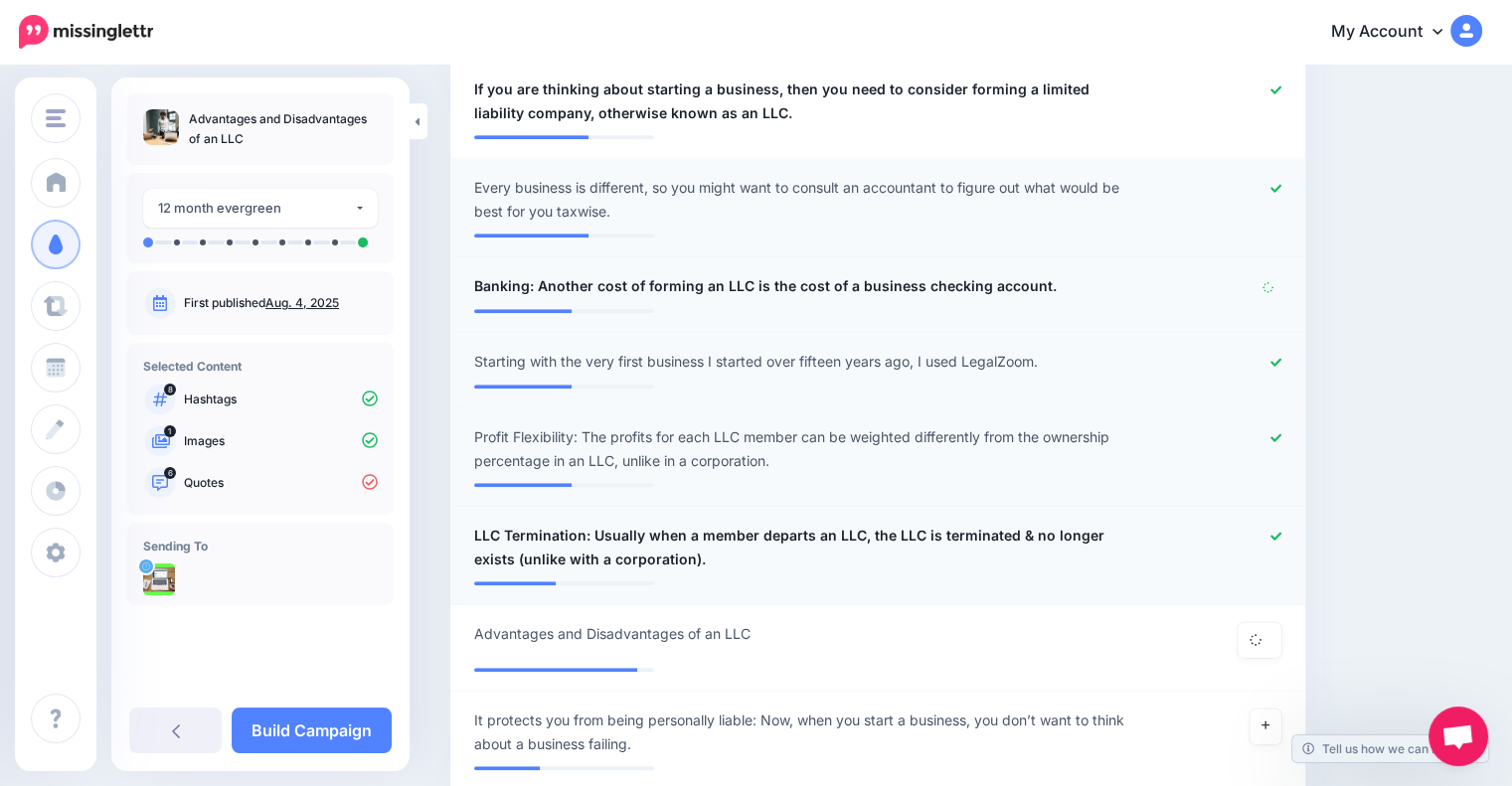 click 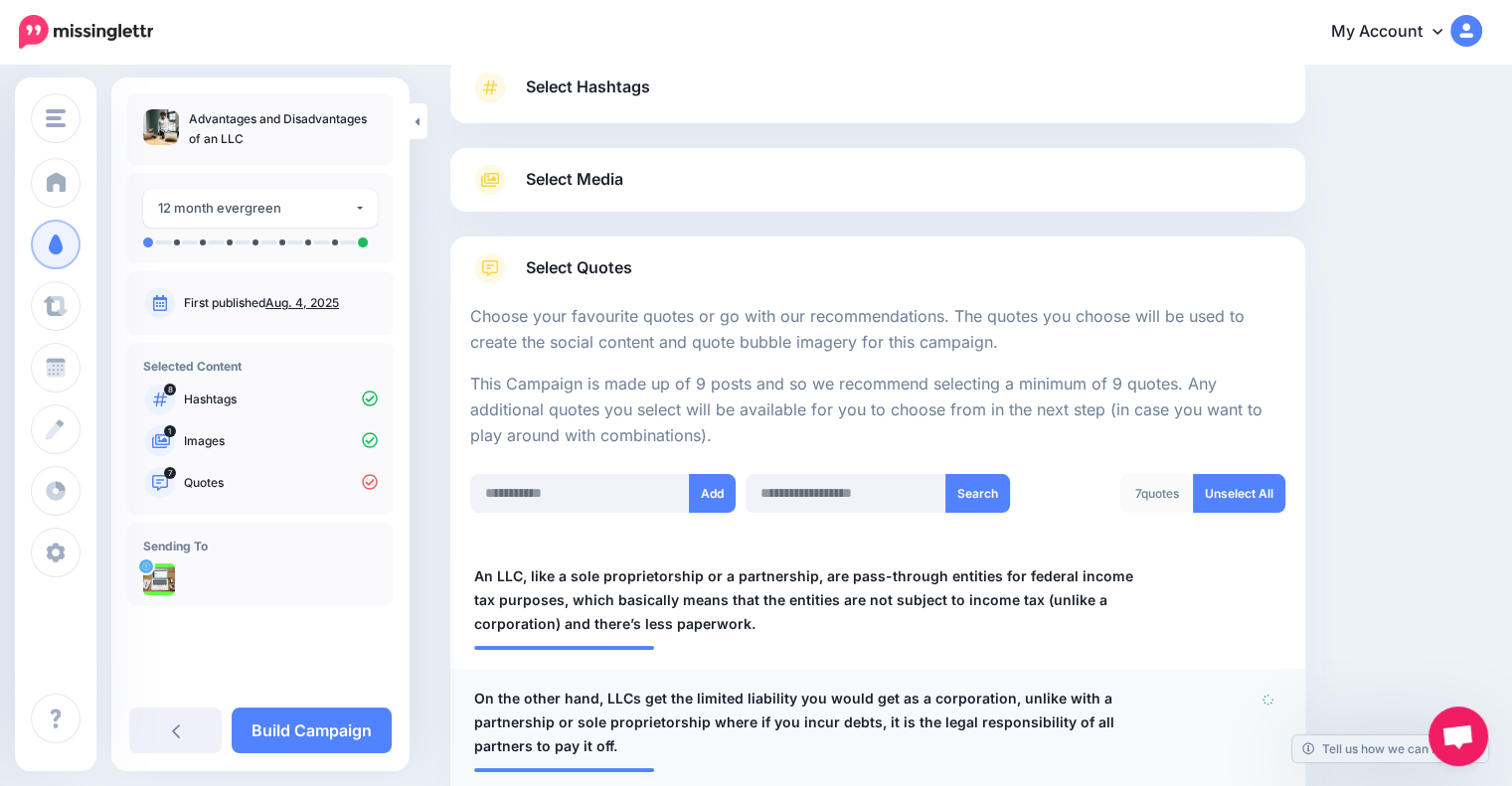 scroll, scrollTop: 147, scrollLeft: 0, axis: vertical 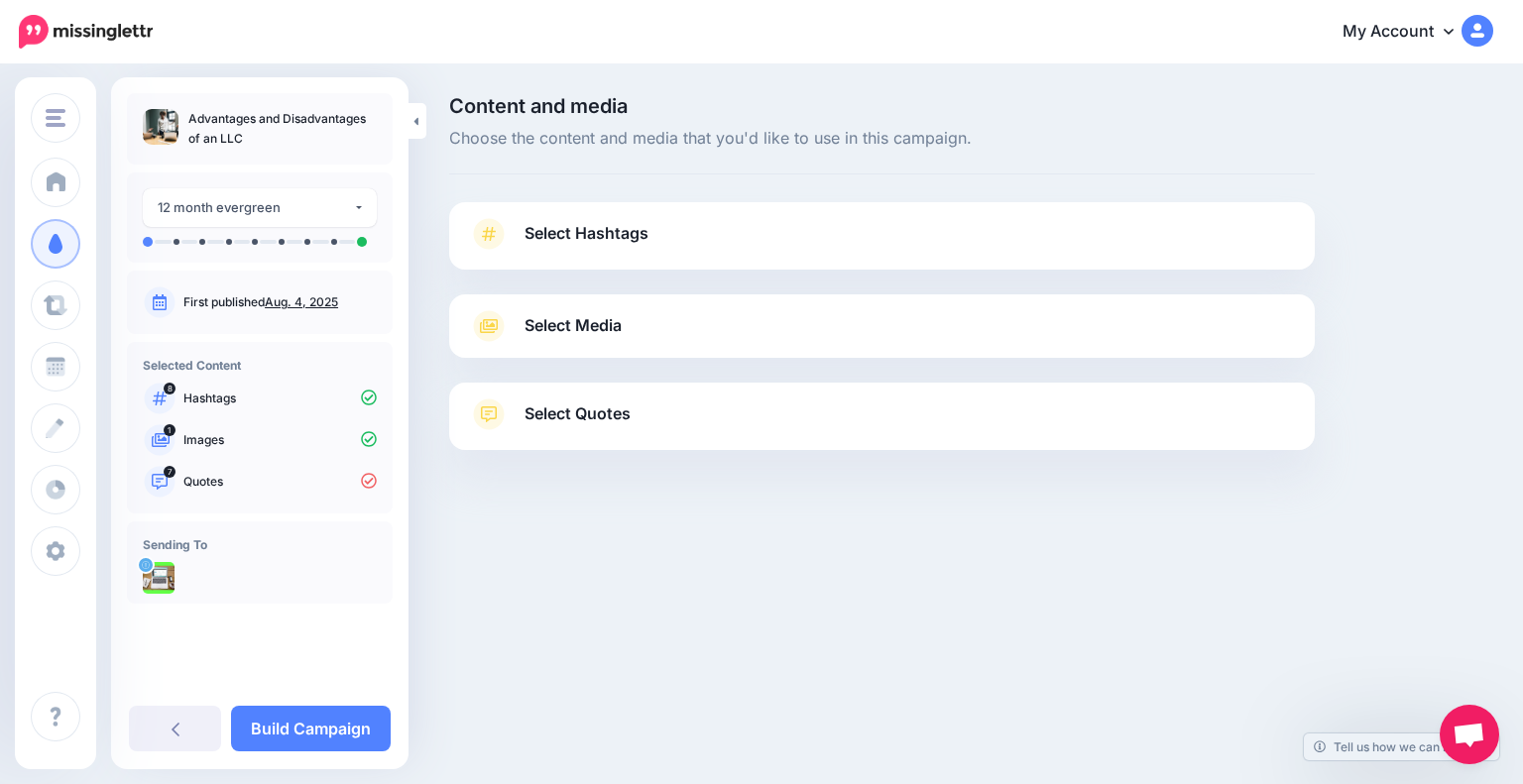 click on "Select Hashtags" at bounding box center (881, 244) 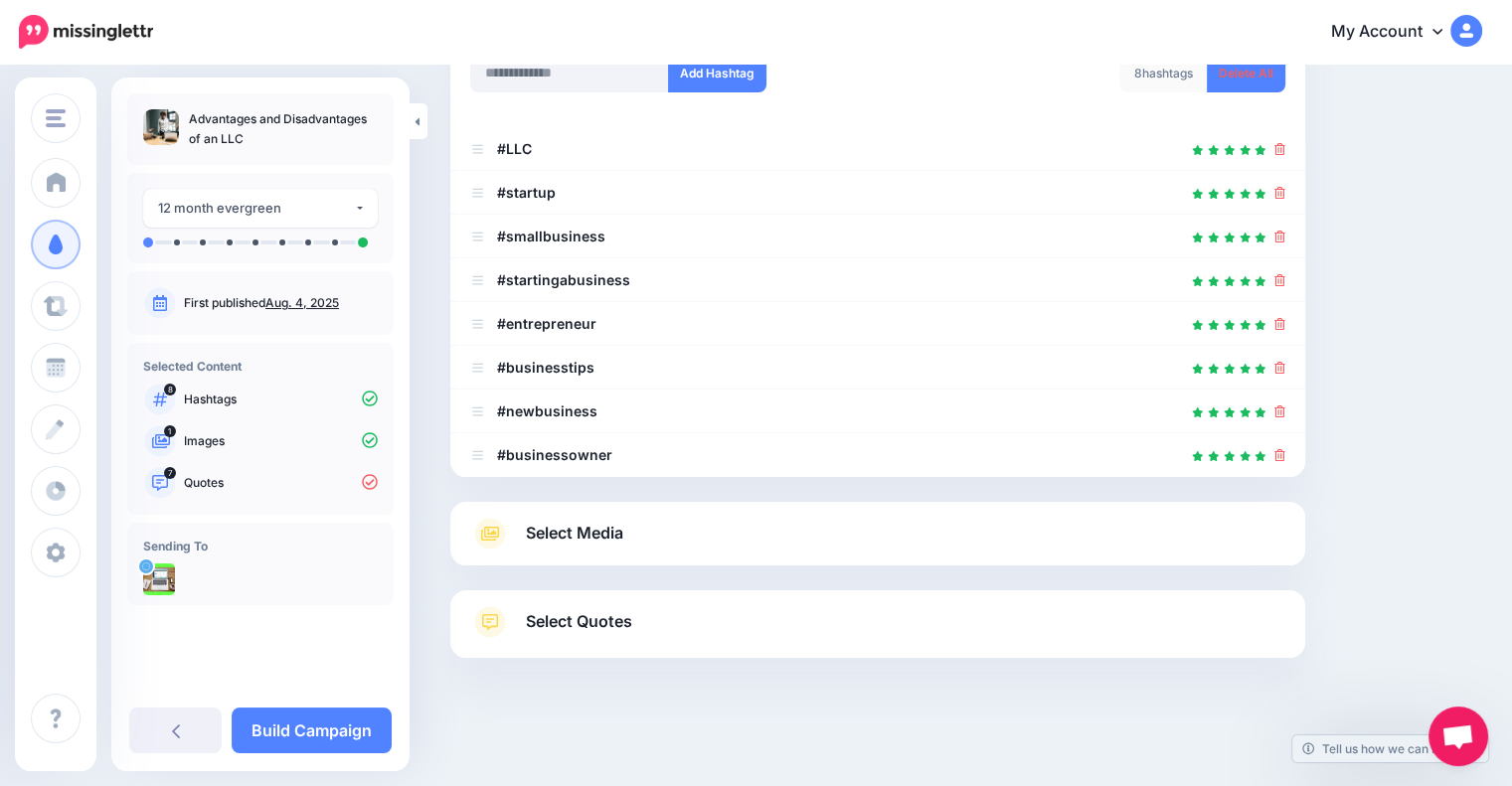 click on "Select Media" at bounding box center (878, 534) 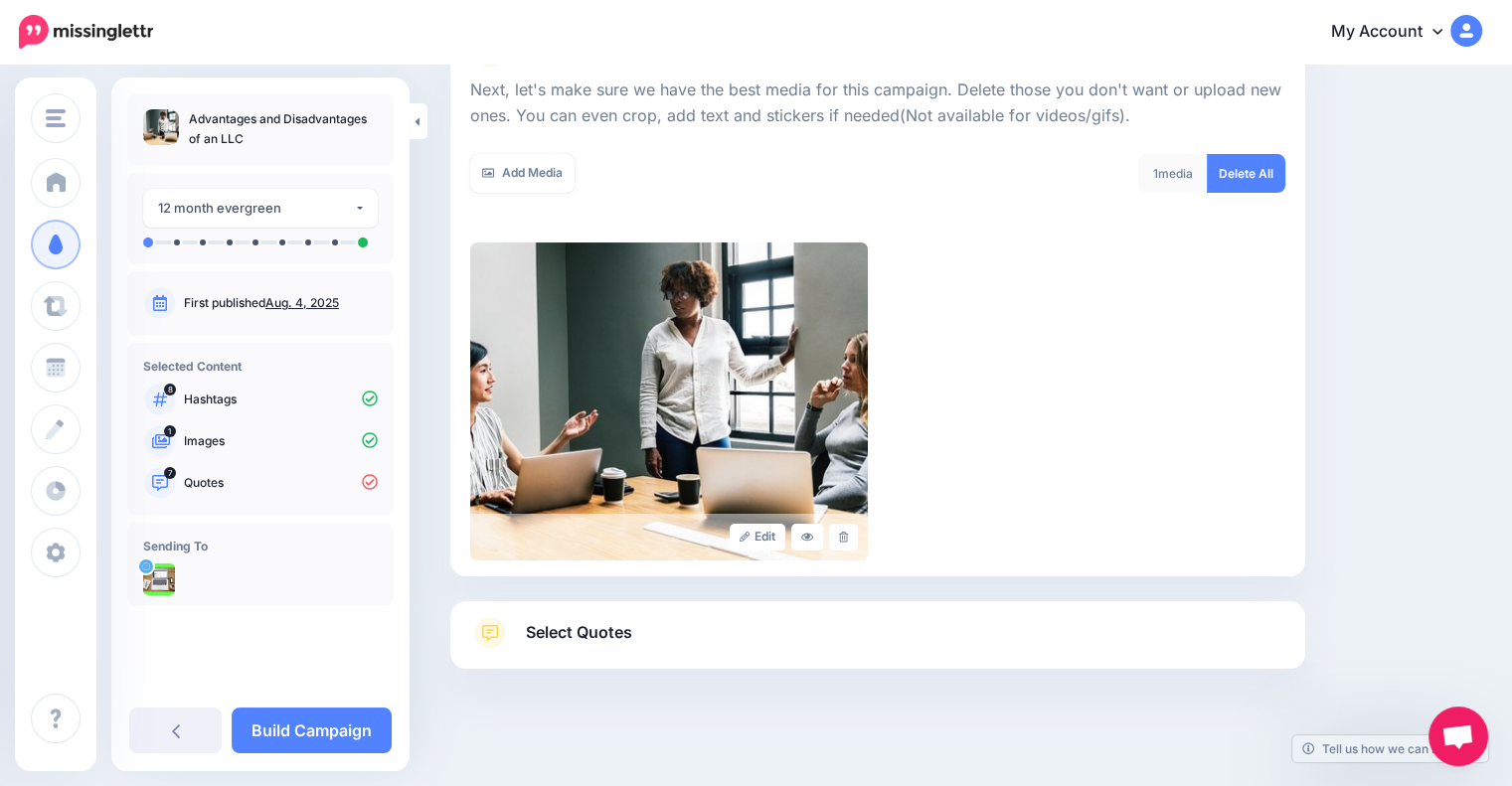 scroll, scrollTop: 286, scrollLeft: 0, axis: vertical 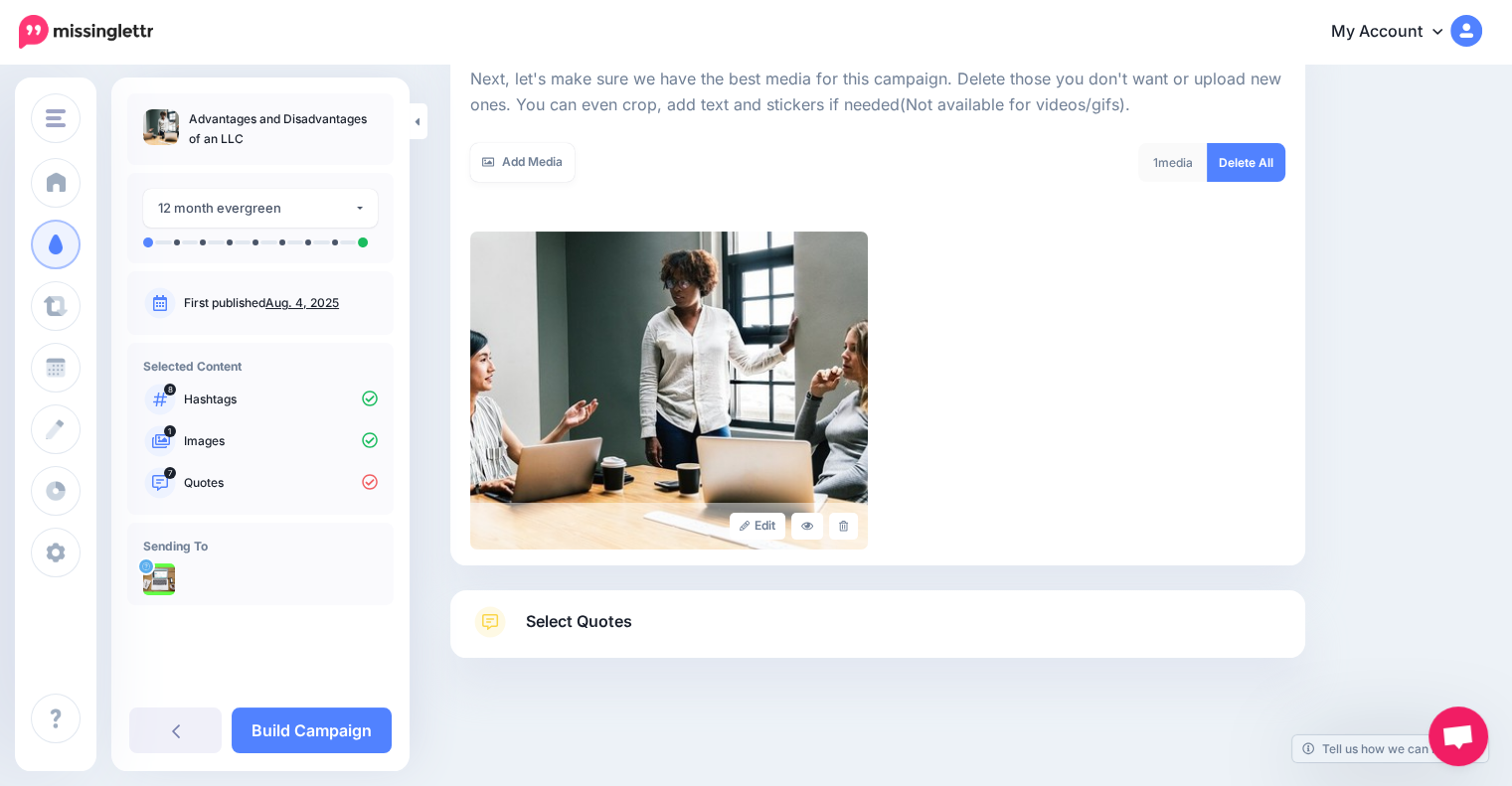 click on "Select Quotes" at bounding box center [878, 632] 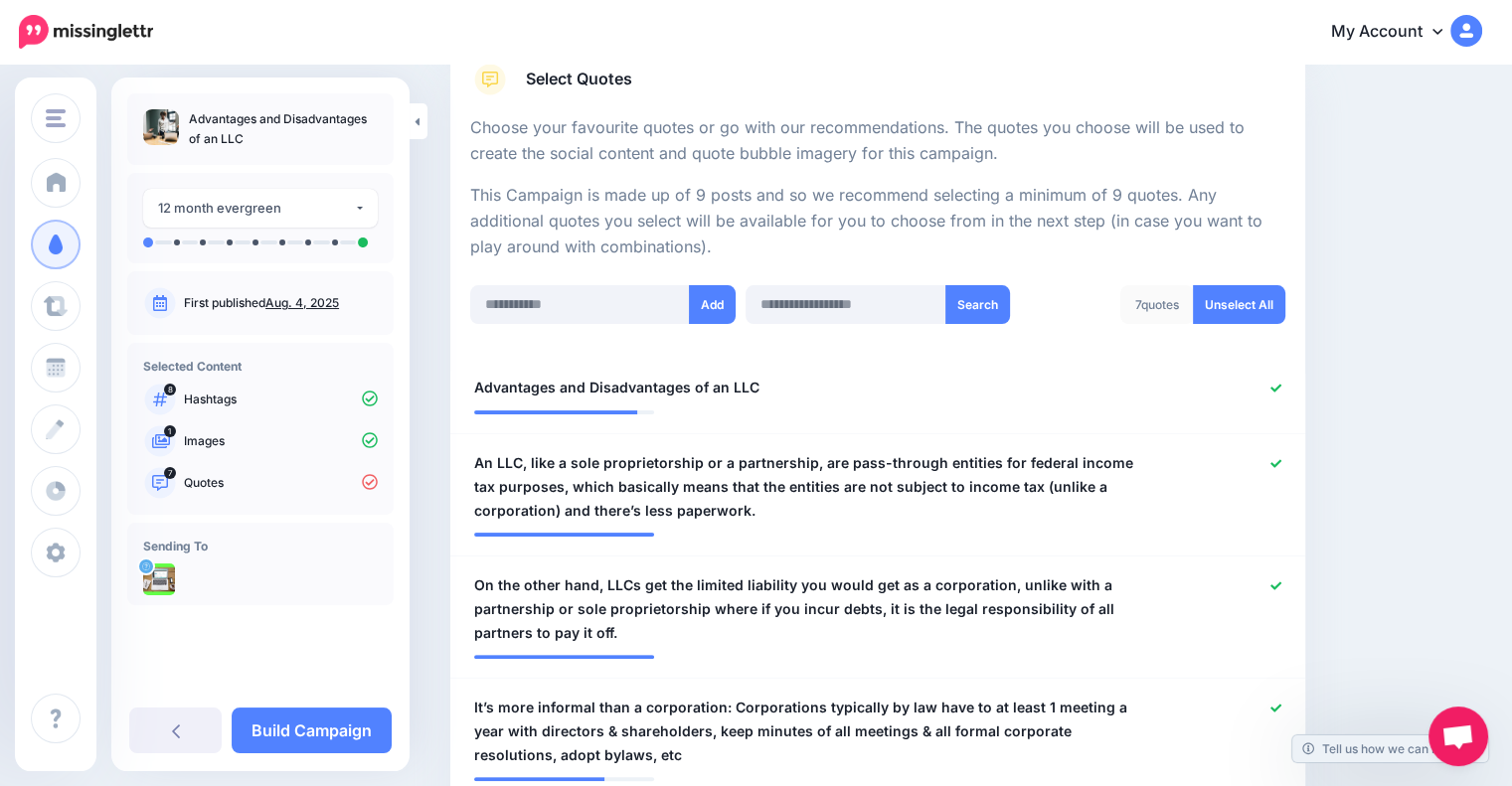scroll, scrollTop: 405, scrollLeft: 0, axis: vertical 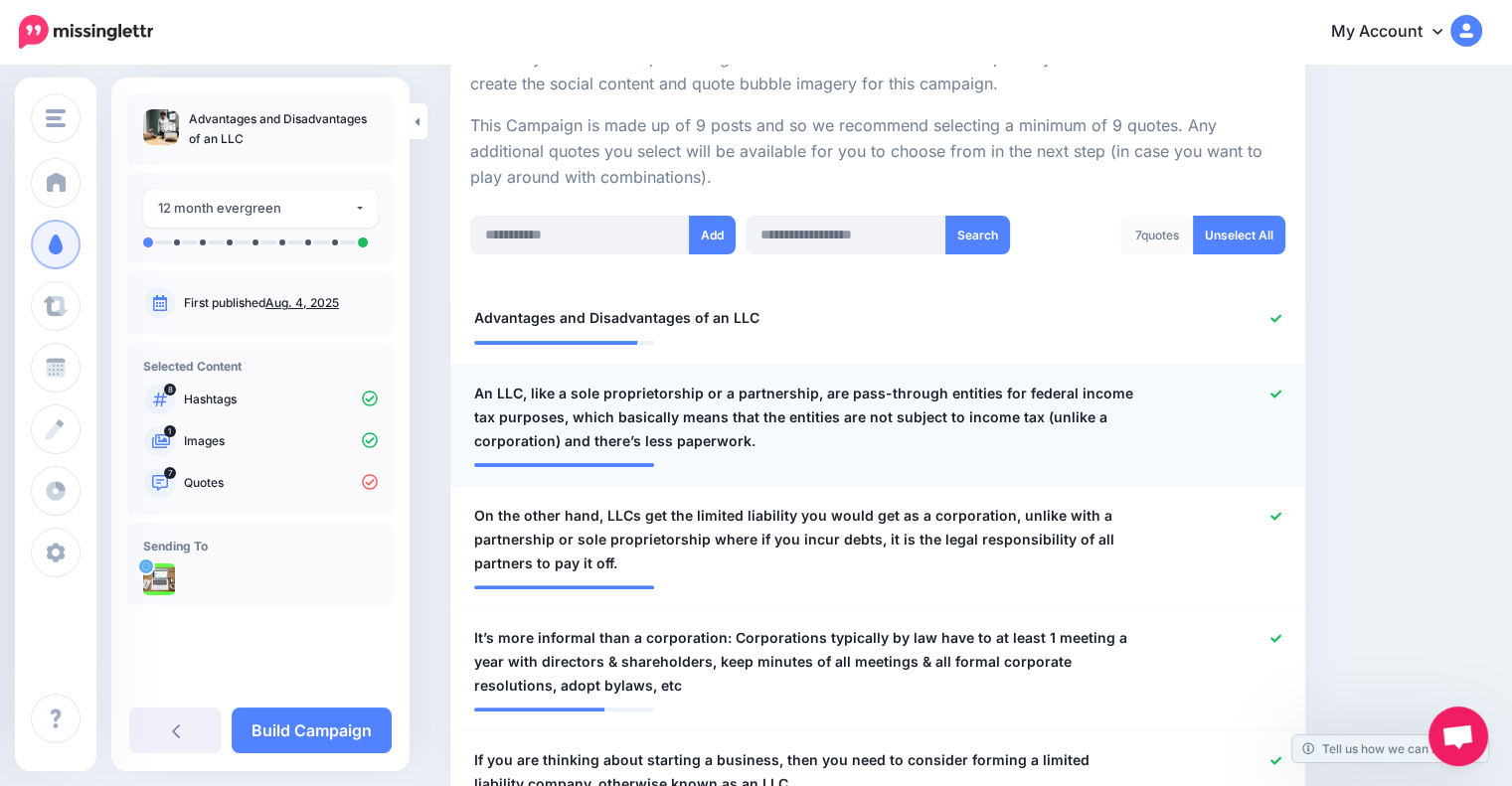 click at bounding box center (1227, 417) 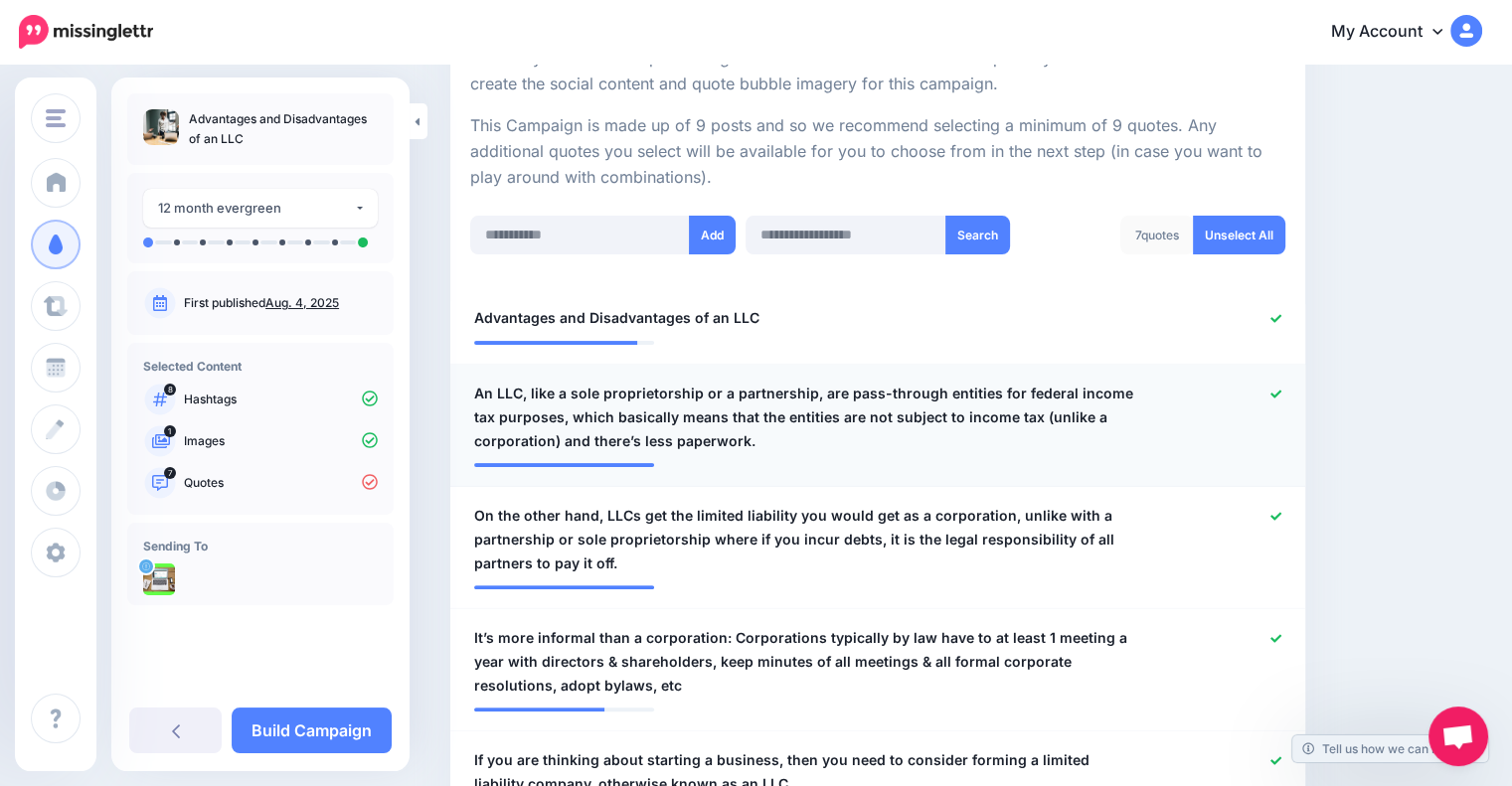 click 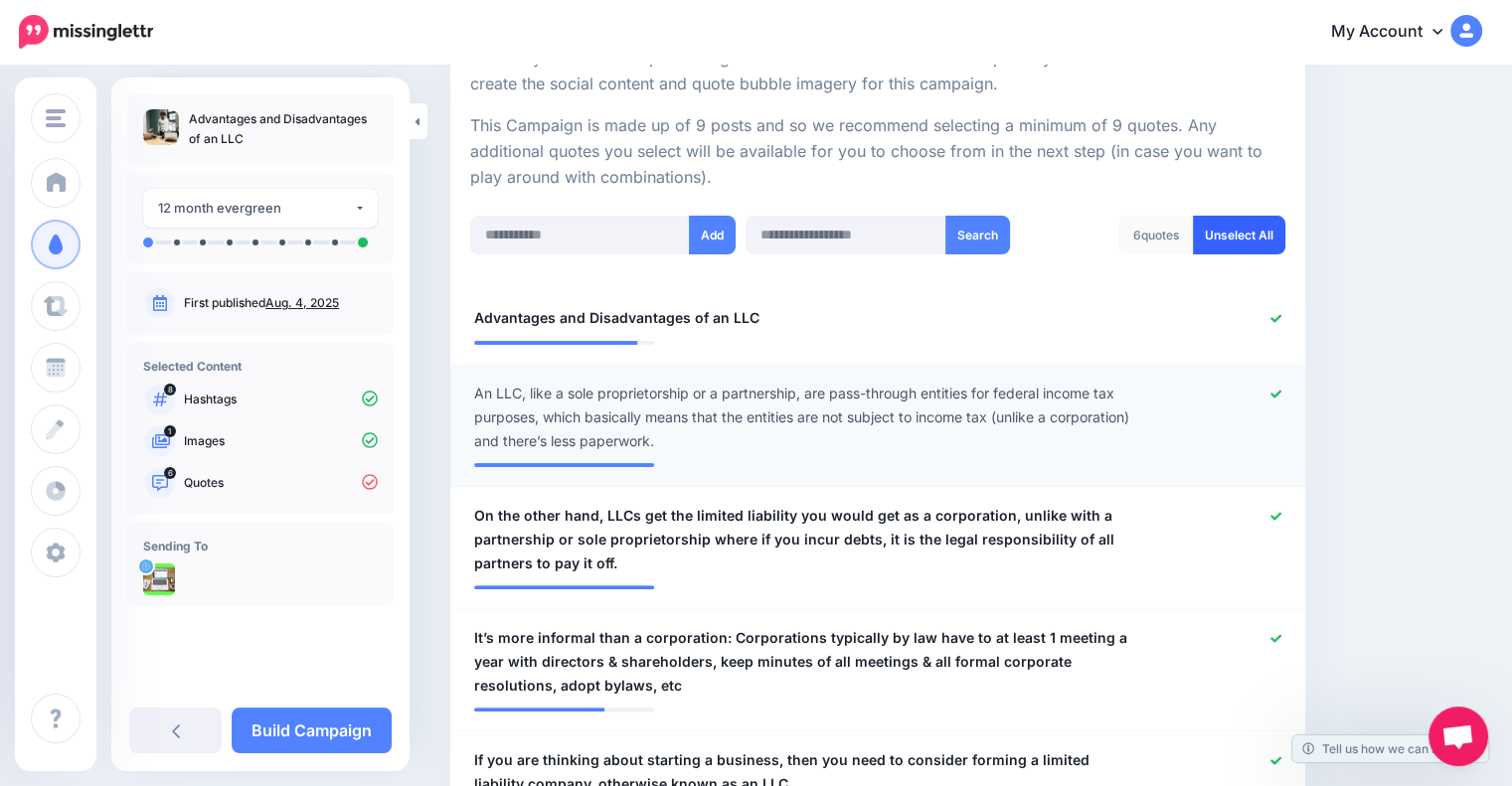 click on "Unselect All" at bounding box center (1239, 235) 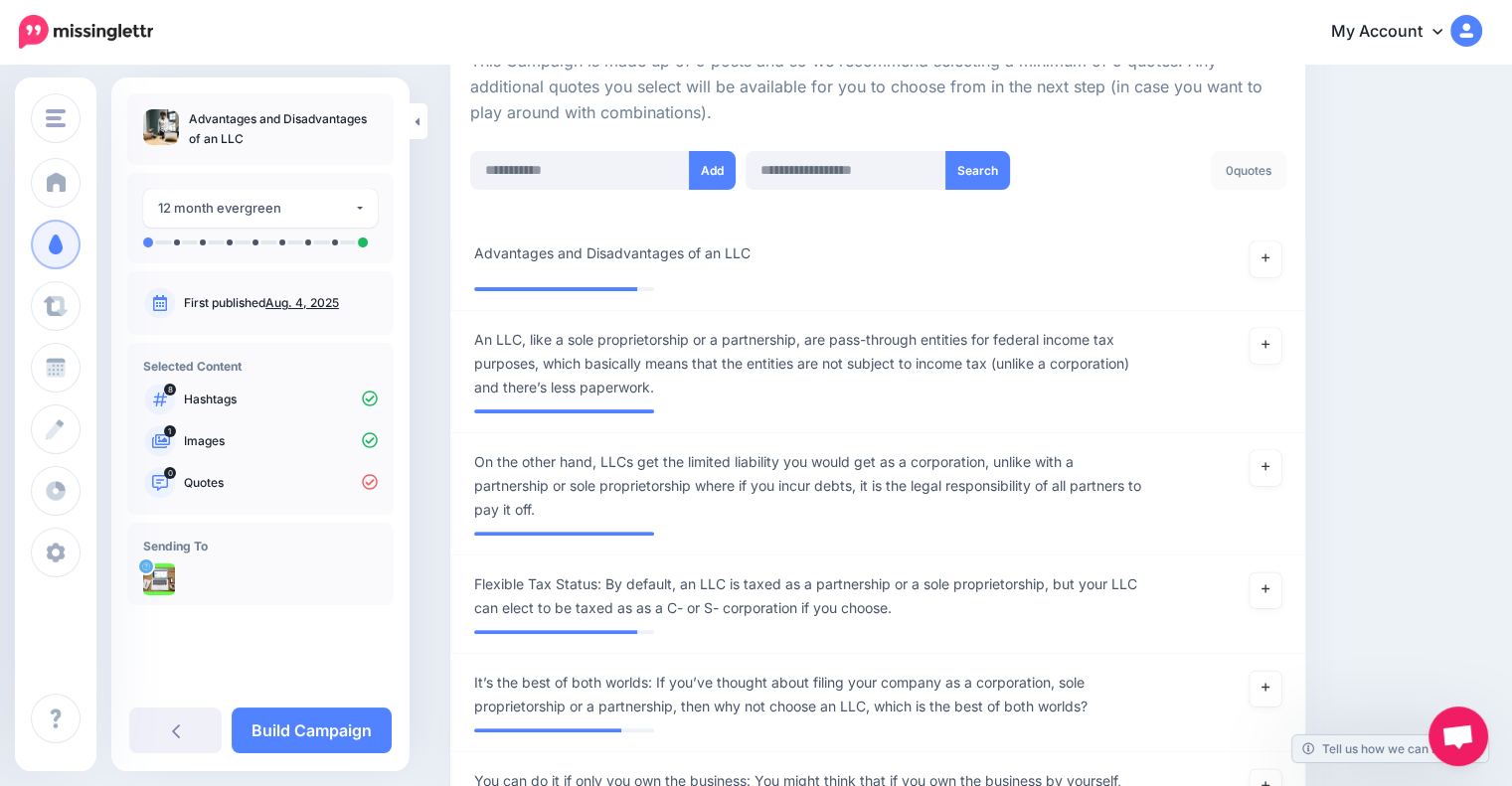 scroll, scrollTop: 458, scrollLeft: 0, axis: vertical 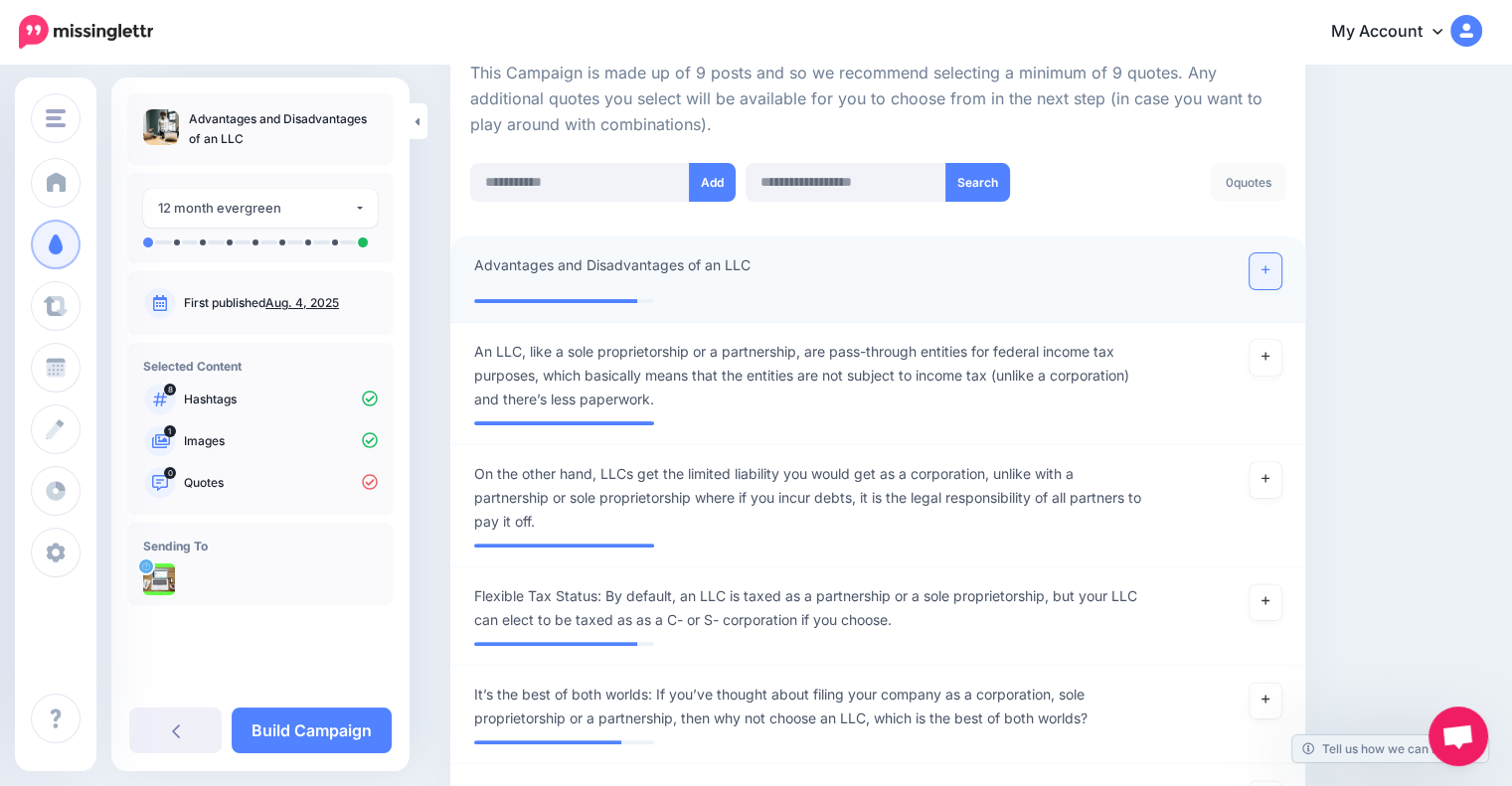 click at bounding box center (1265, 271) 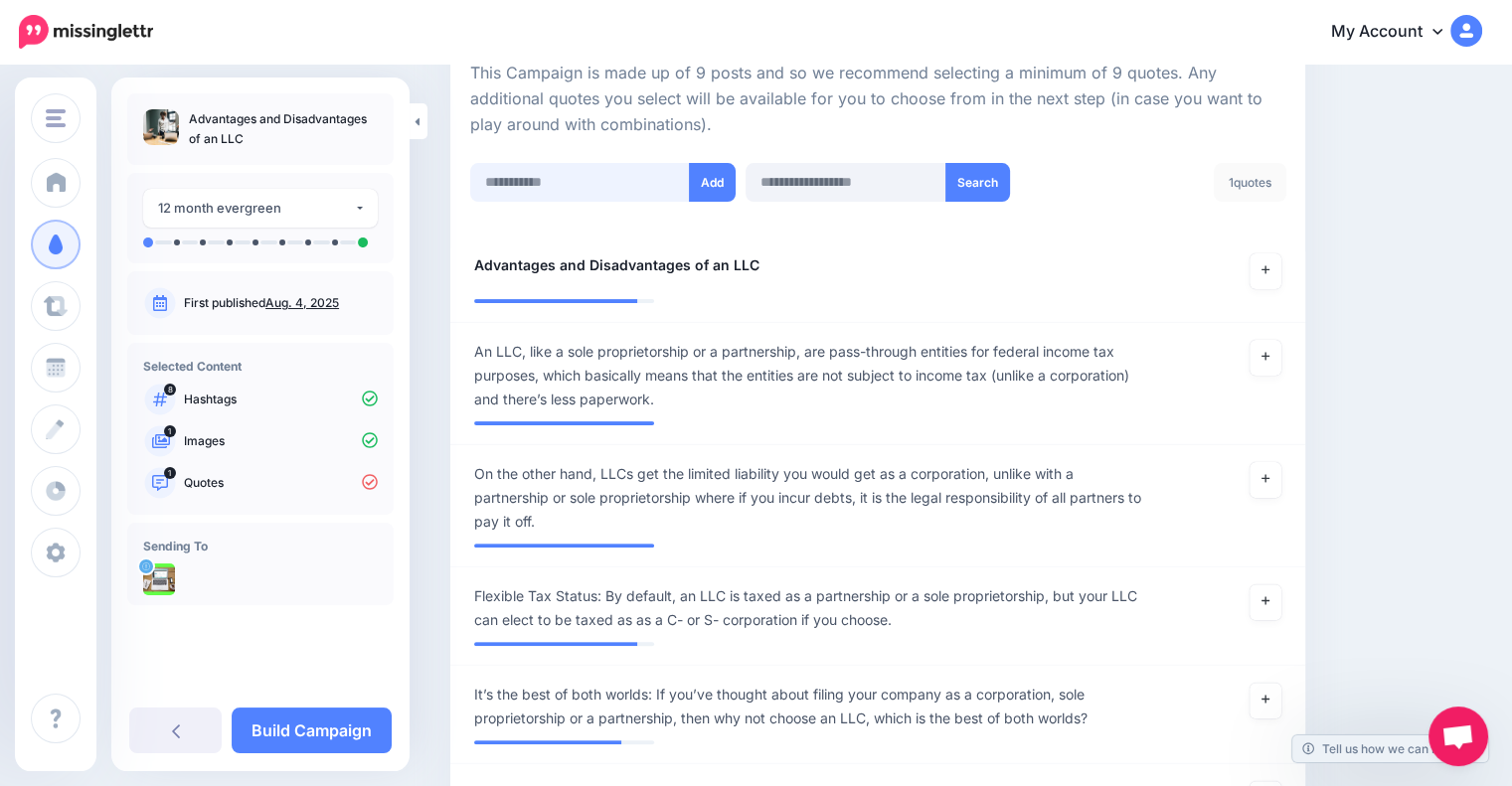 click at bounding box center [580, 182] 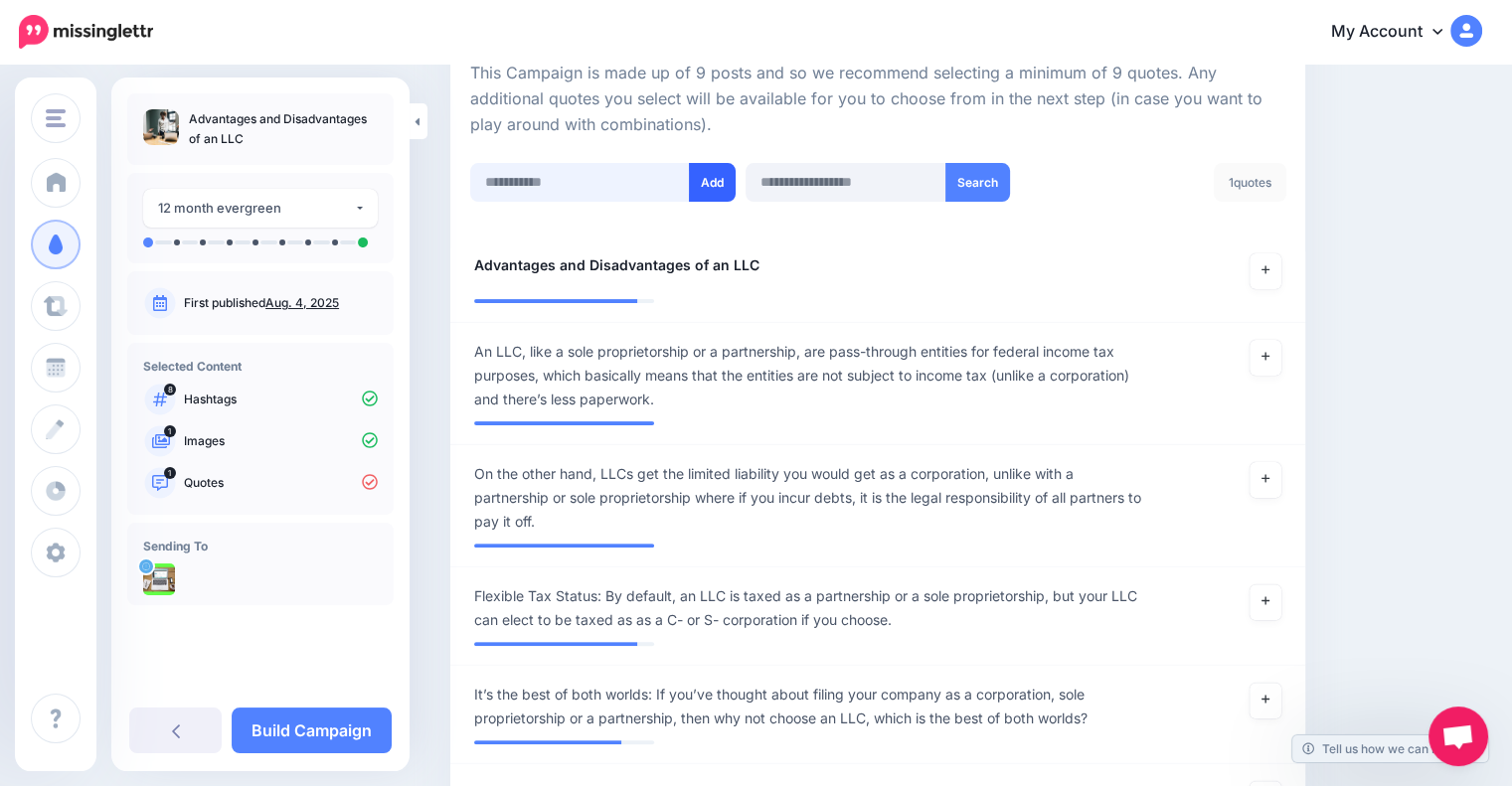 paste on "**********" 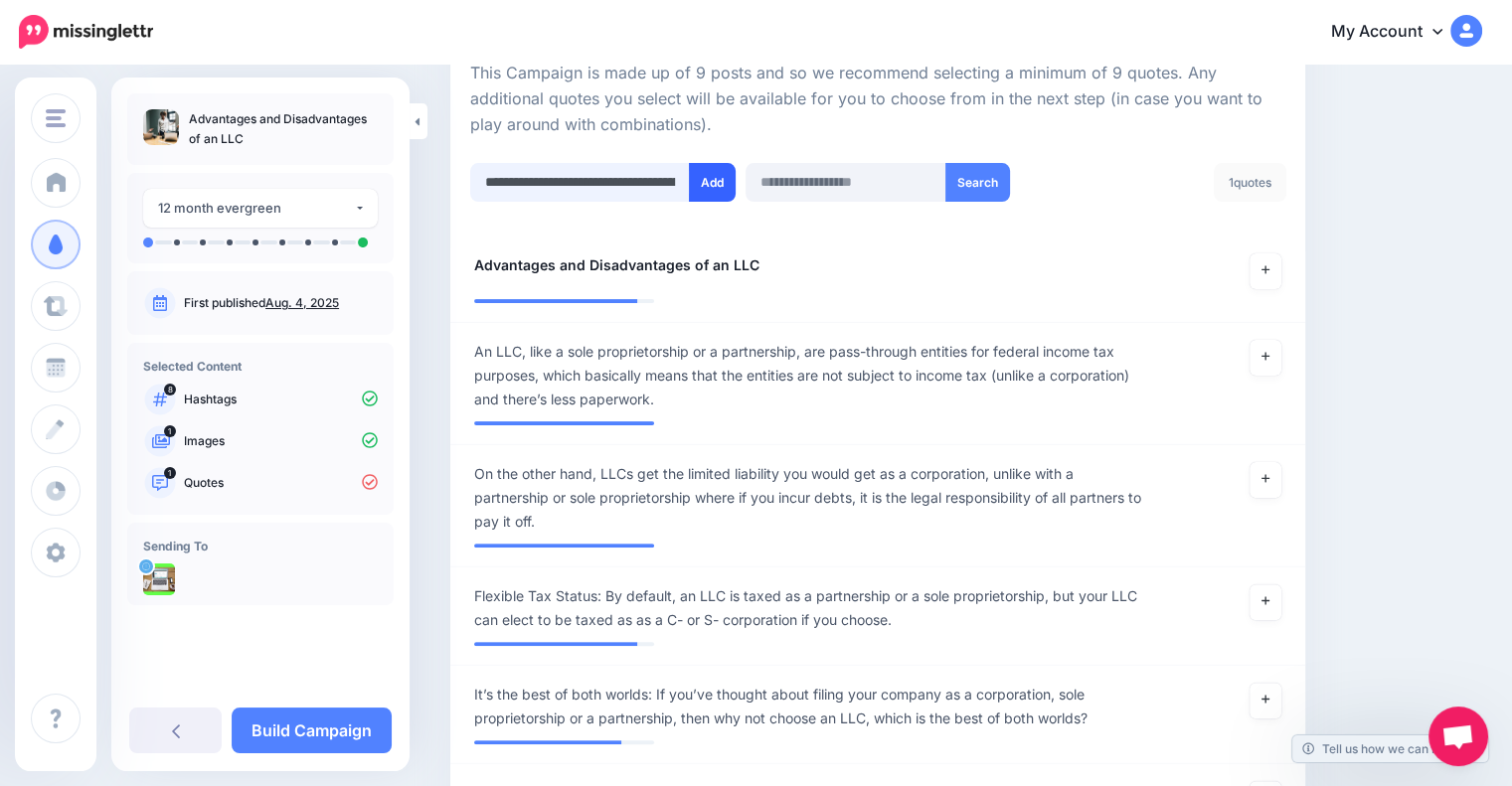 scroll, scrollTop: 0, scrollLeft: 655, axis: horizontal 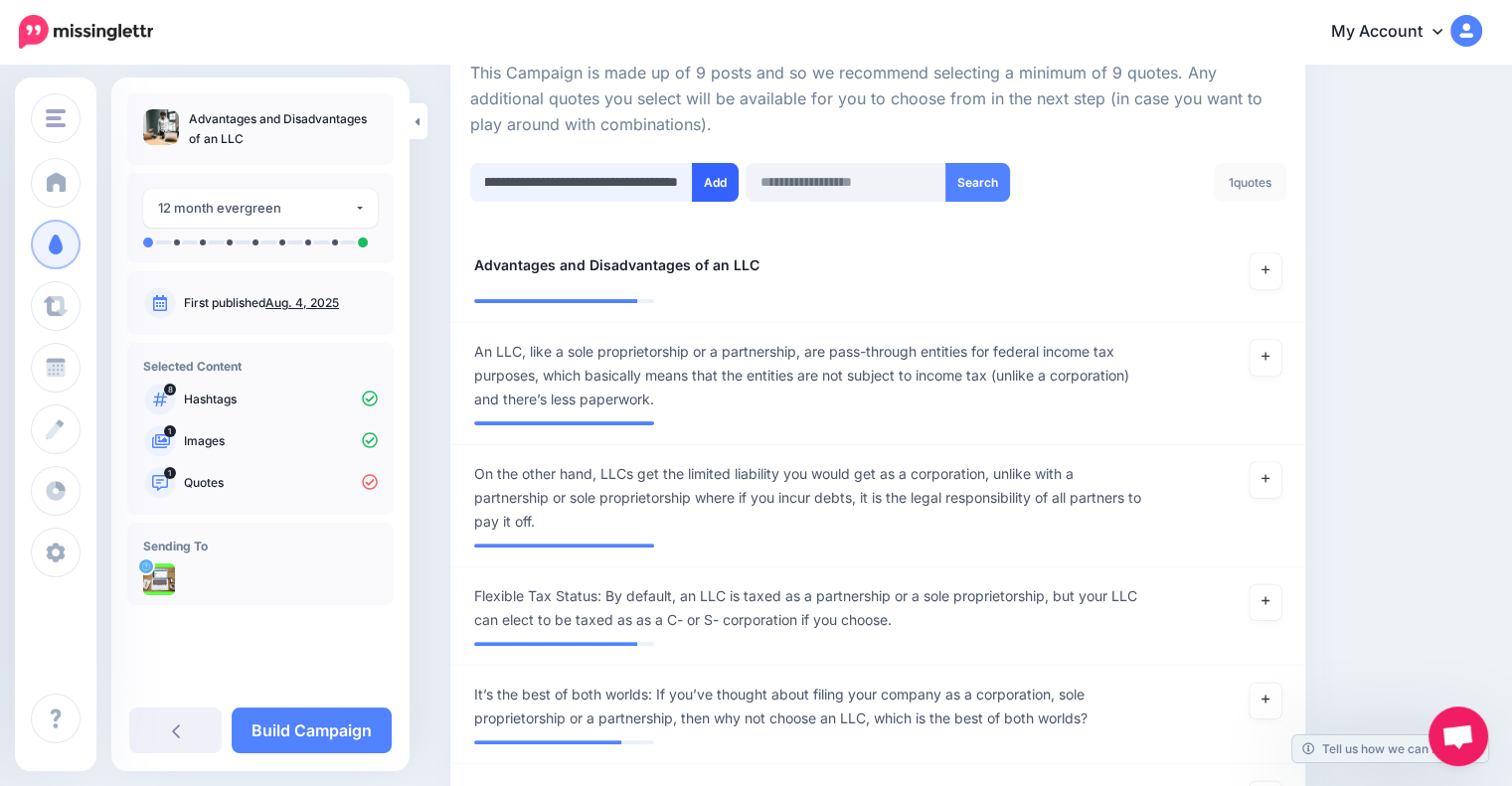 type on "**********" 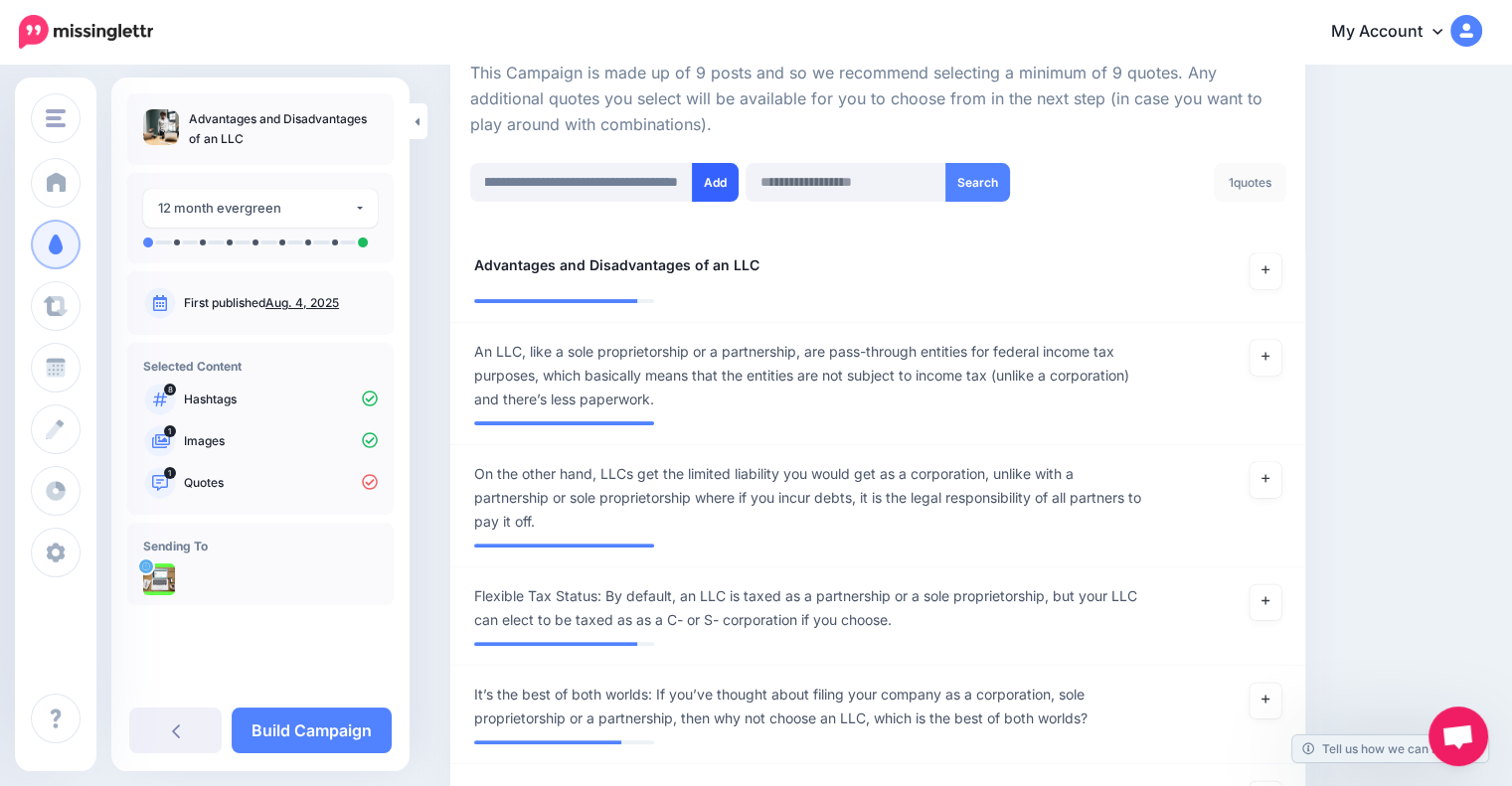 click on "Add" at bounding box center [715, 182] 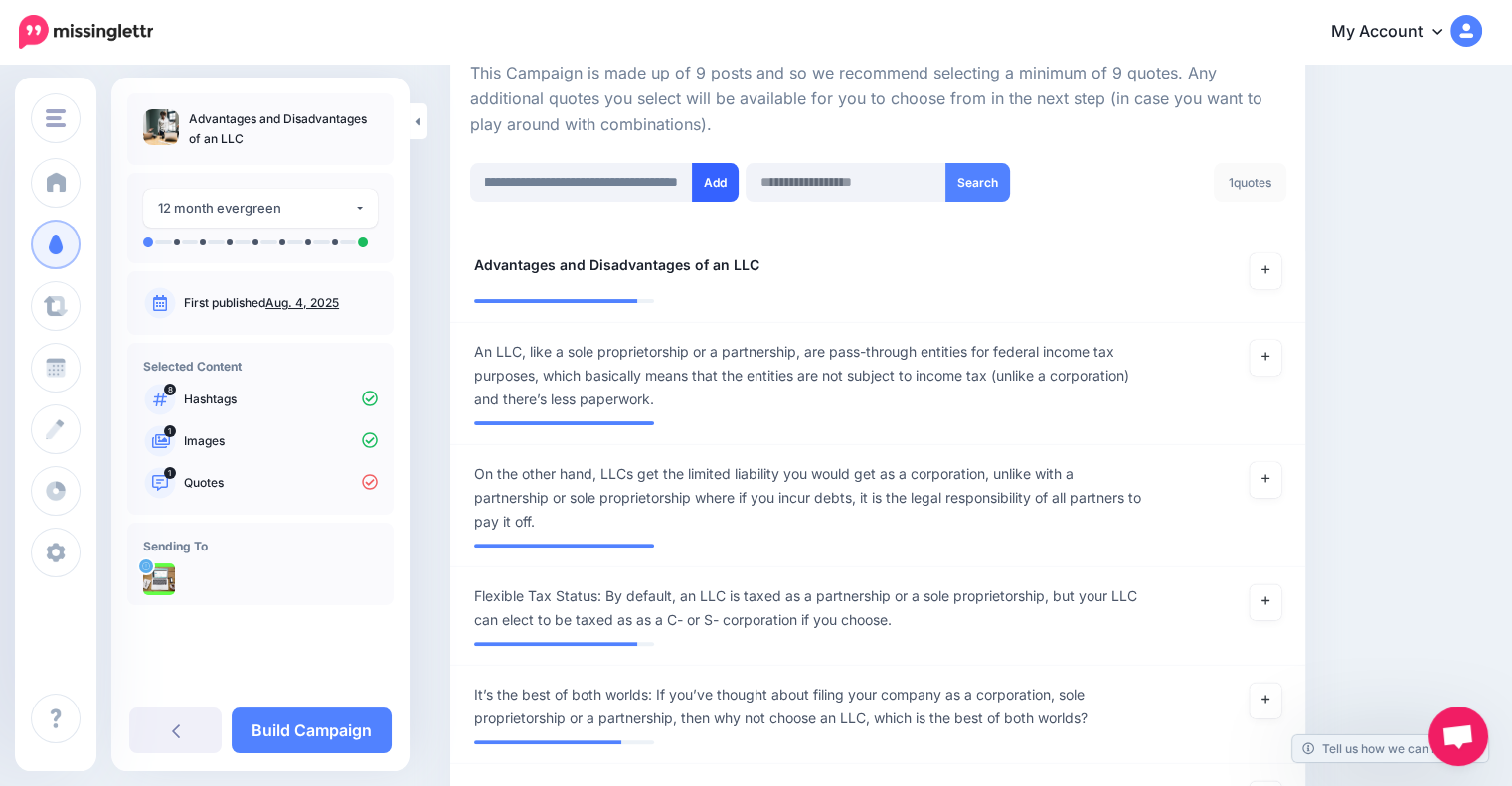 scroll, scrollTop: 0, scrollLeft: 0, axis: both 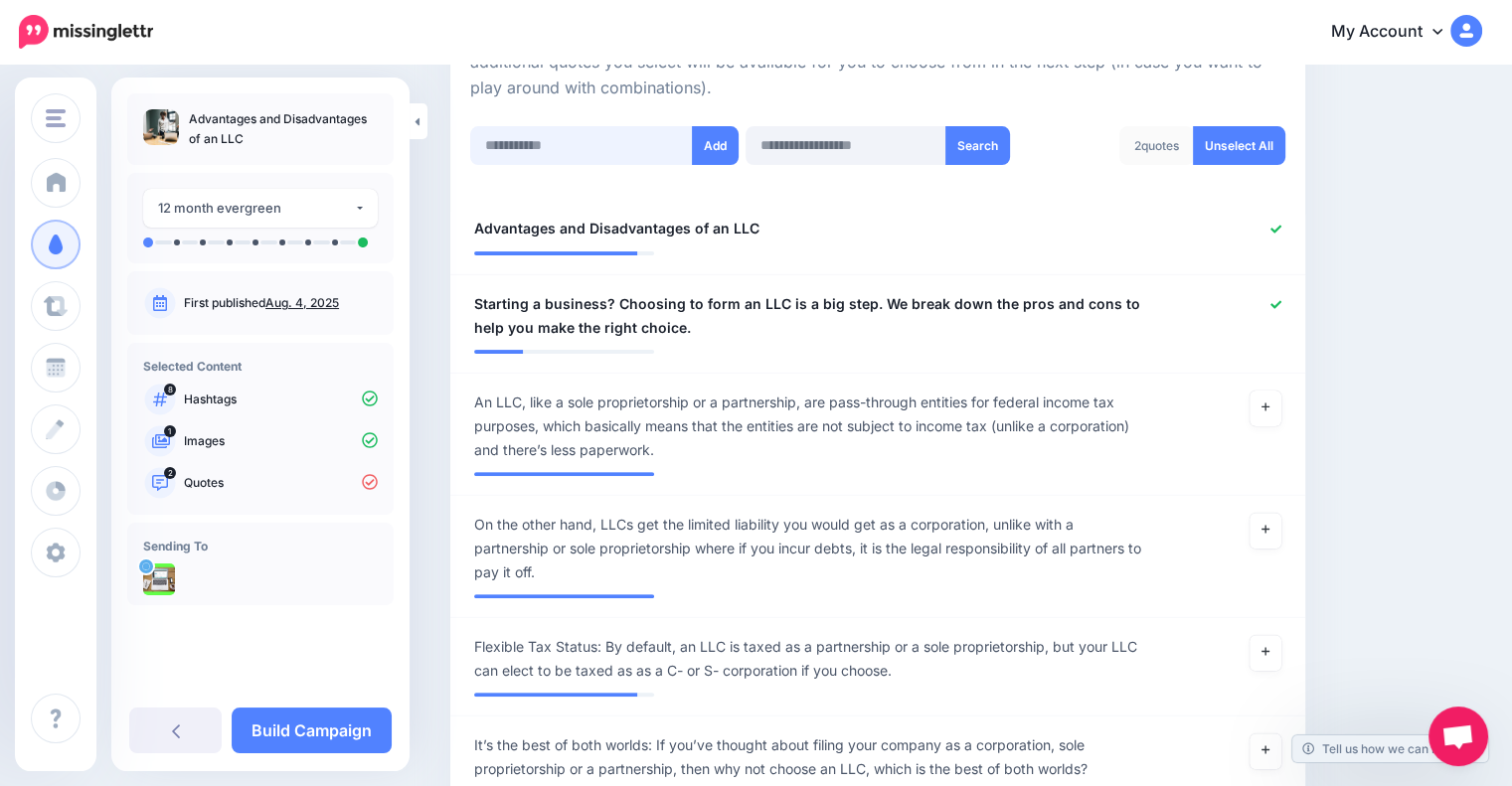 click at bounding box center [582, 145] 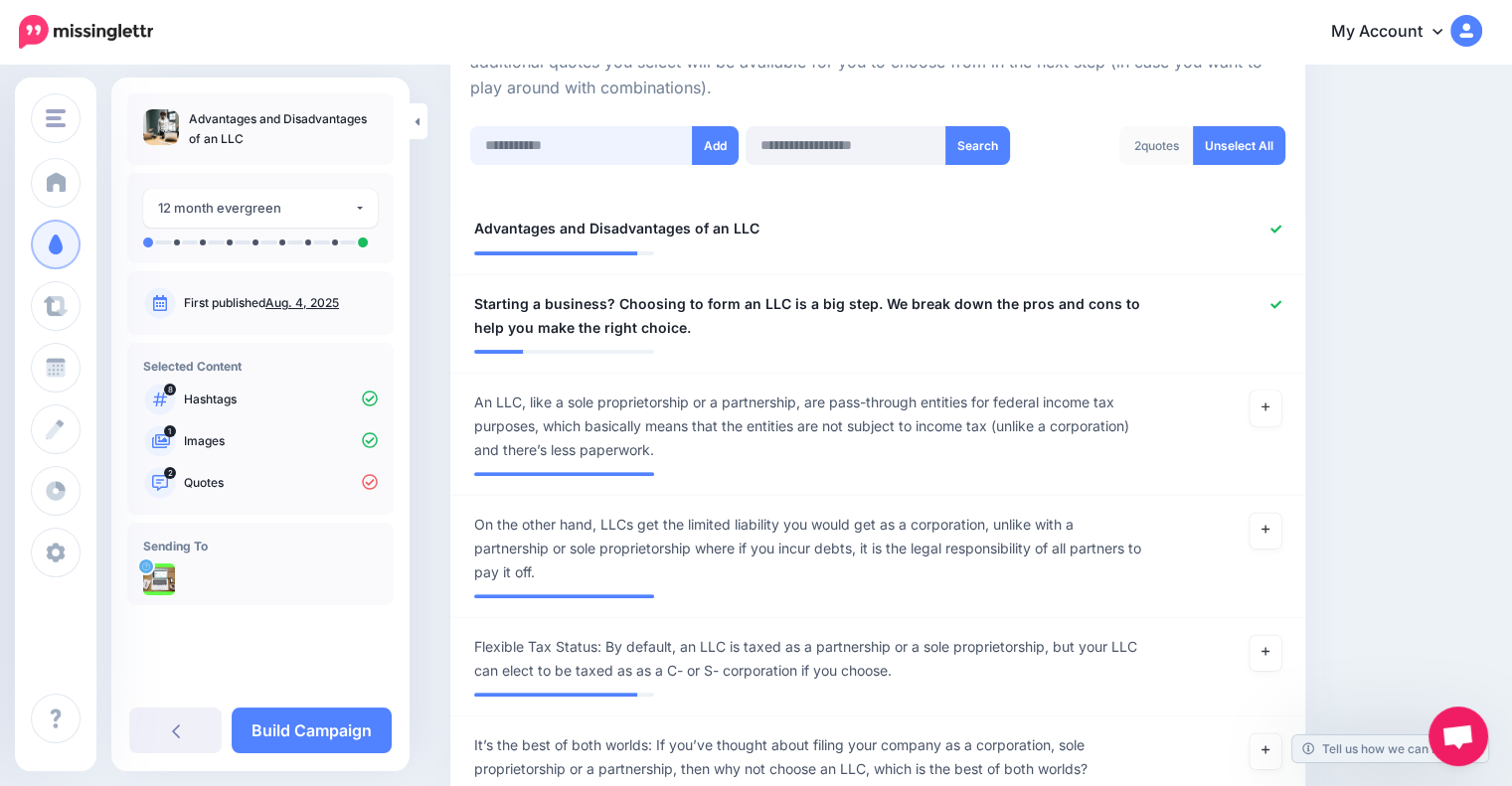 paste on "**********" 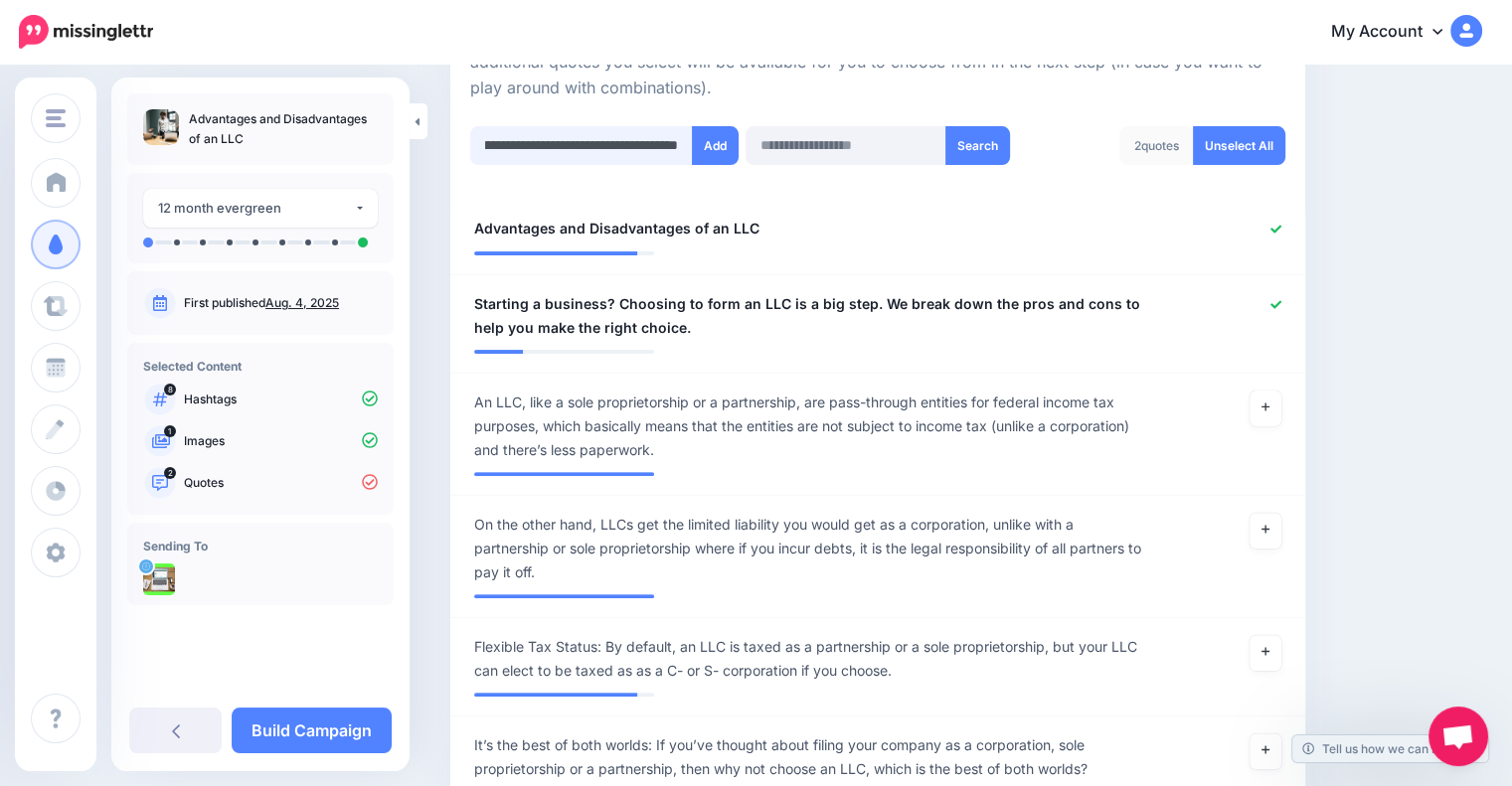 scroll, scrollTop: 0, scrollLeft: 775, axis: horizontal 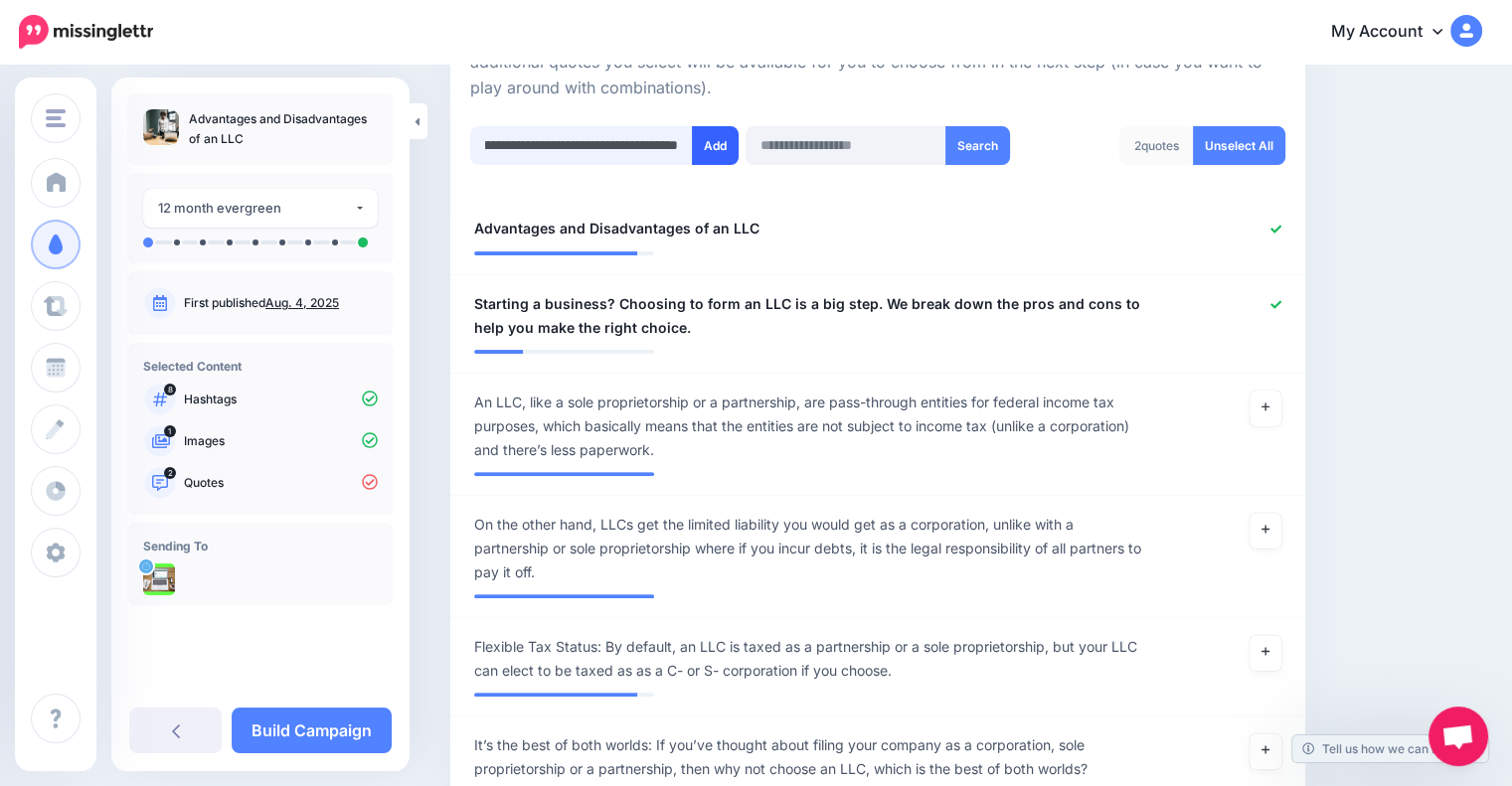 type on "**********" 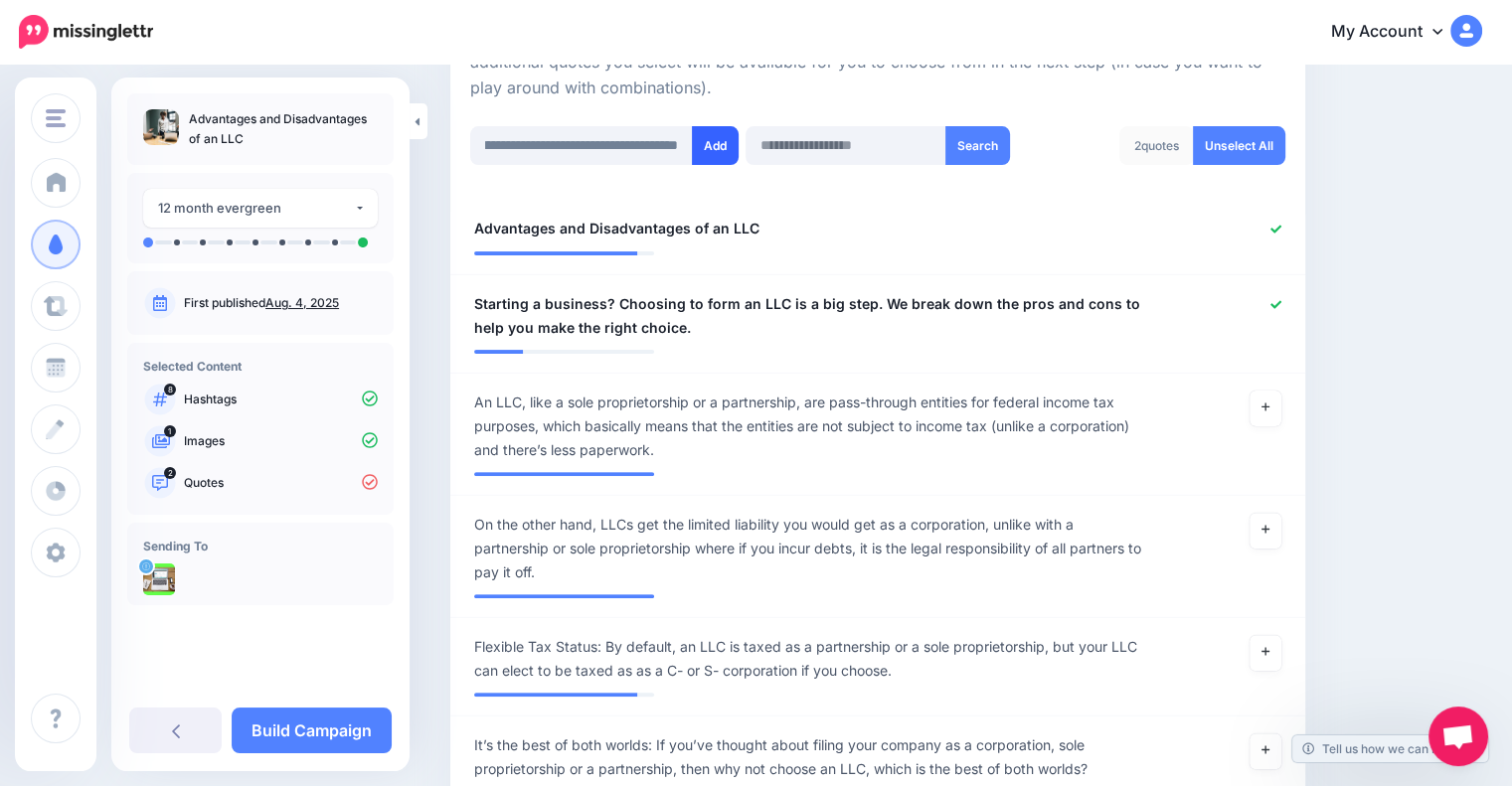 click on "Add" at bounding box center (715, 145) 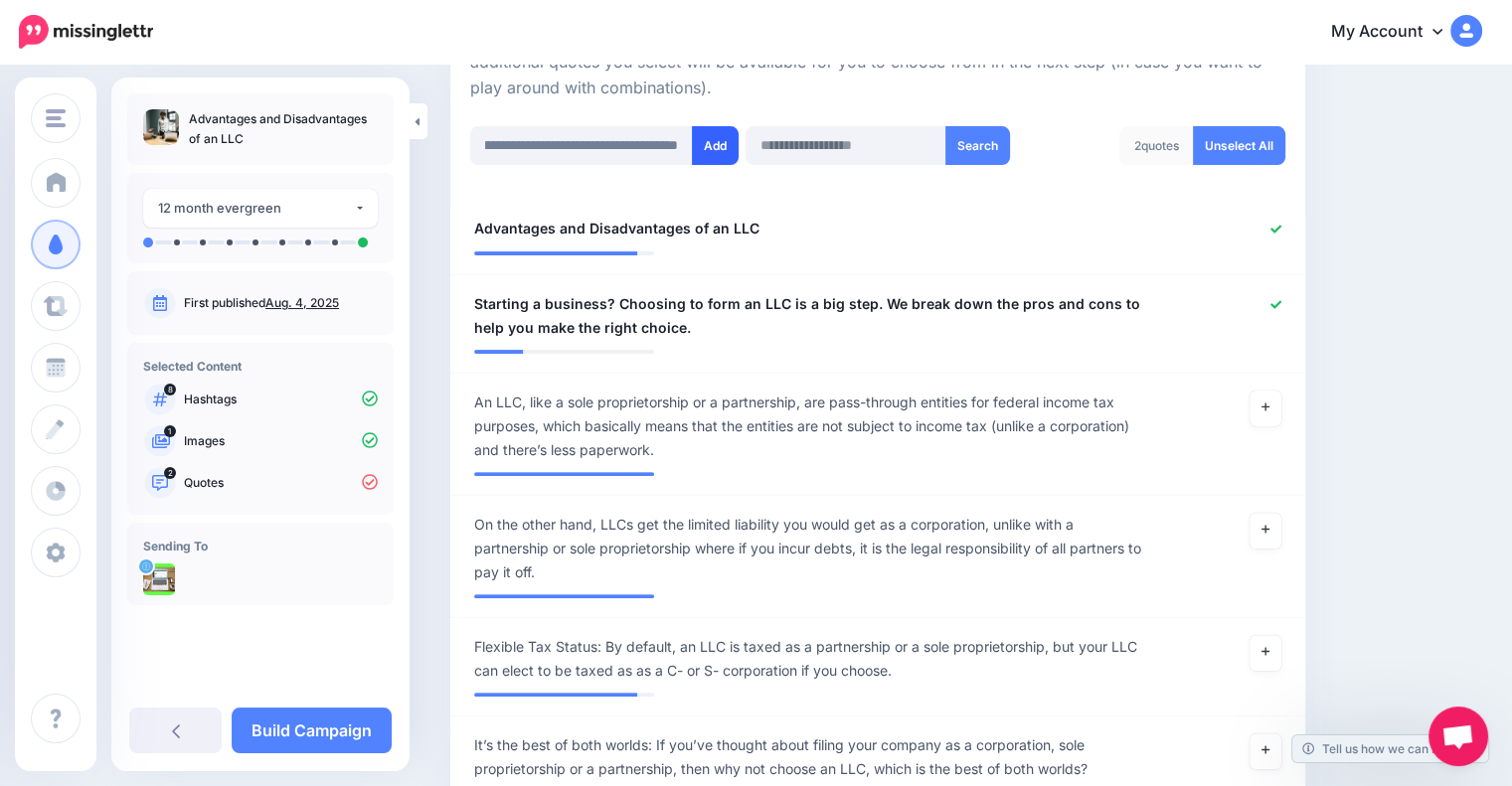 scroll, scrollTop: 0, scrollLeft: 0, axis: both 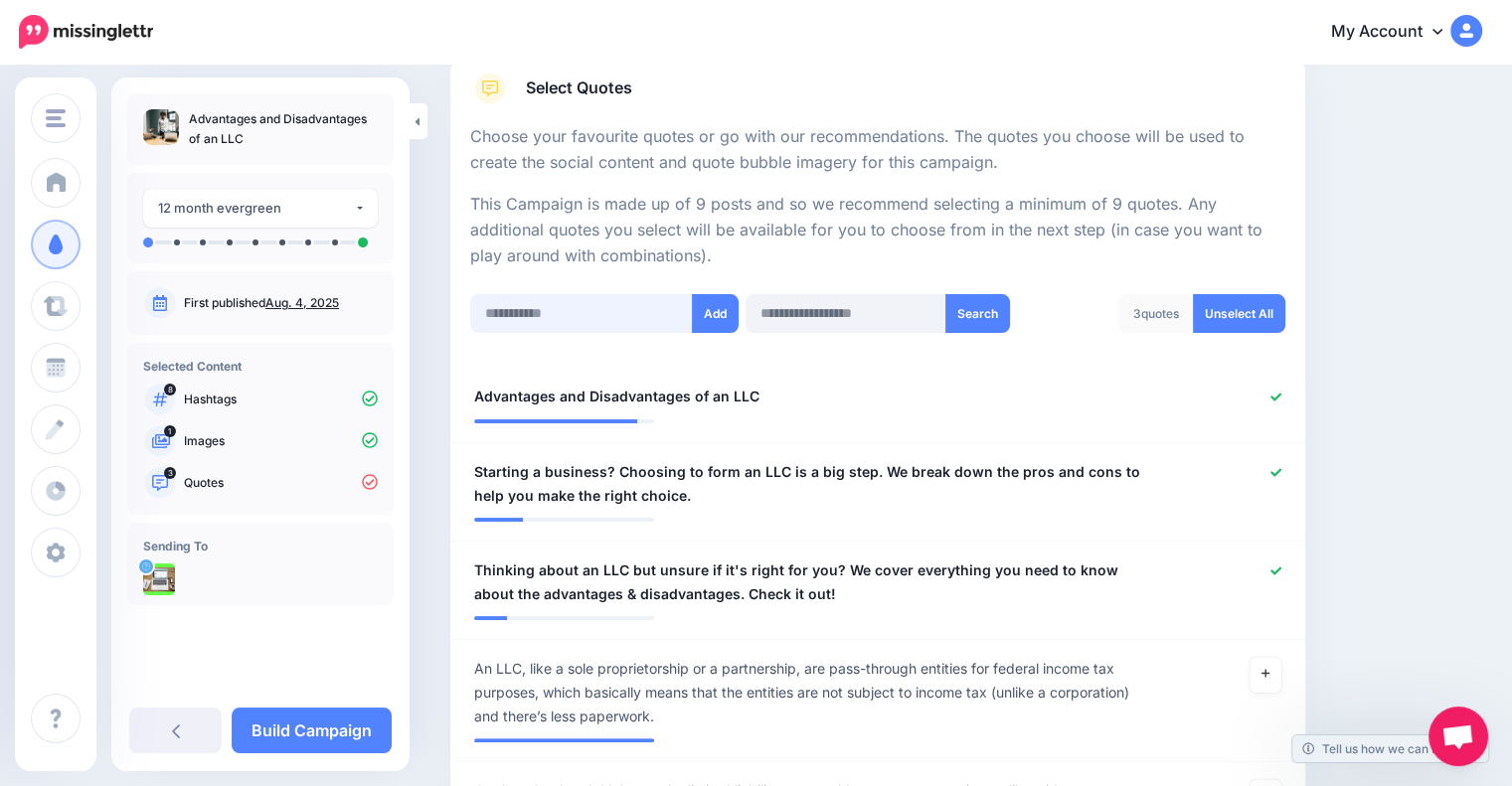 click at bounding box center [582, 313] 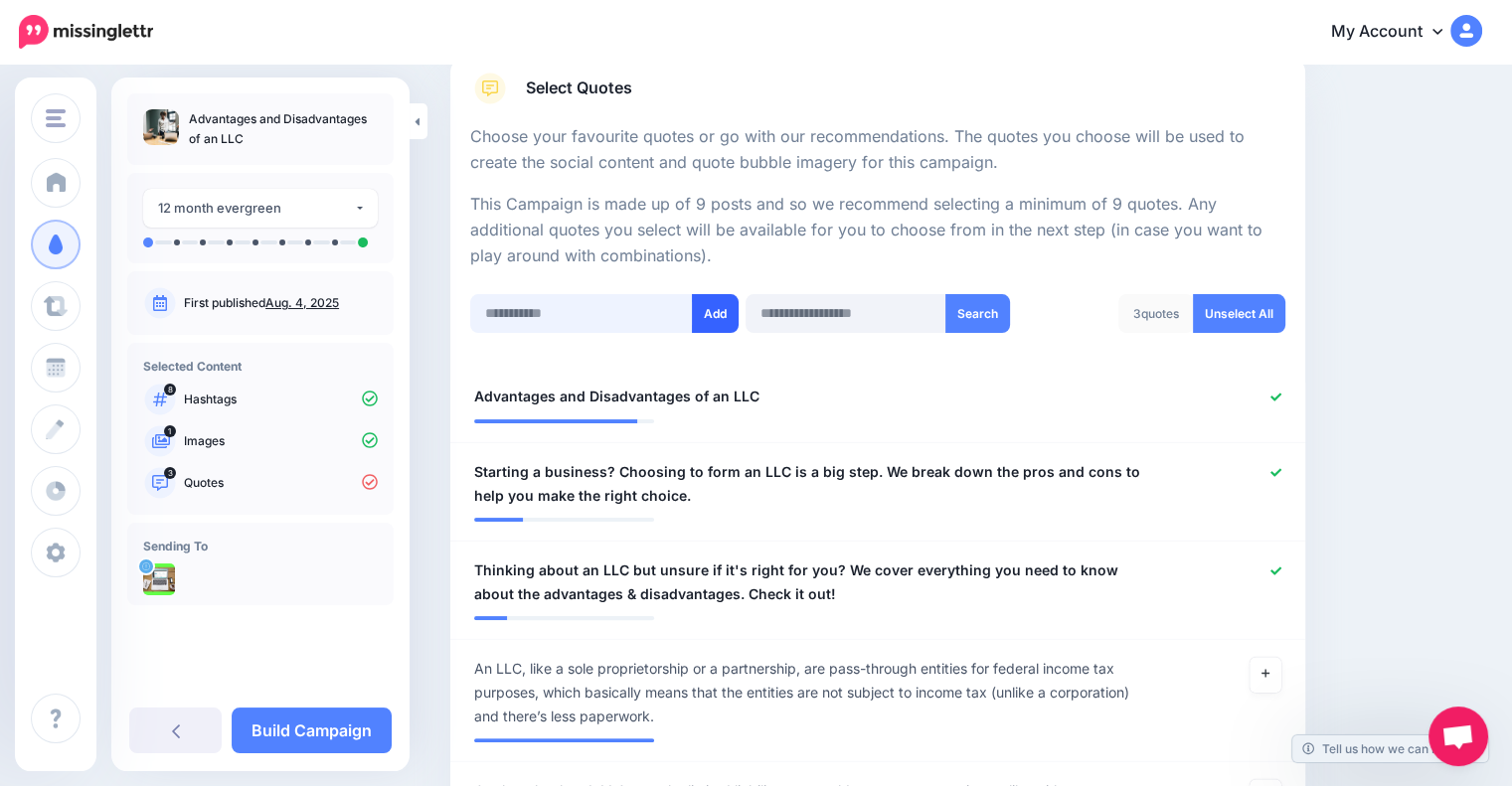 paste on "**********" 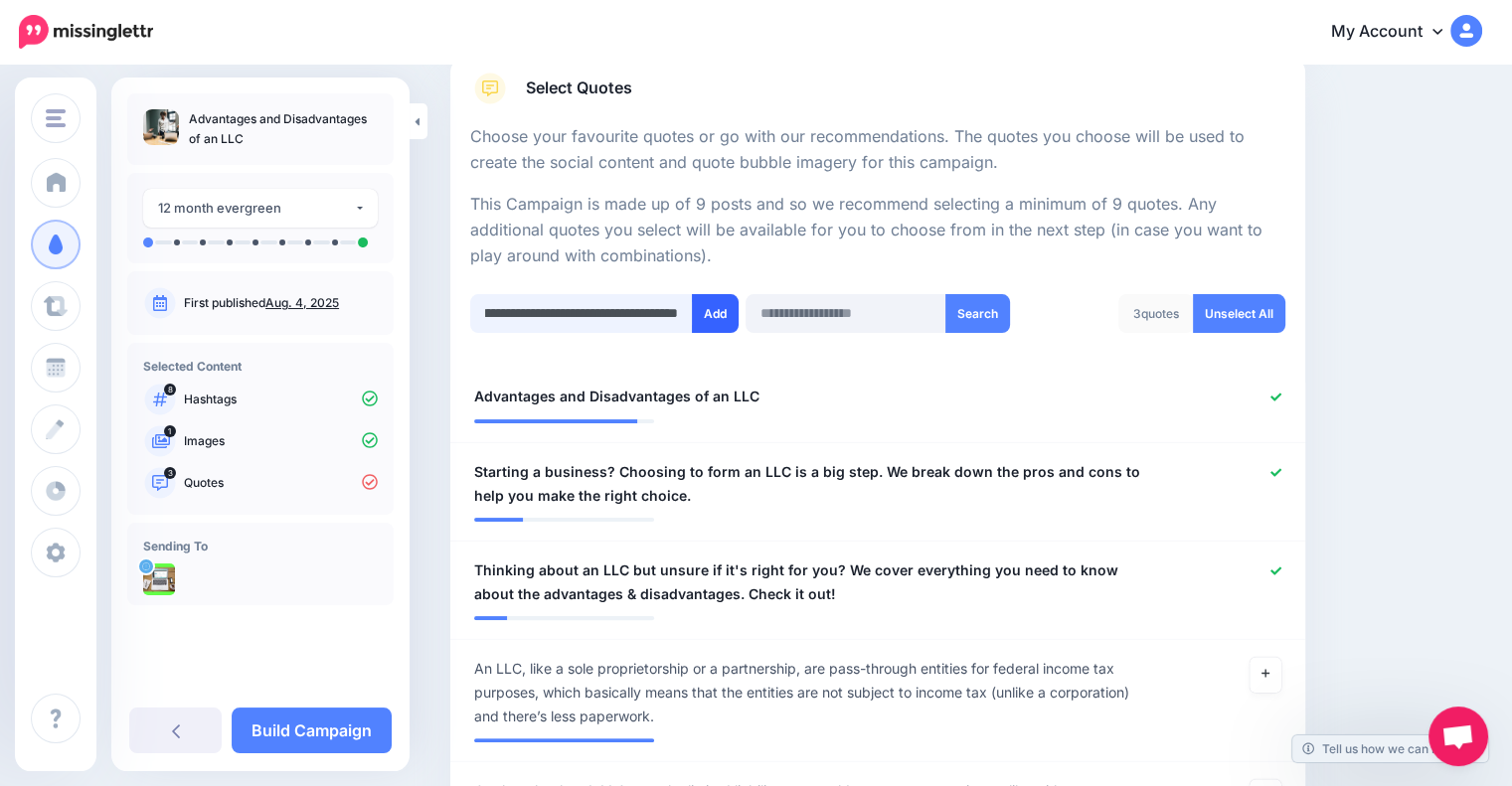 scroll, scrollTop: 0, scrollLeft: 687, axis: horizontal 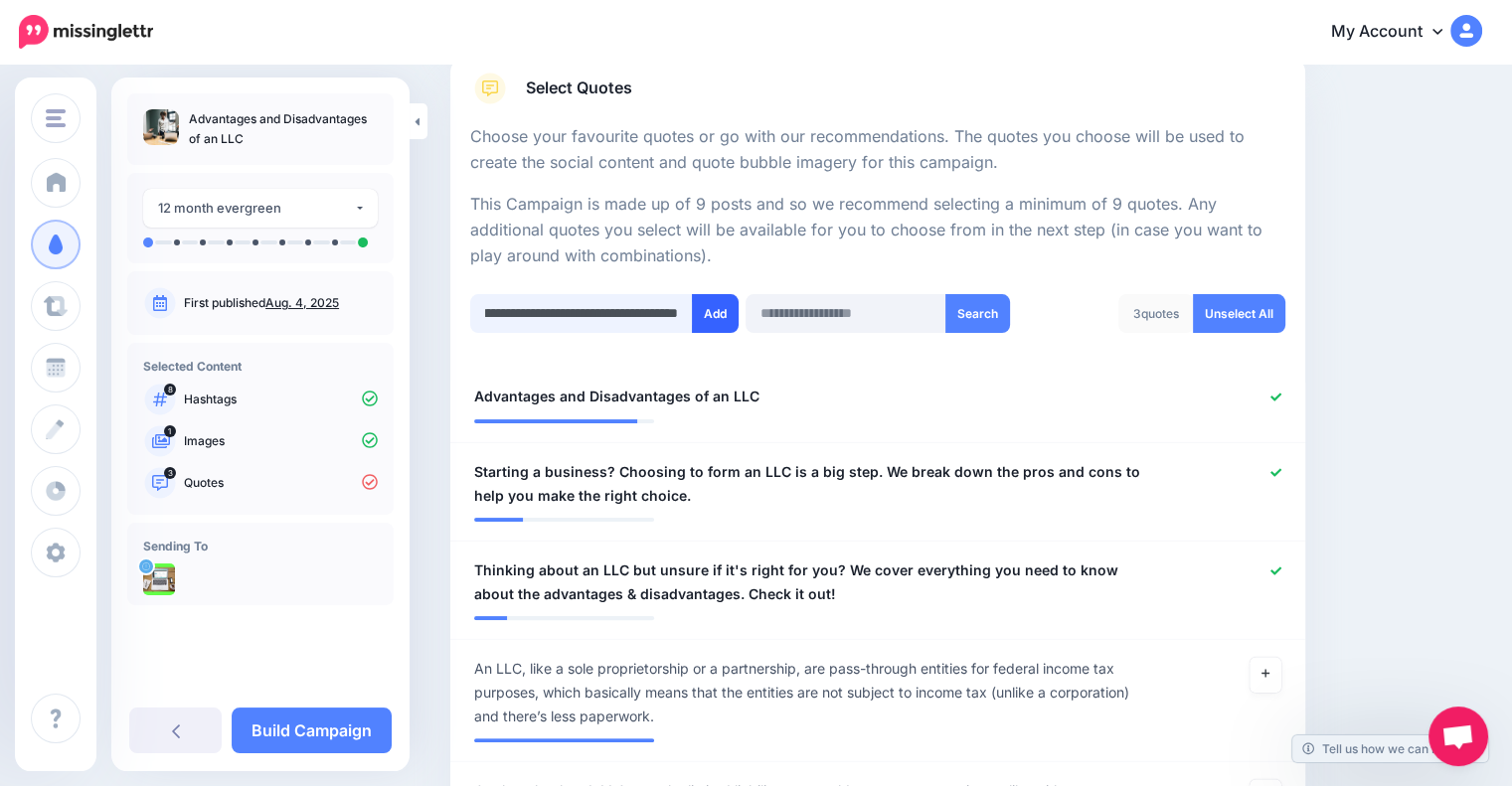 type on "**********" 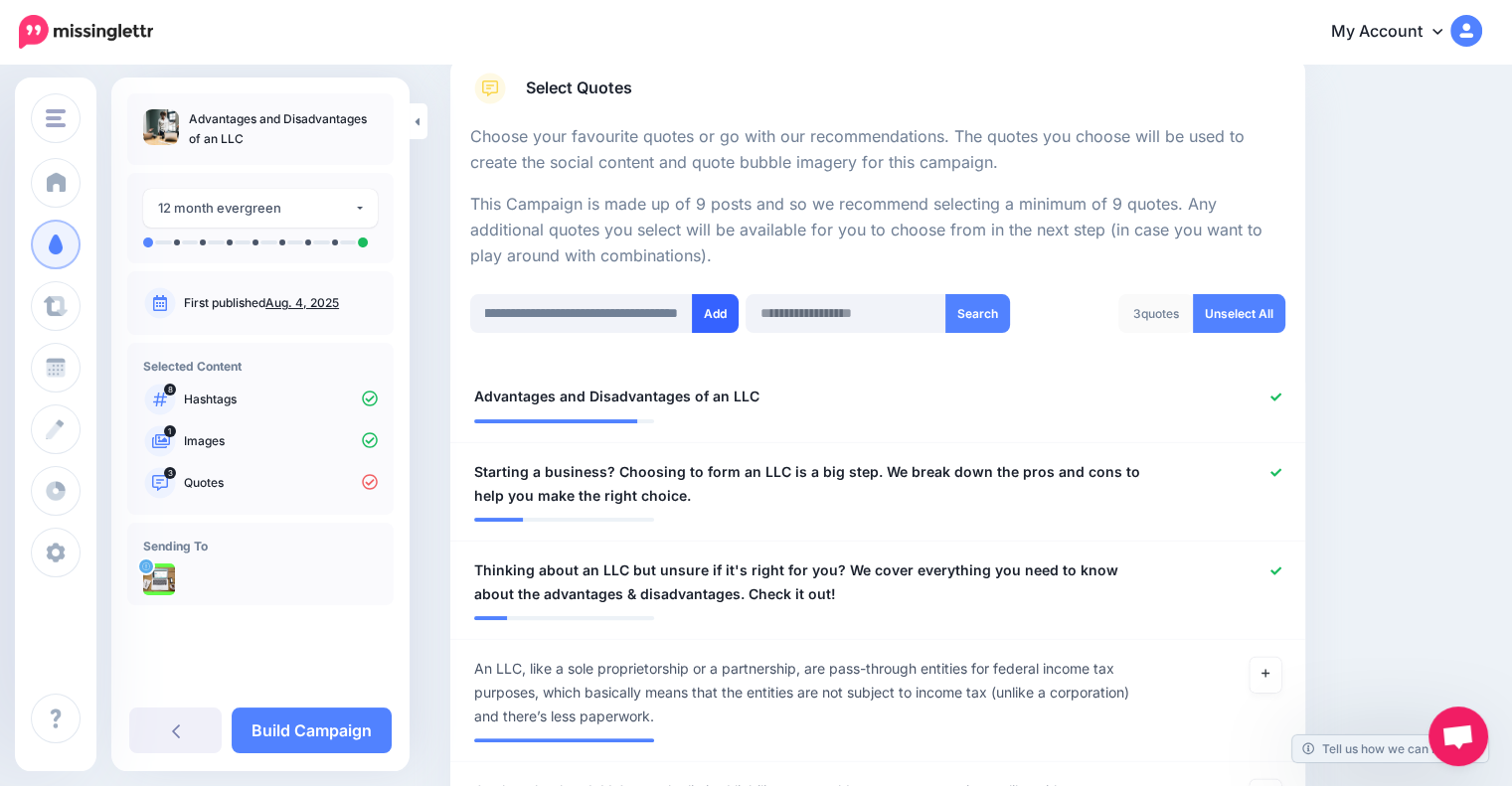 click on "Add" at bounding box center [715, 313] 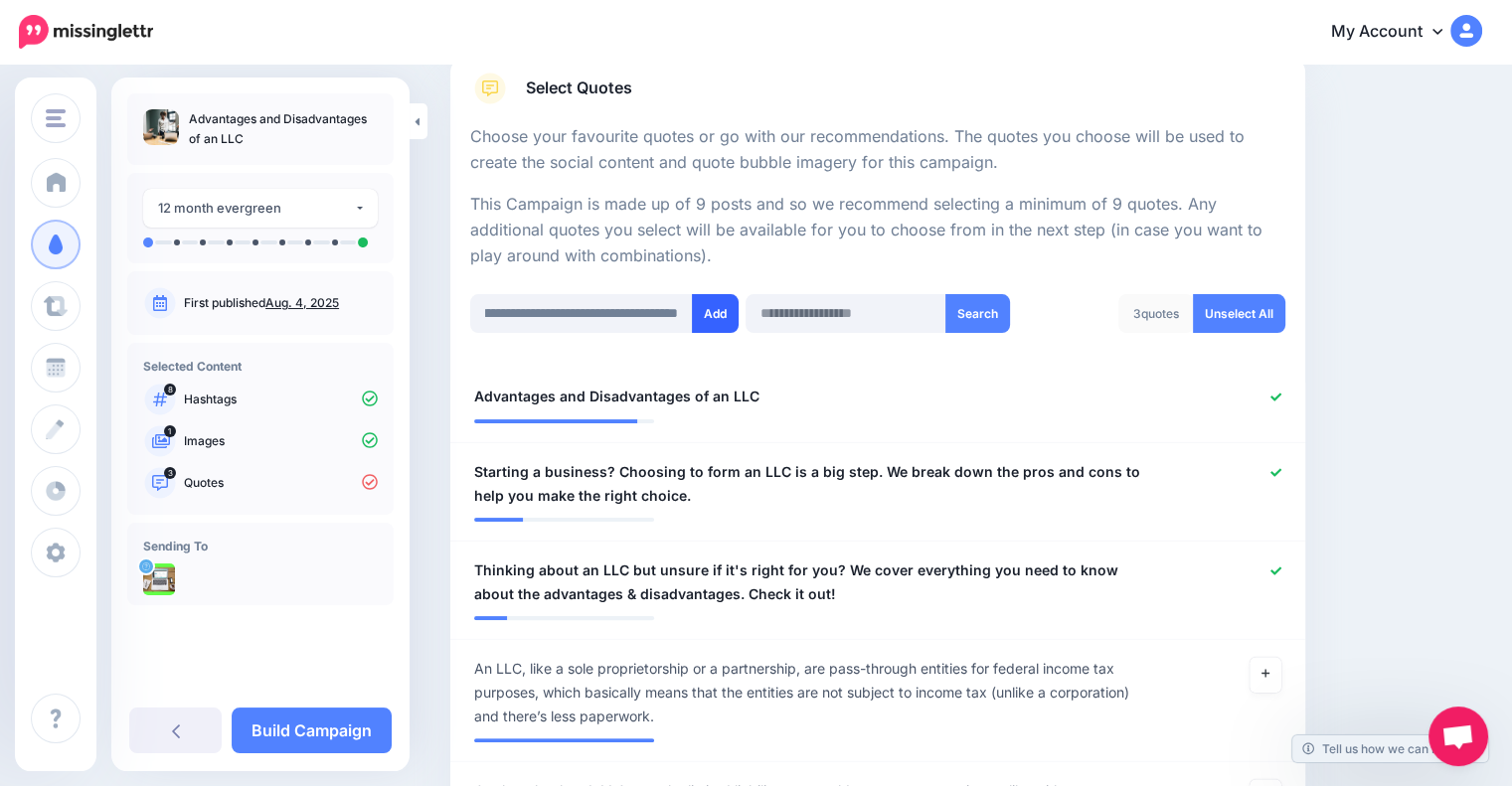 scroll, scrollTop: 0, scrollLeft: 0, axis: both 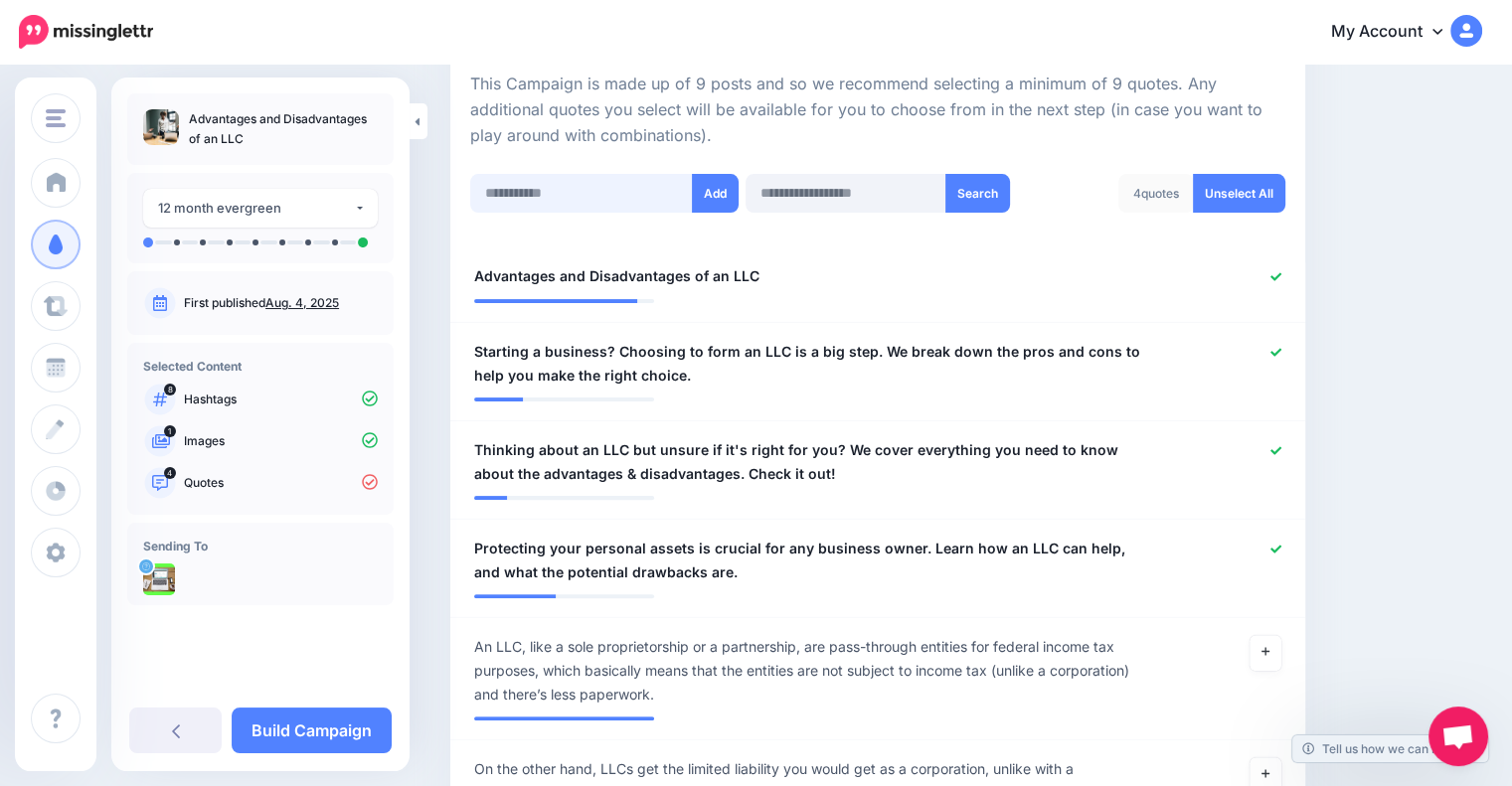 click at bounding box center (582, 193) 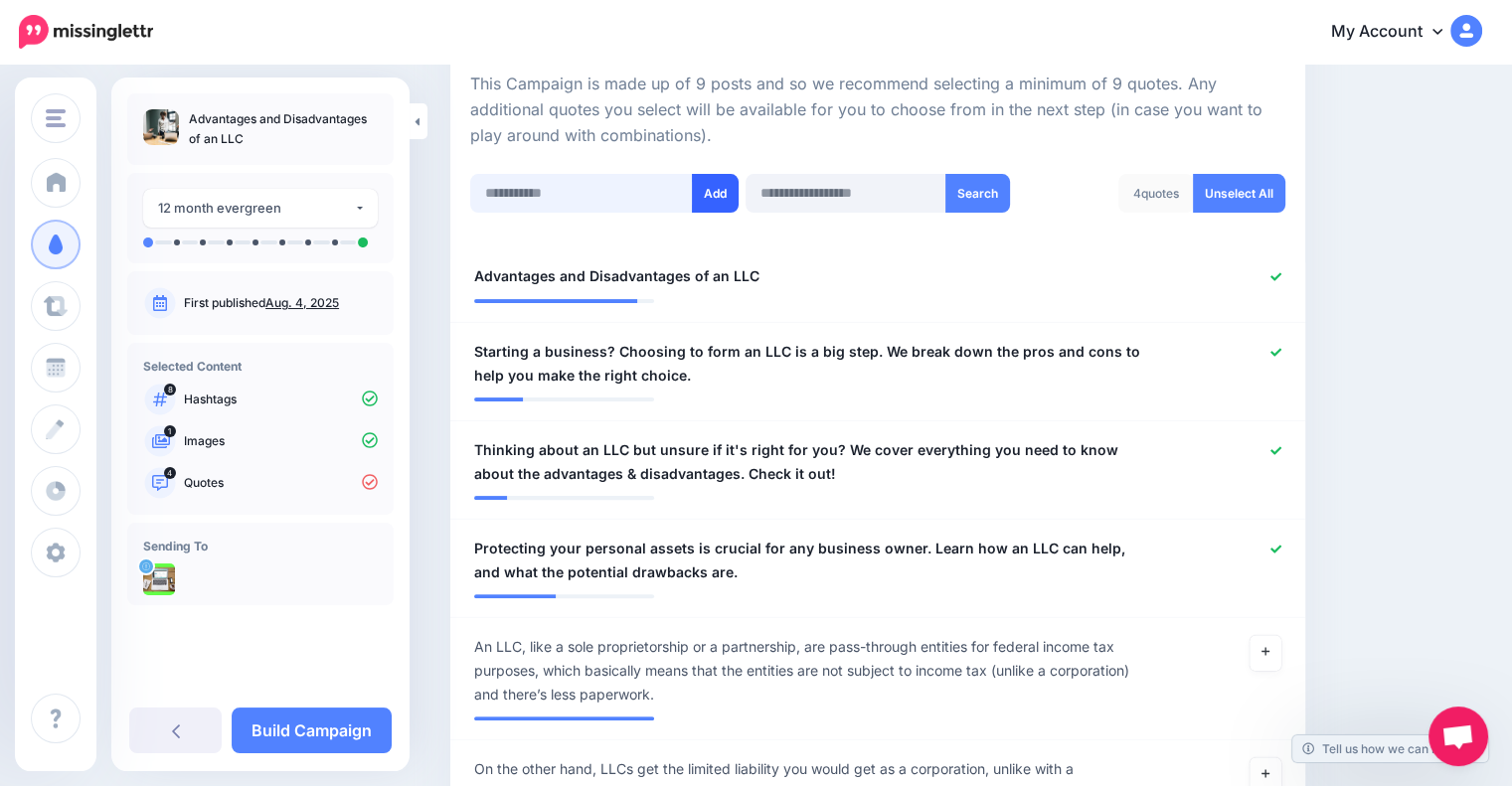 paste on "**********" 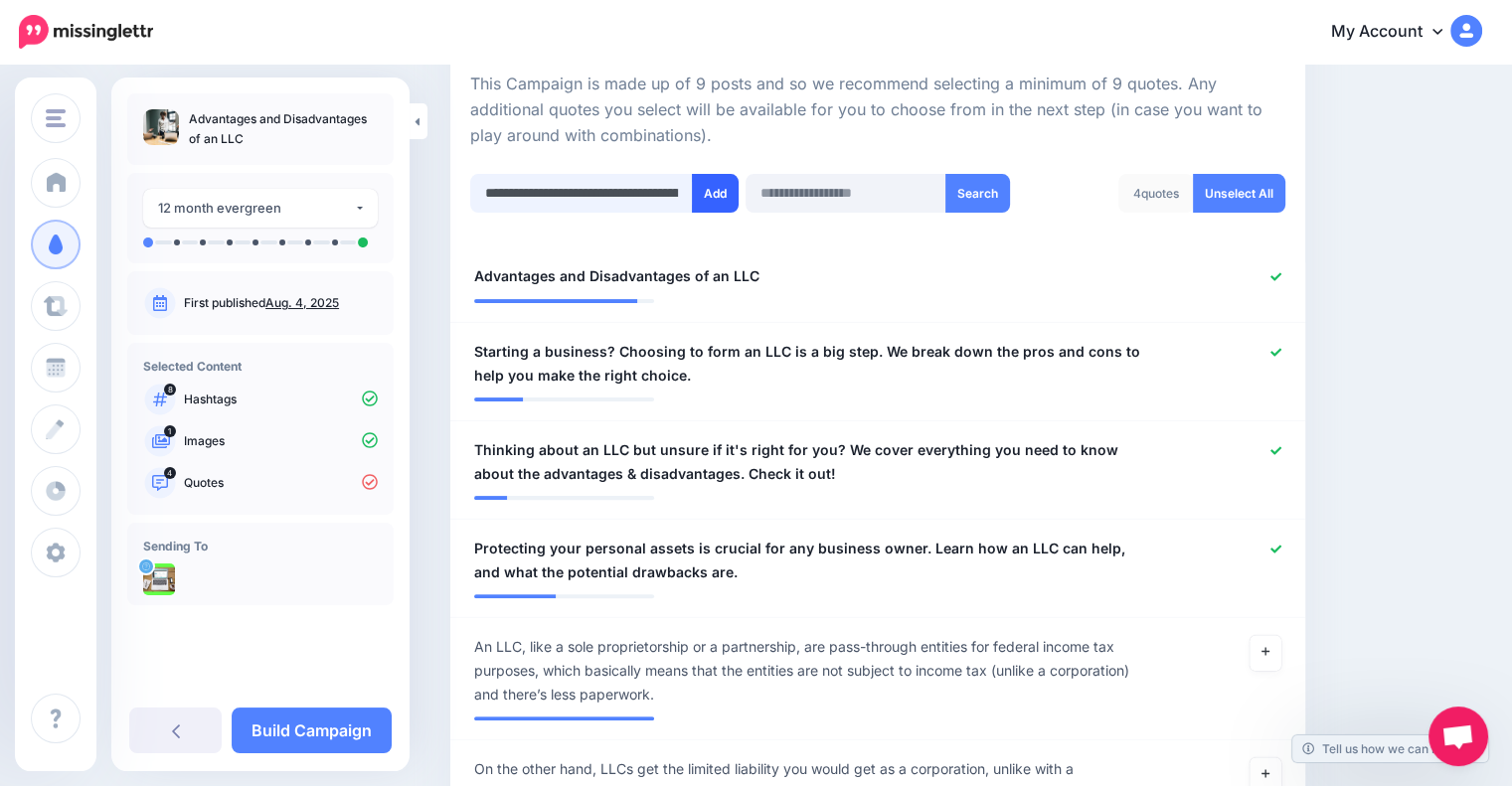 scroll, scrollTop: 0, scrollLeft: 208, axis: horizontal 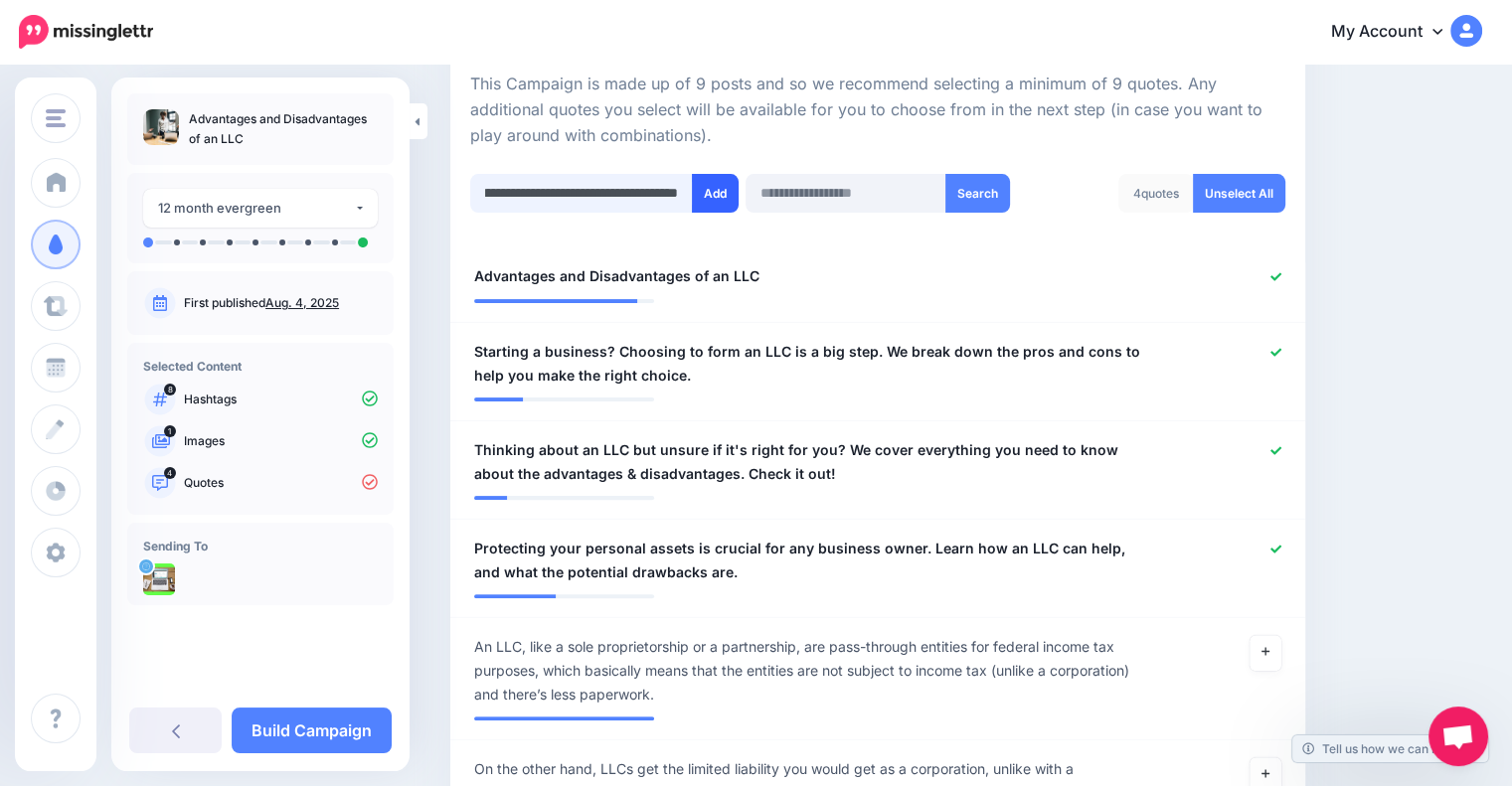 type on "**********" 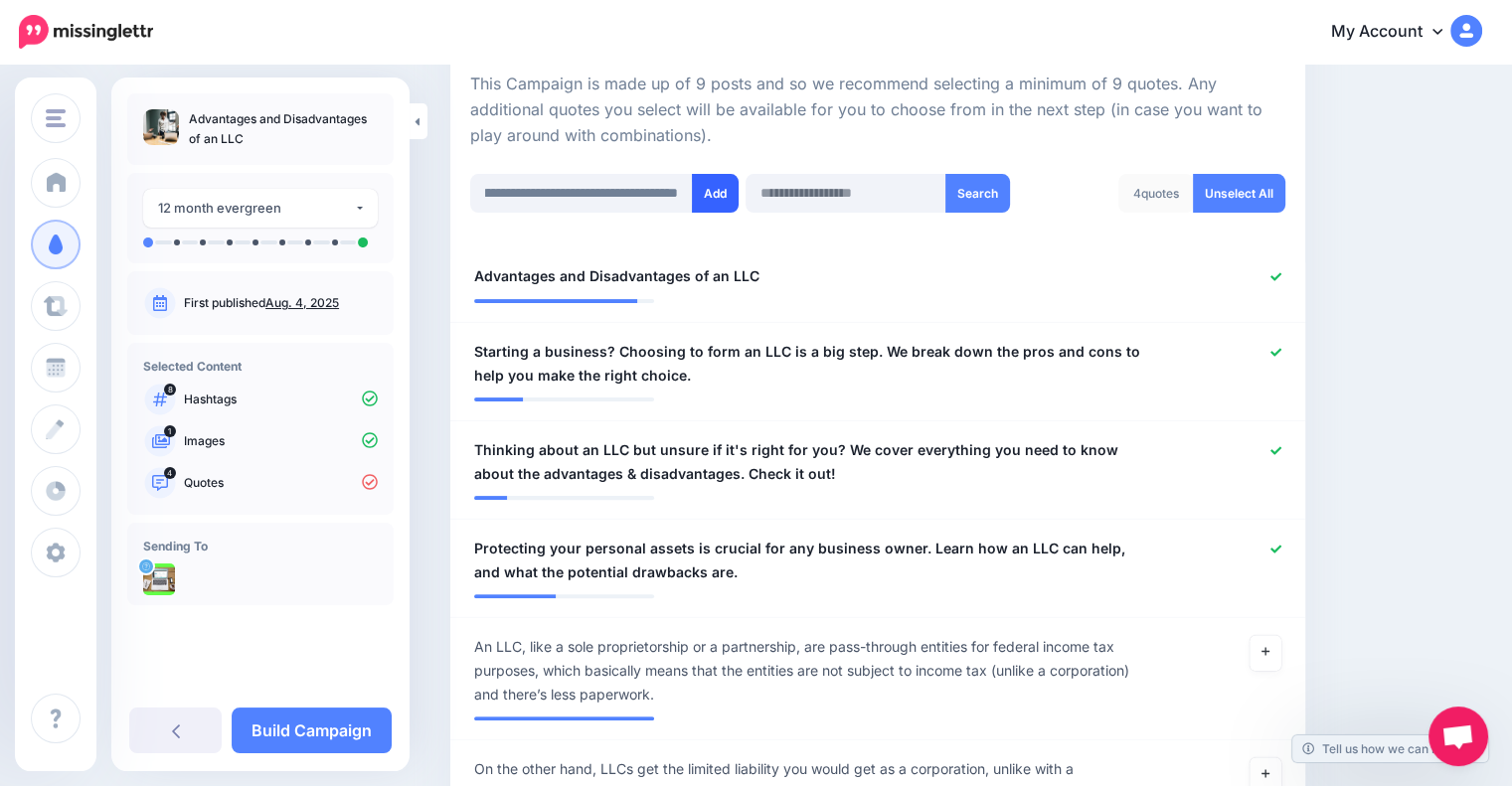 click on "Add" at bounding box center [715, 193] 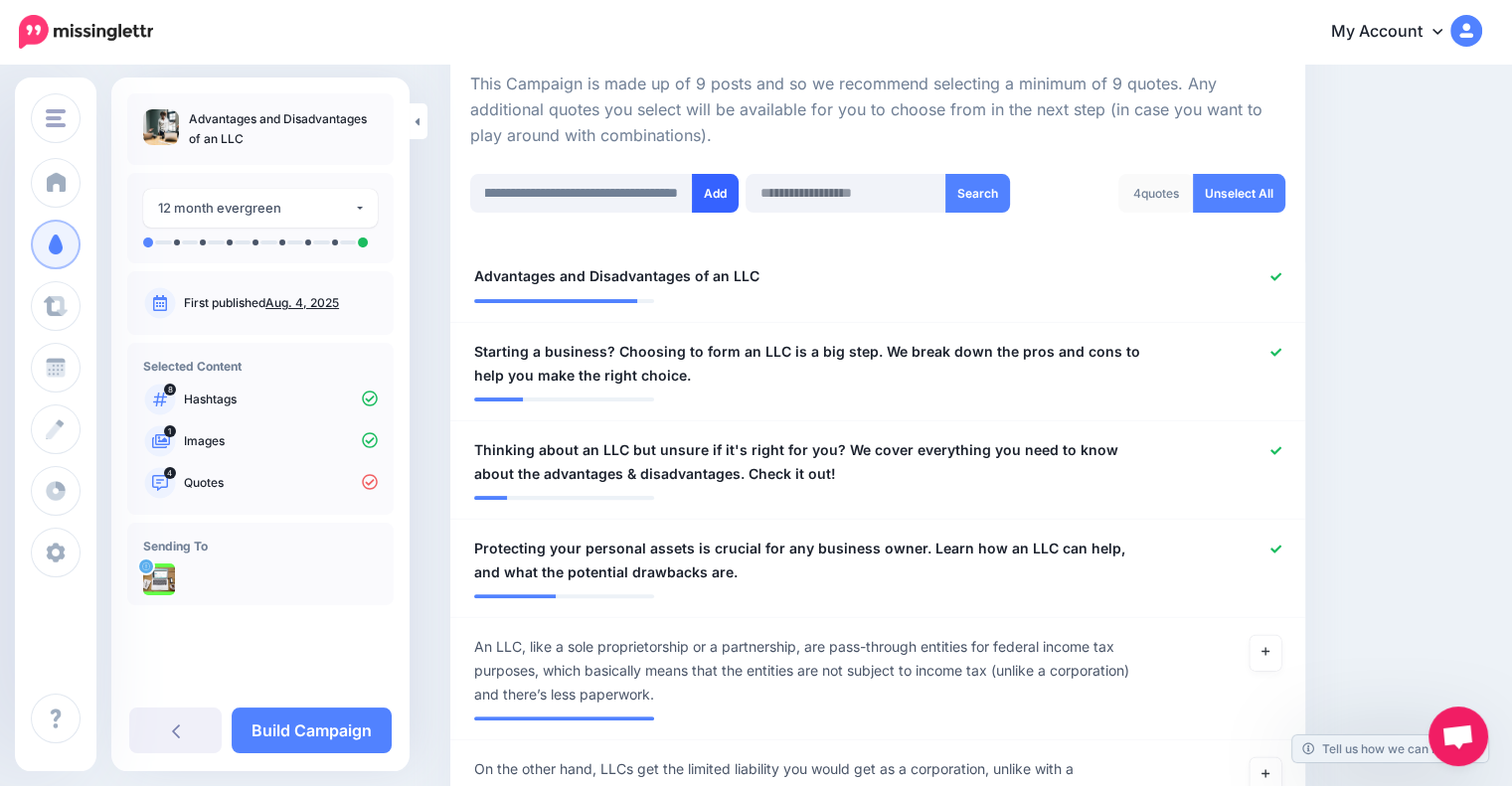 scroll, scrollTop: 0, scrollLeft: 0, axis: both 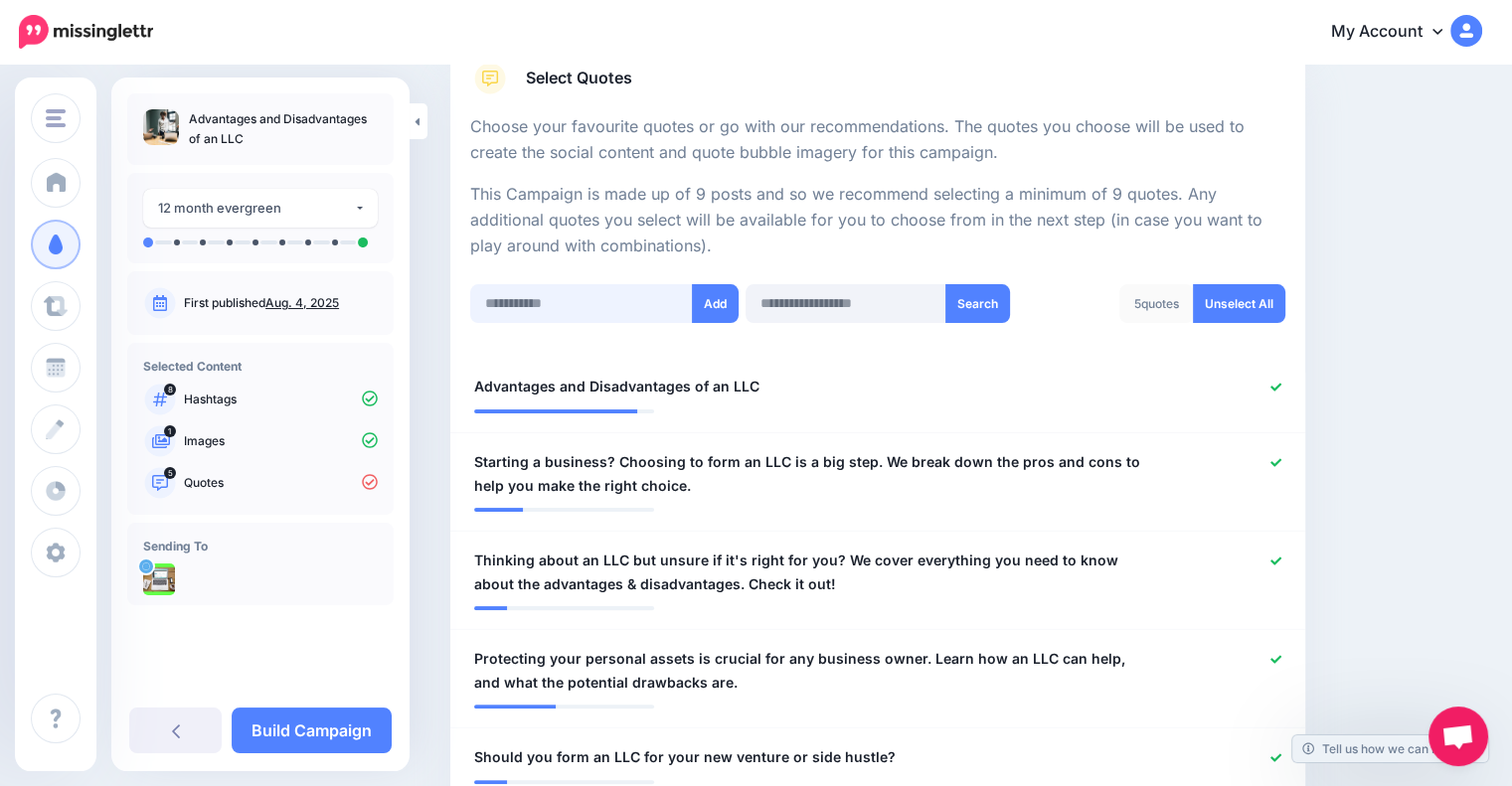 click at bounding box center [582, 303] 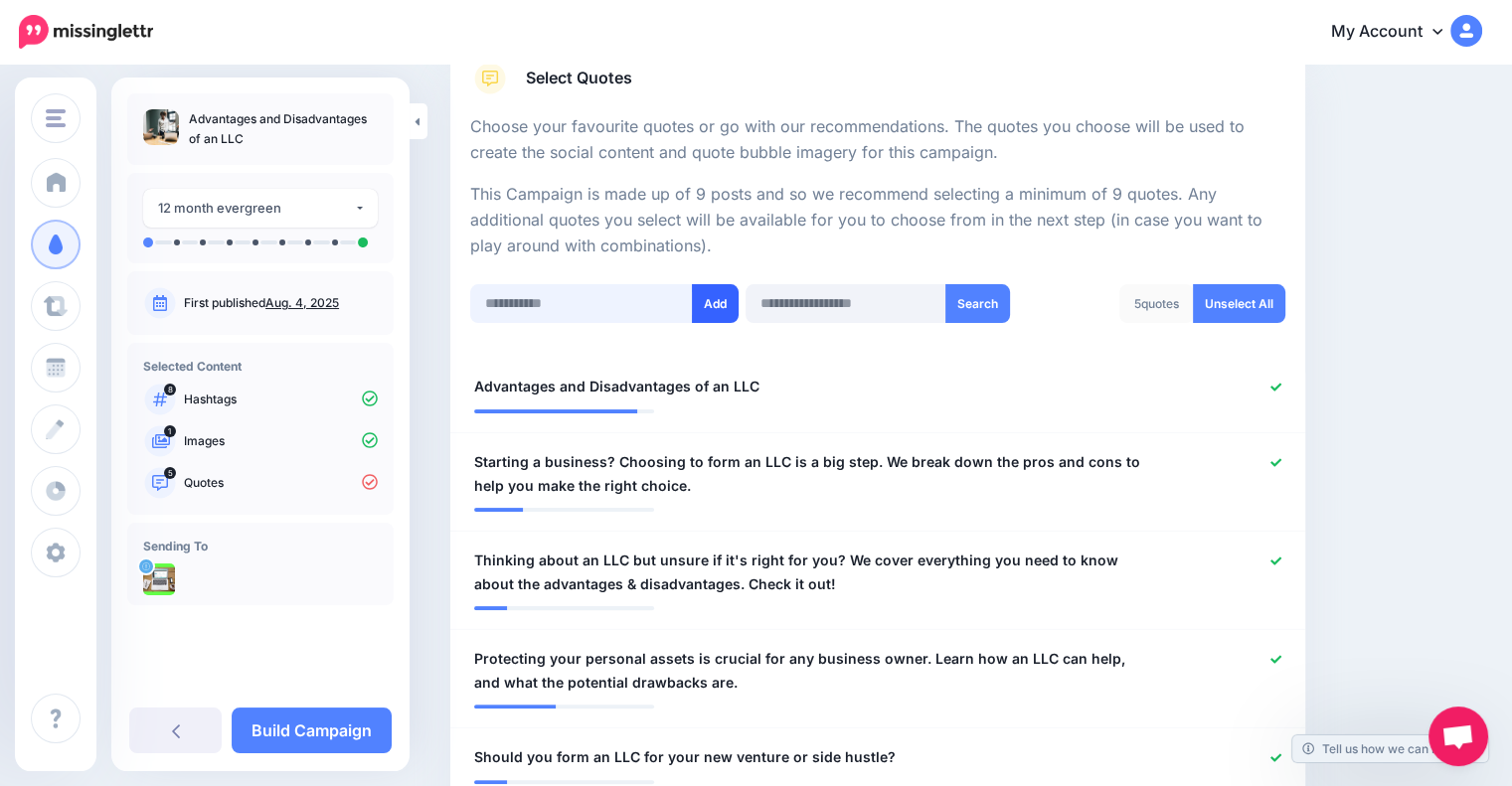 paste on "**********" 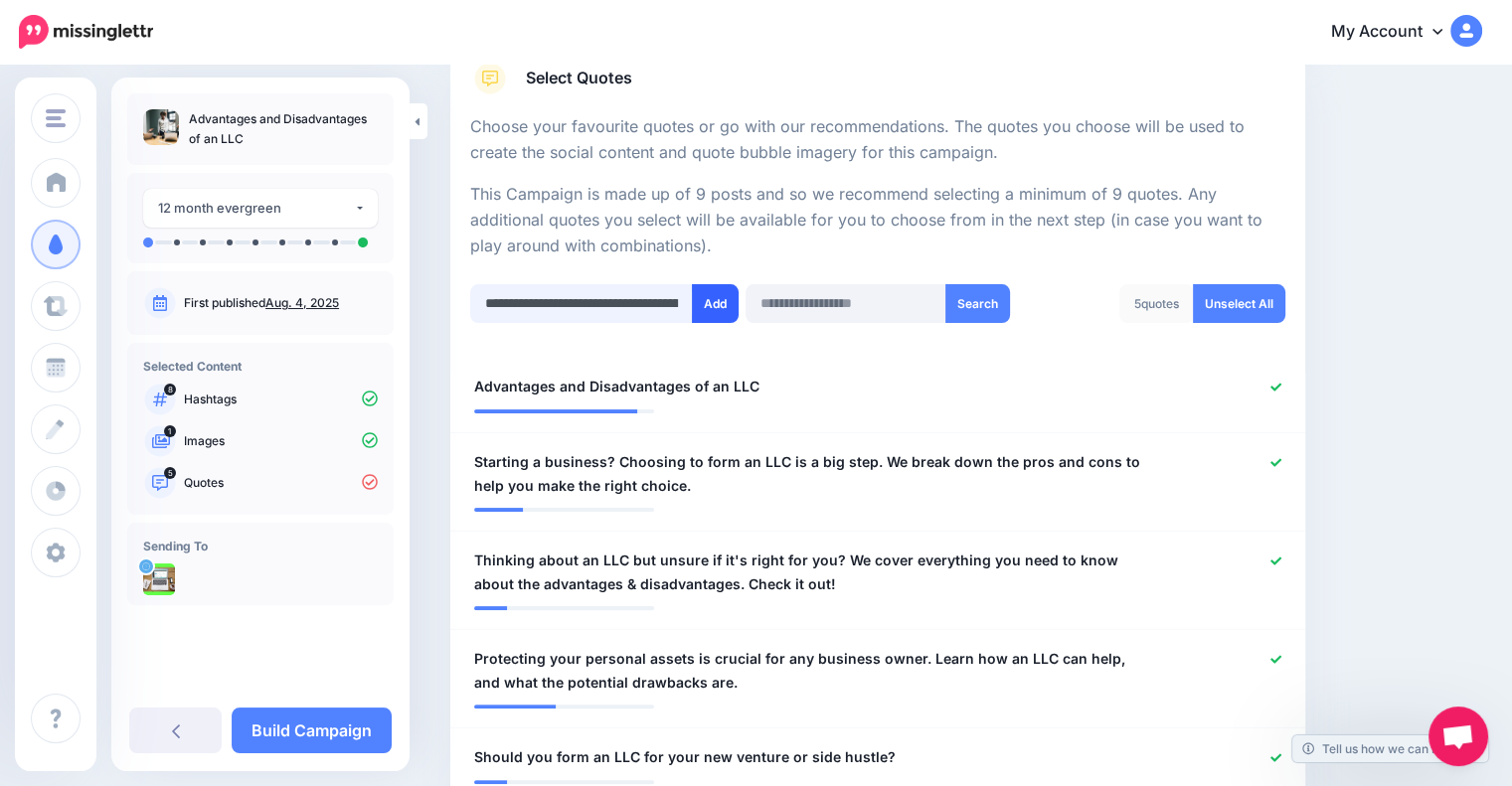 scroll, scrollTop: 0, scrollLeft: 759, axis: horizontal 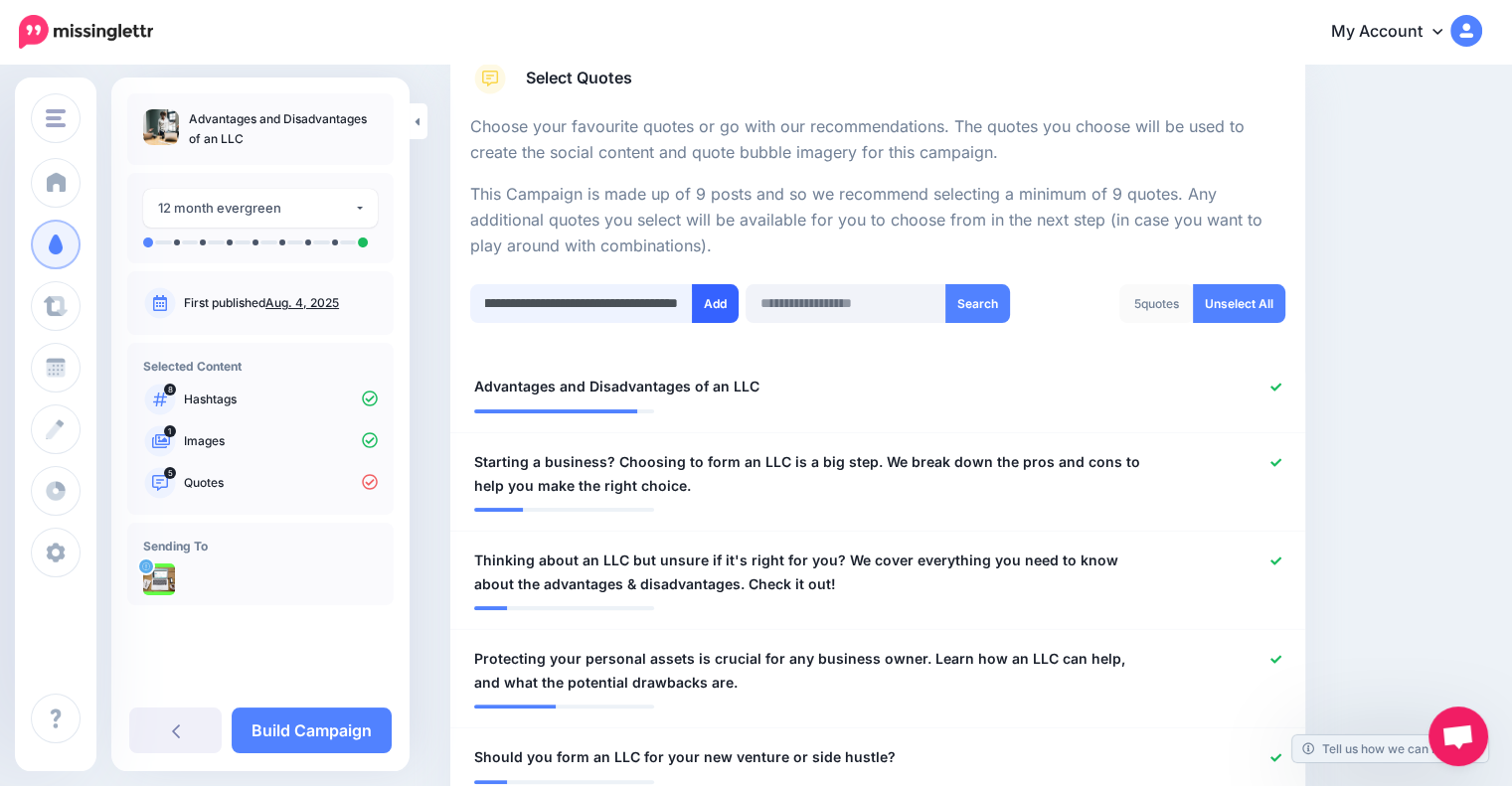 type on "**********" 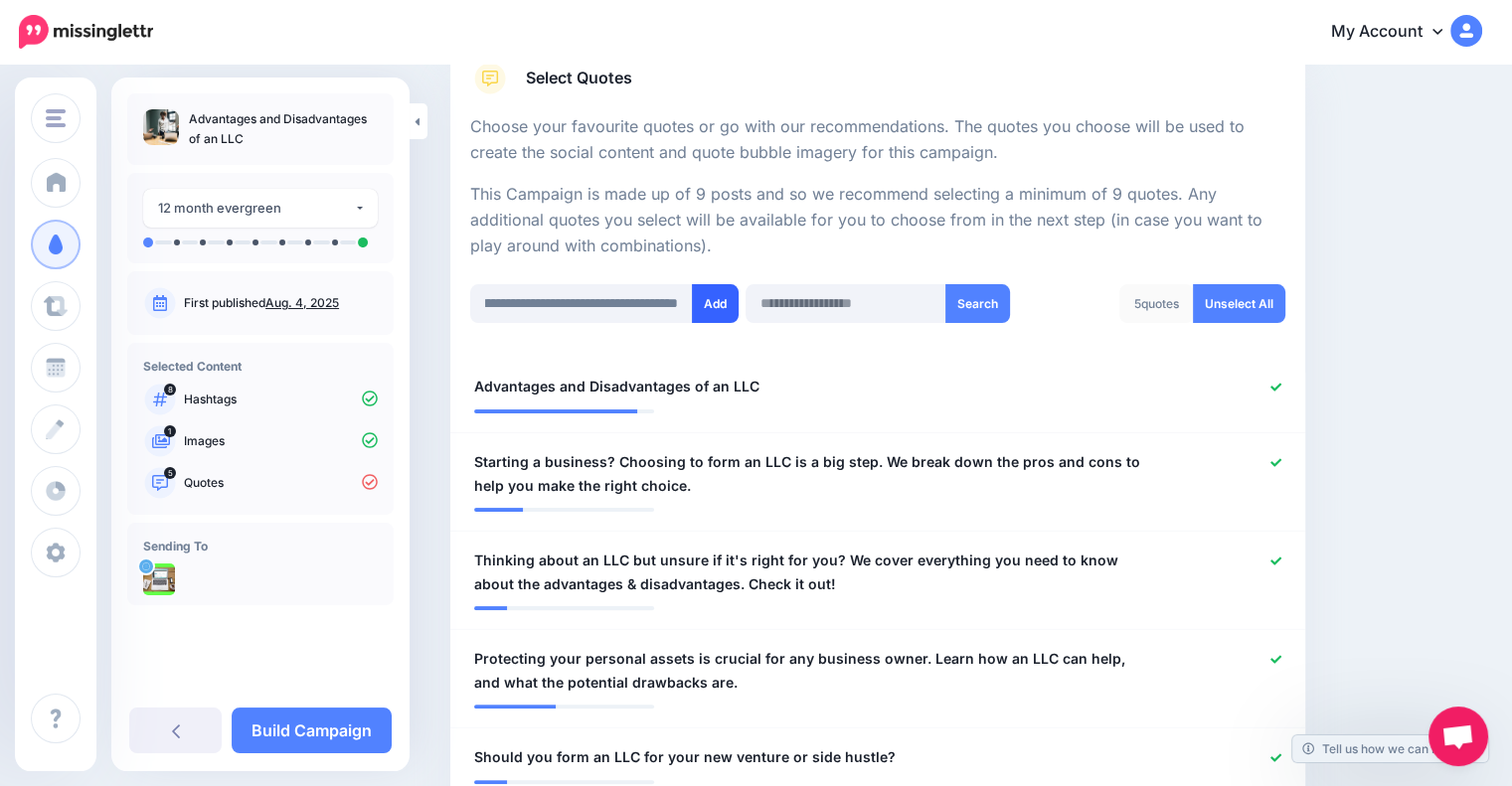 scroll, scrollTop: 0, scrollLeft: 0, axis: both 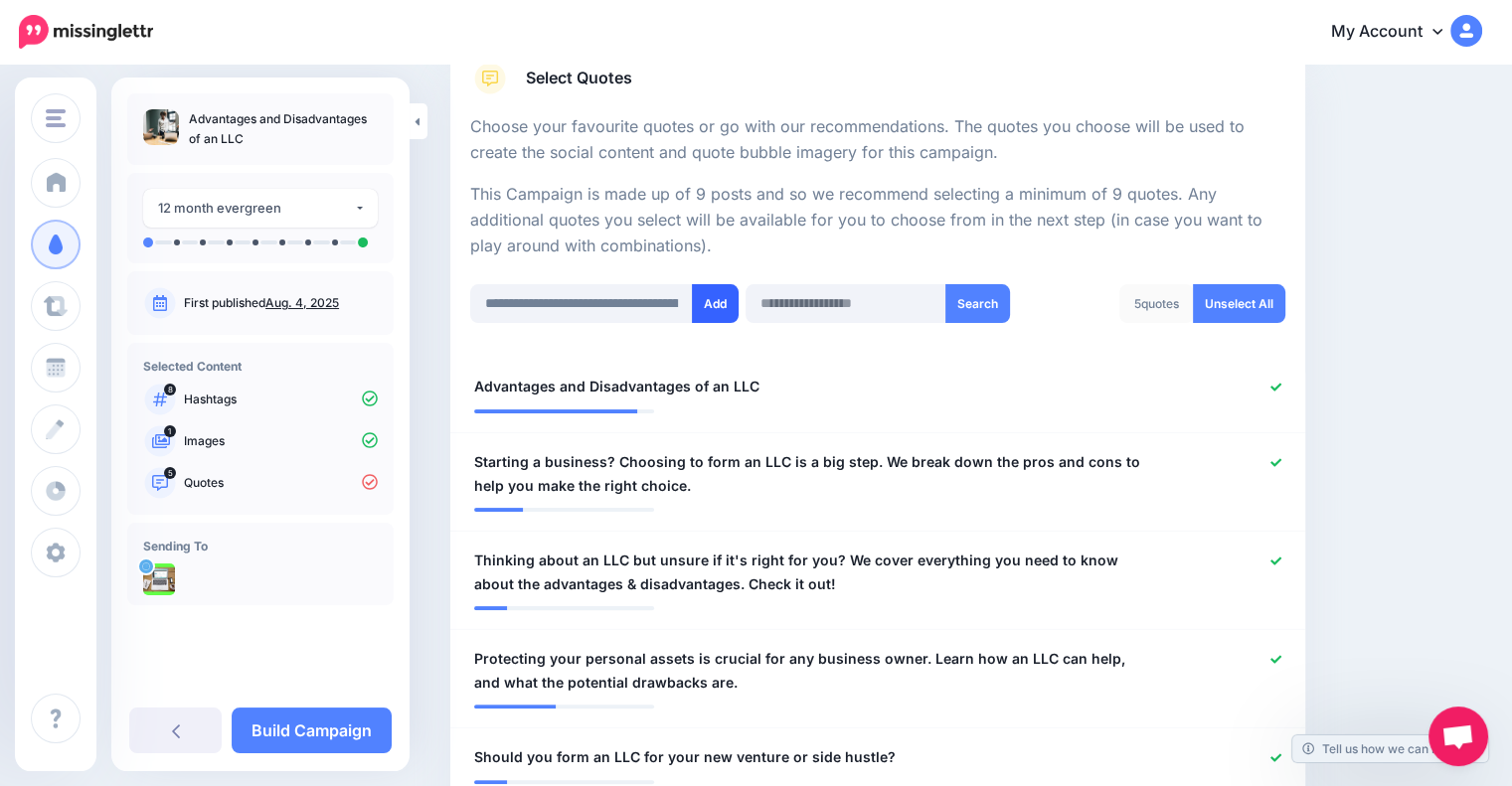 click on "Add" at bounding box center (715, 303) 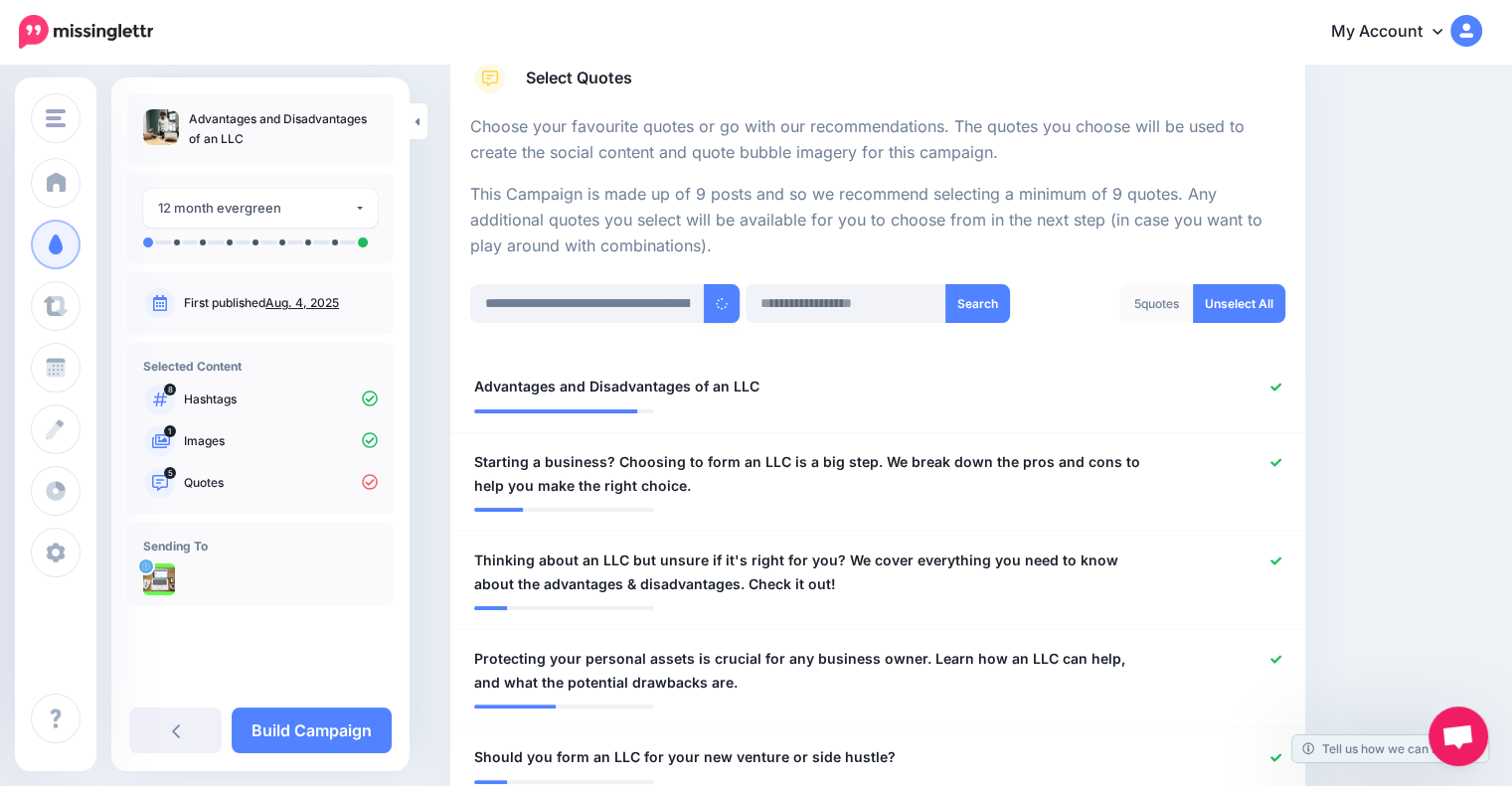 type 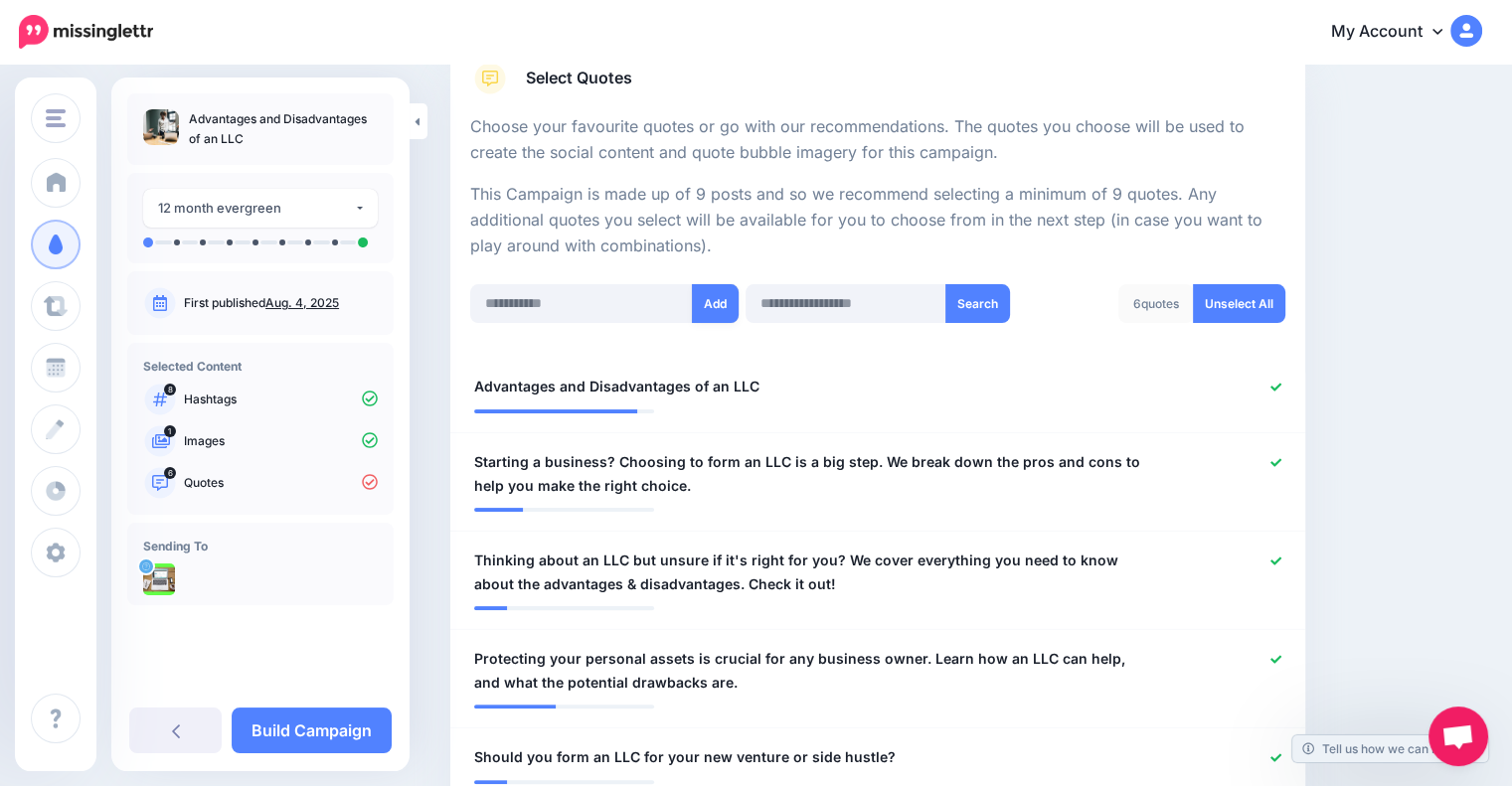 scroll, scrollTop: 694, scrollLeft: 0, axis: vertical 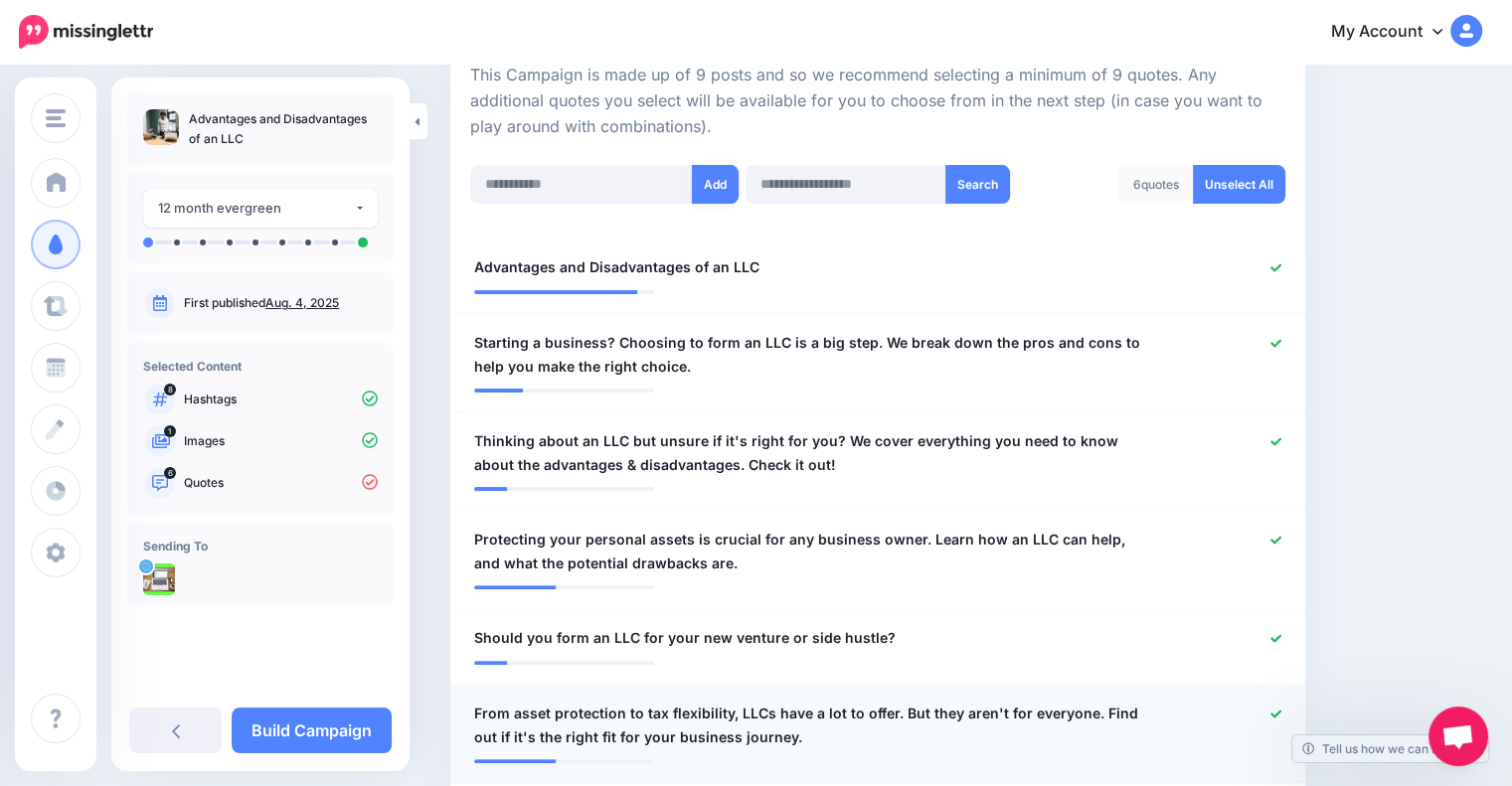 type 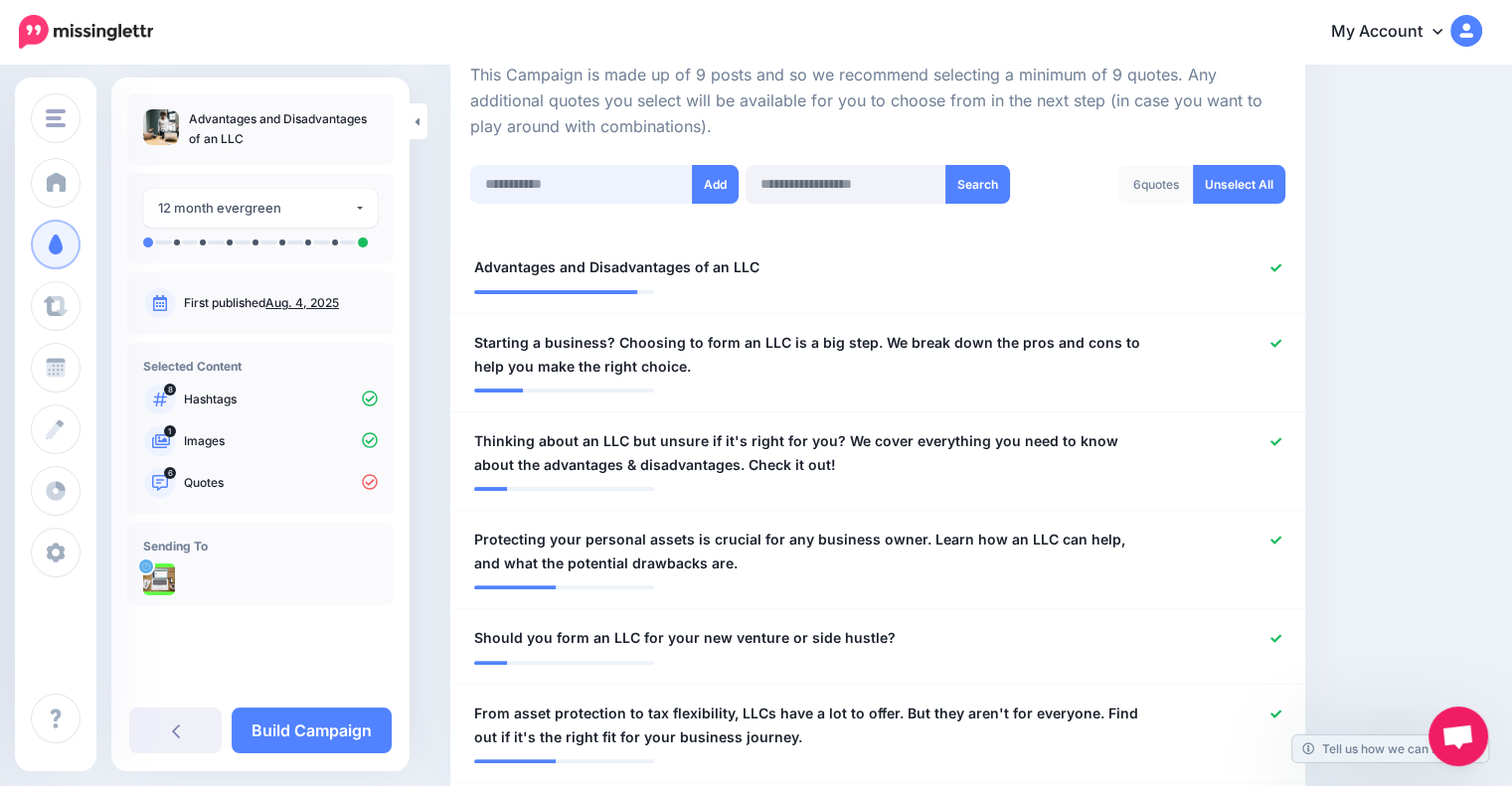click at bounding box center (582, 184) 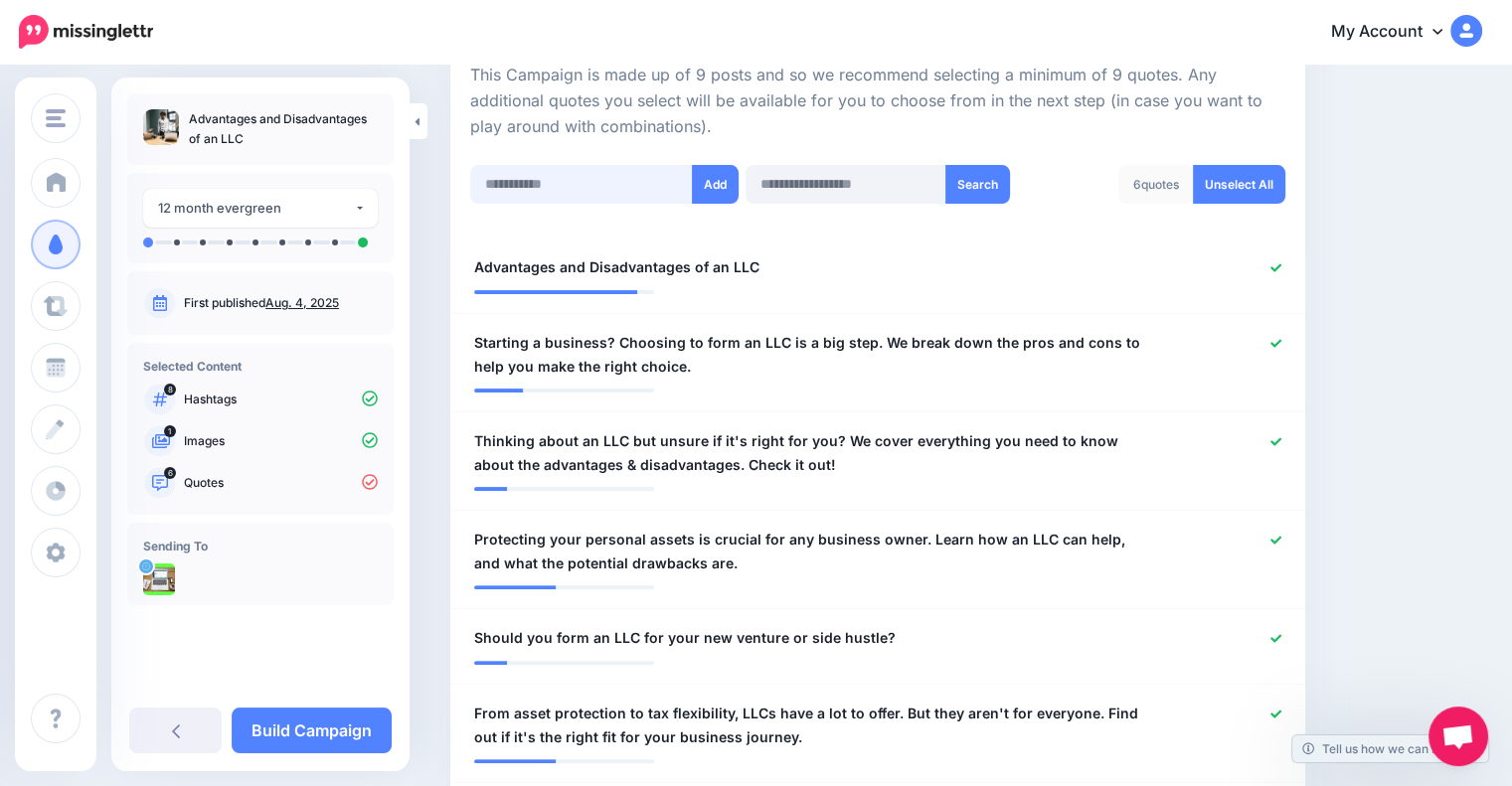 paste on "**********" 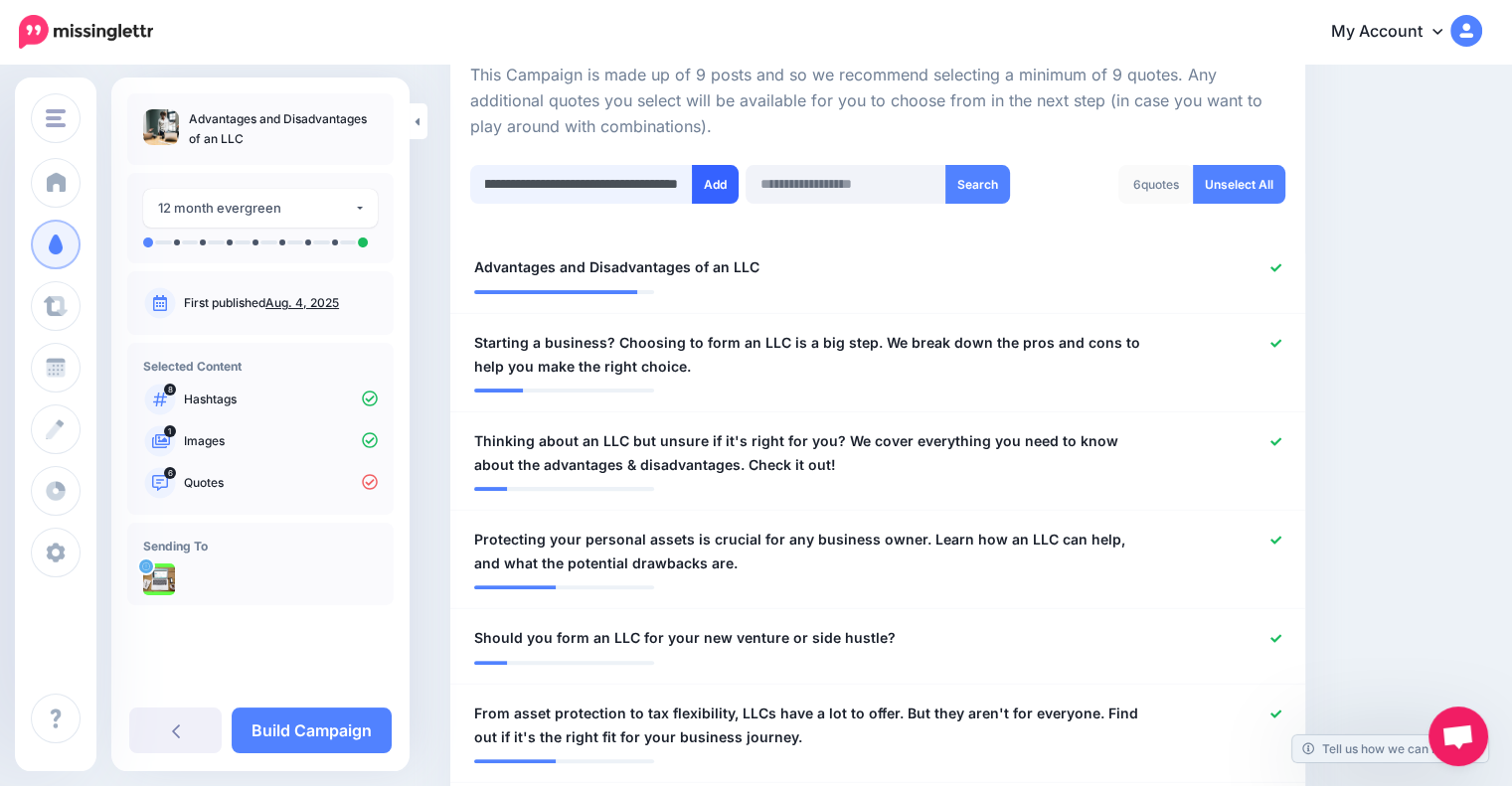 scroll, scrollTop: 0, scrollLeft: 0, axis: both 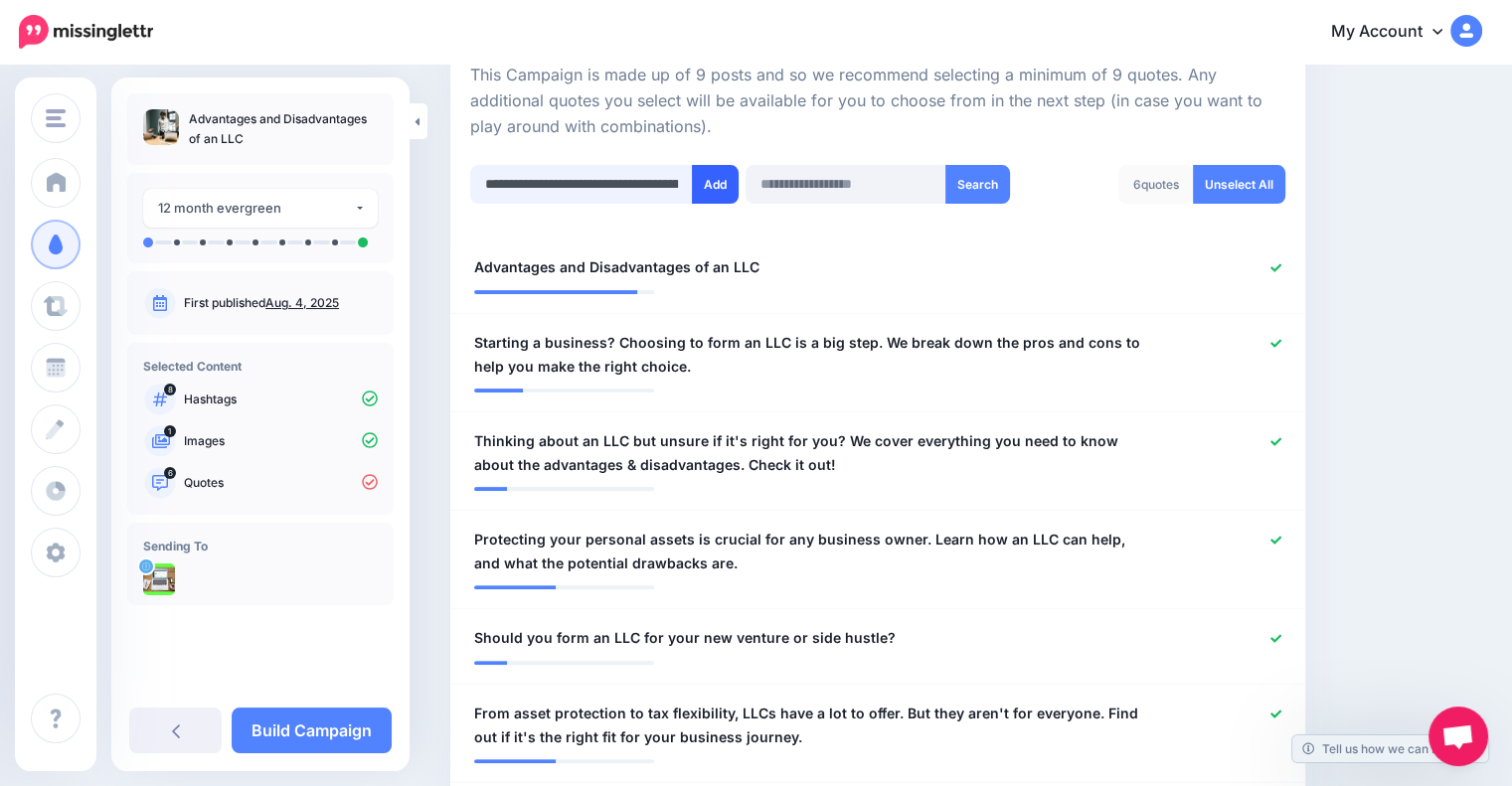 type on "**********" 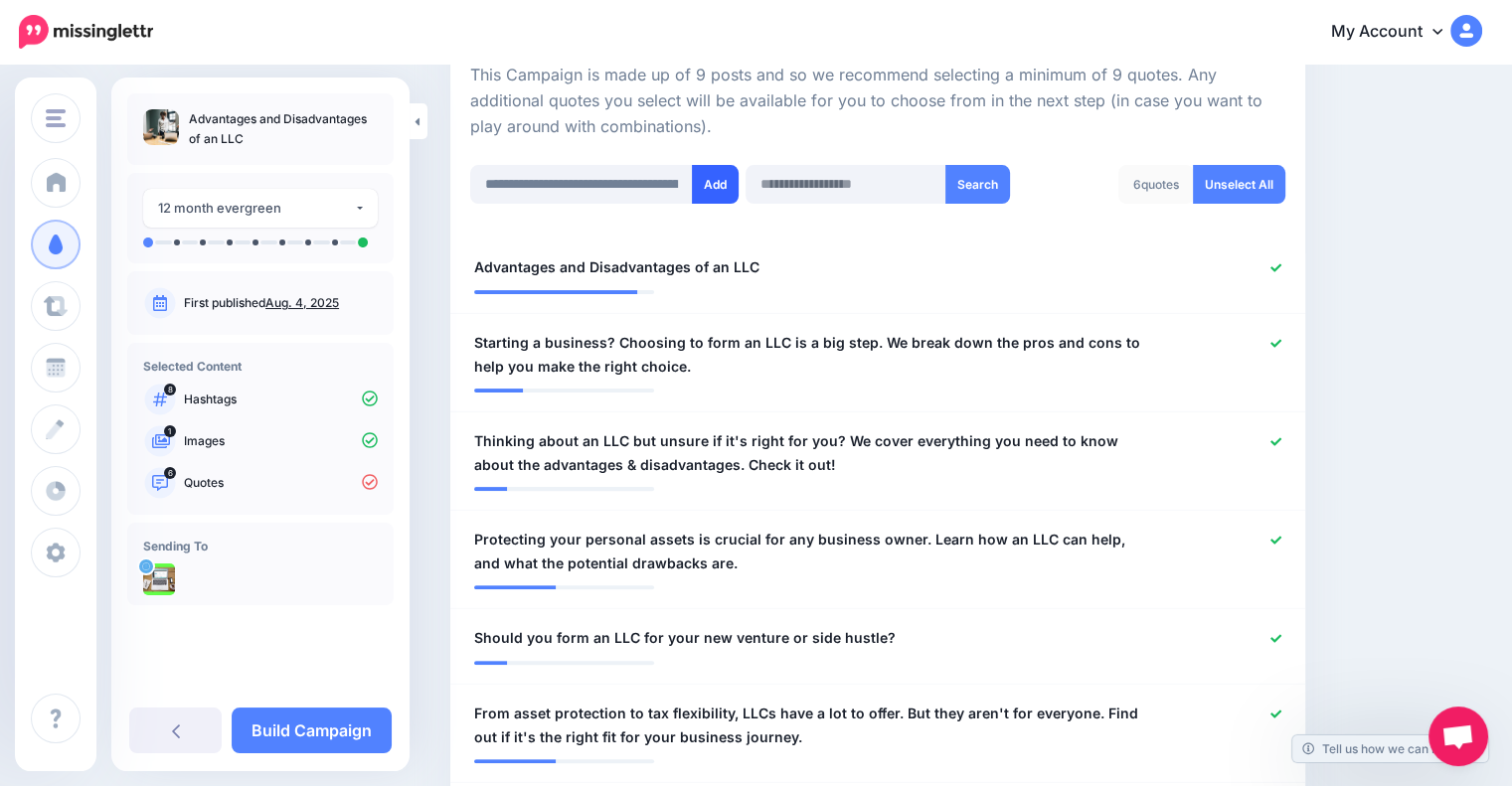 click on "Add" at bounding box center (715, 184) 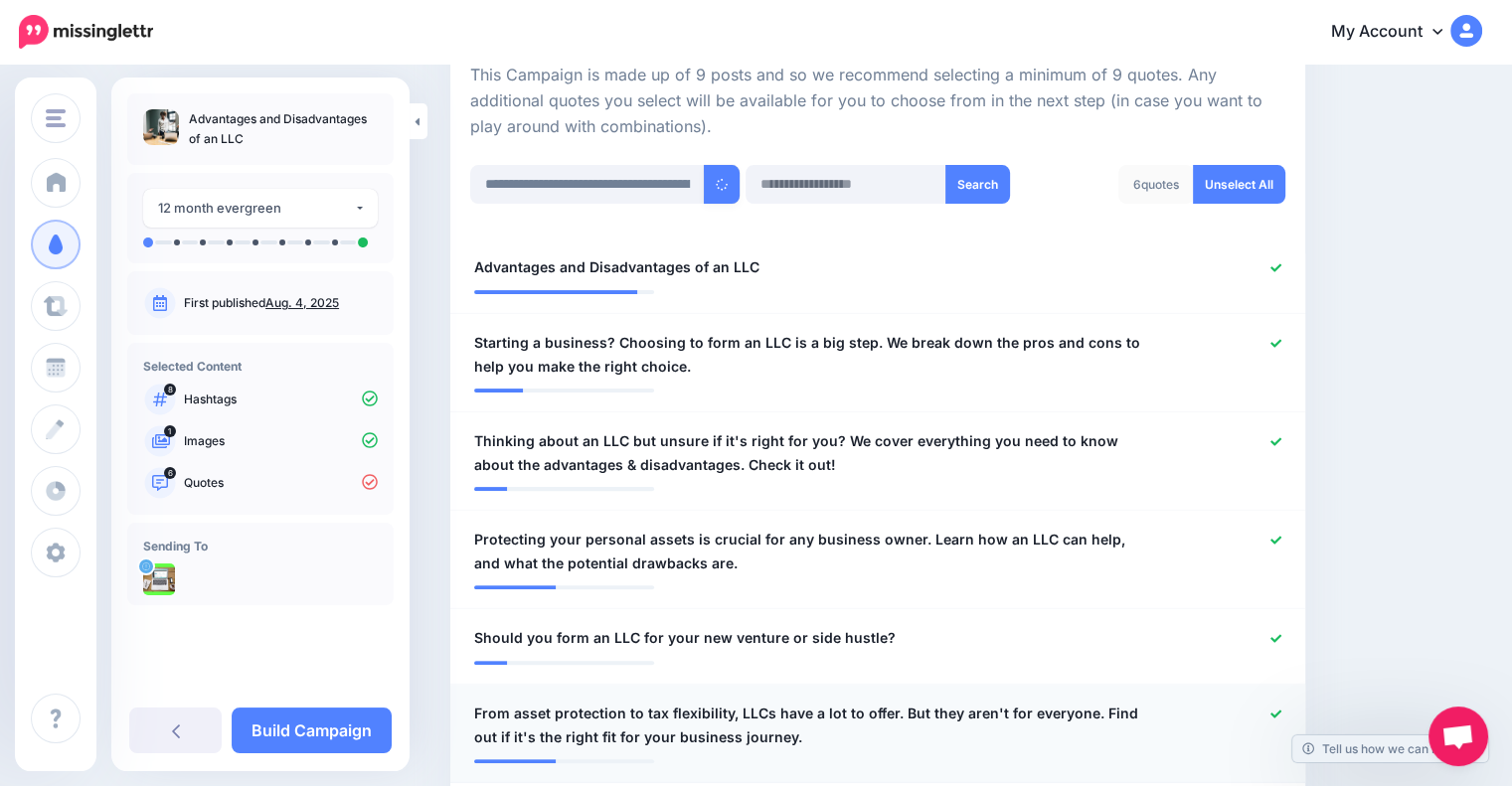 type 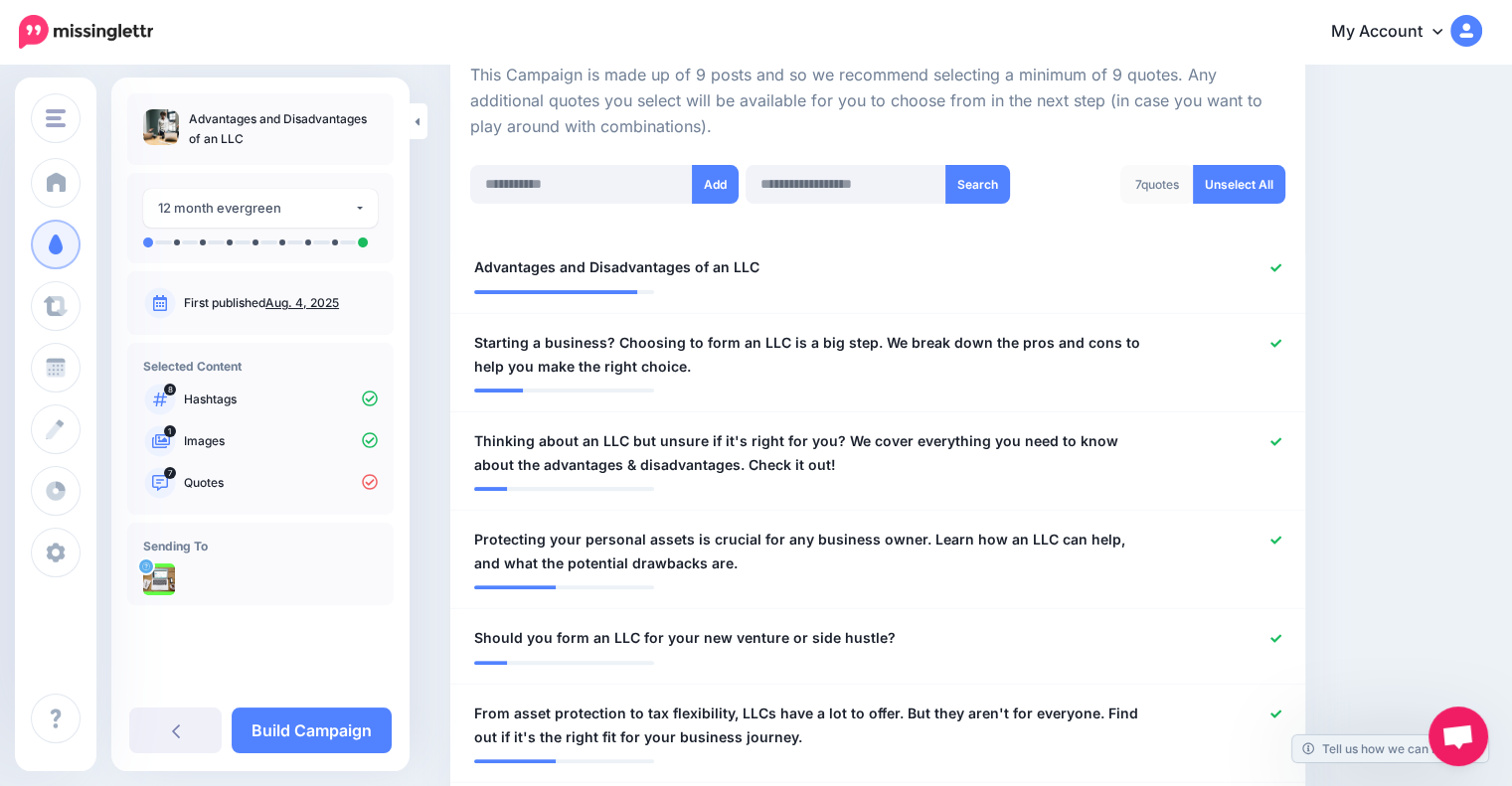 scroll, scrollTop: 694, scrollLeft: 0, axis: vertical 